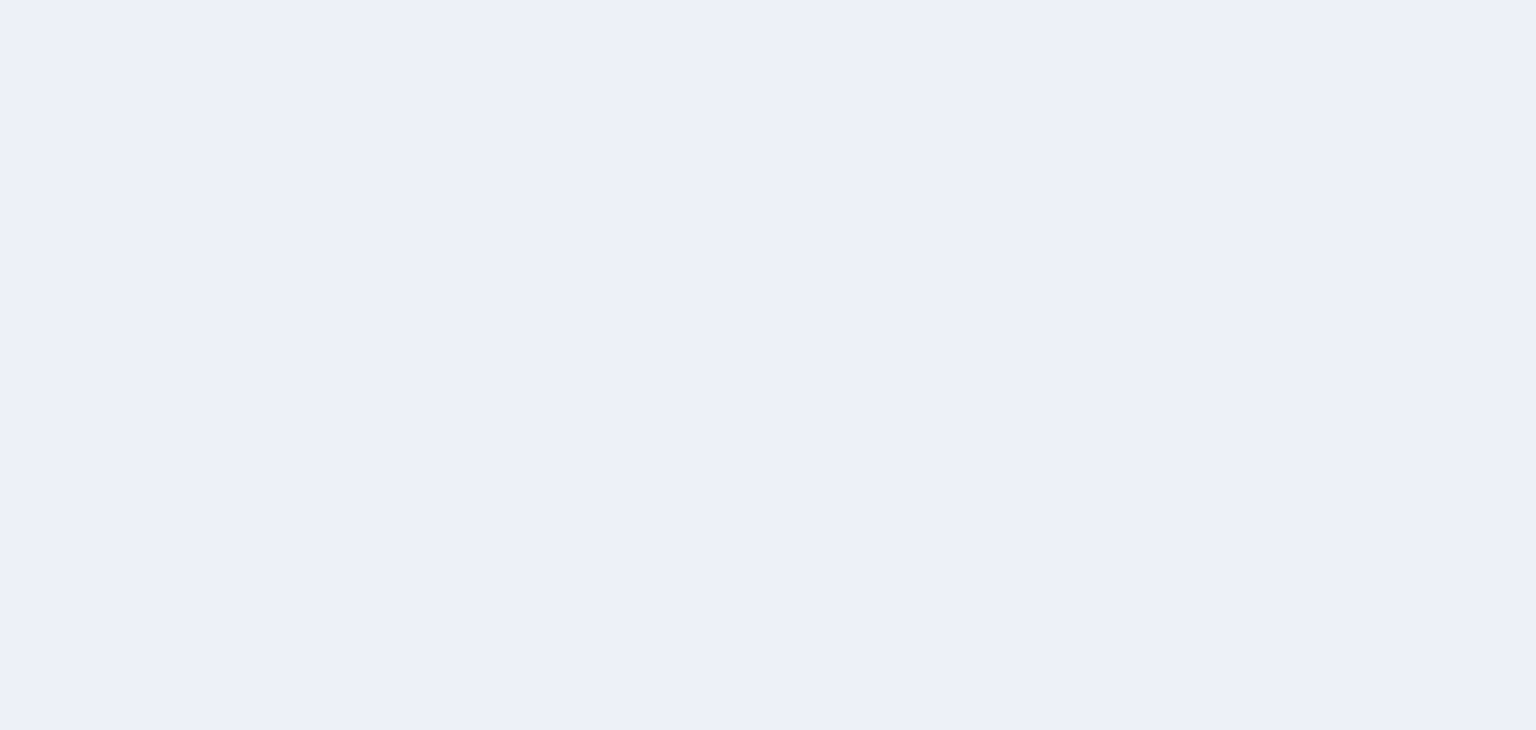 scroll, scrollTop: 0, scrollLeft: 0, axis: both 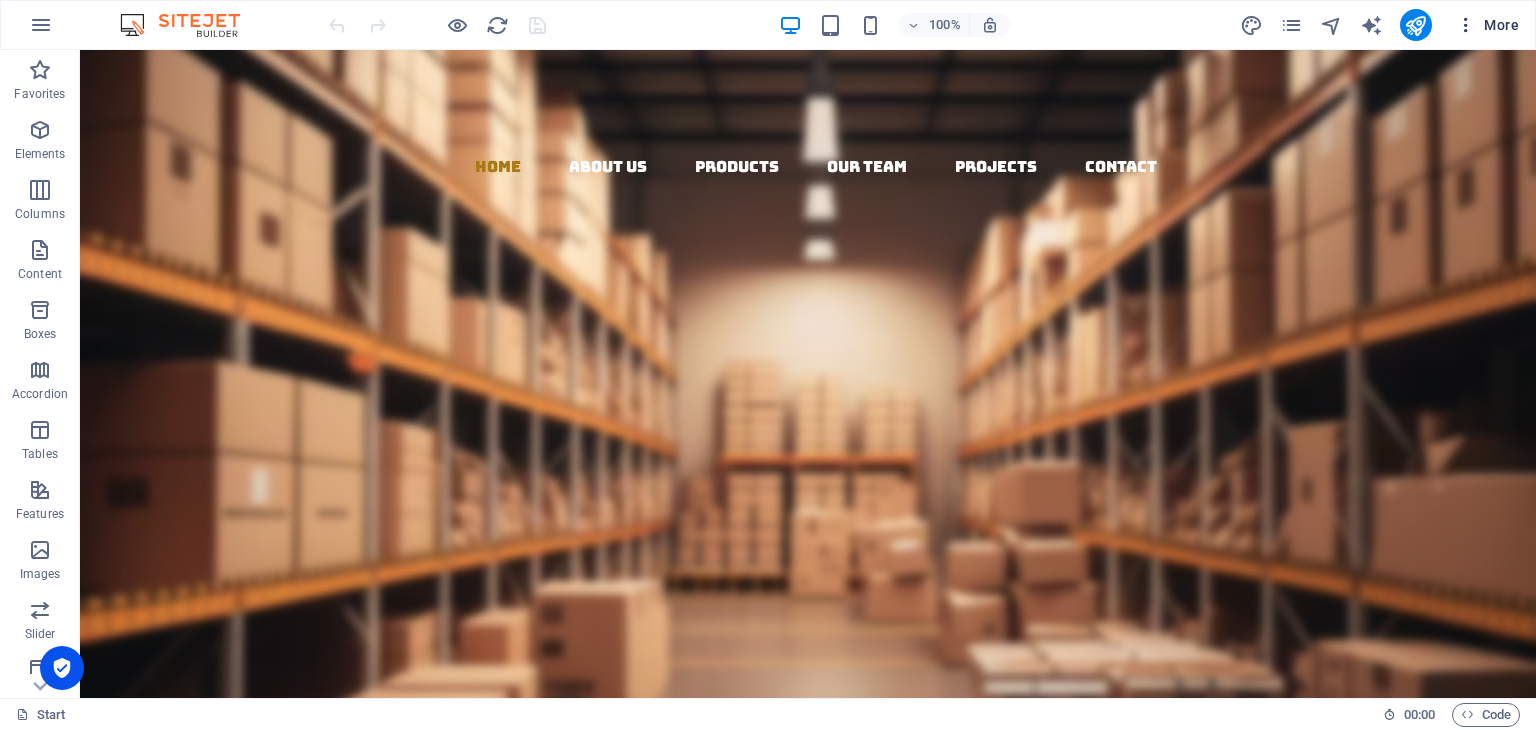 click at bounding box center (1466, 25) 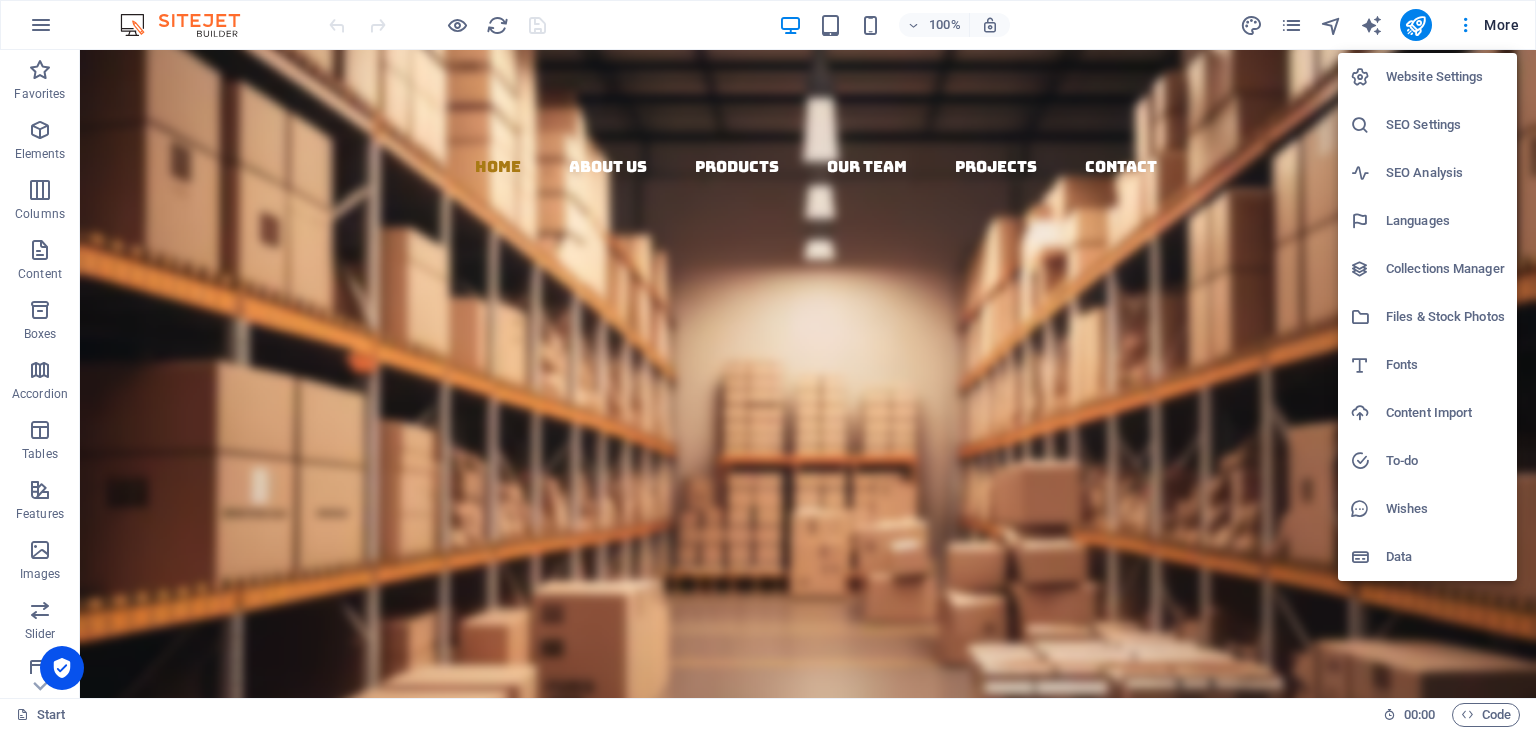 type 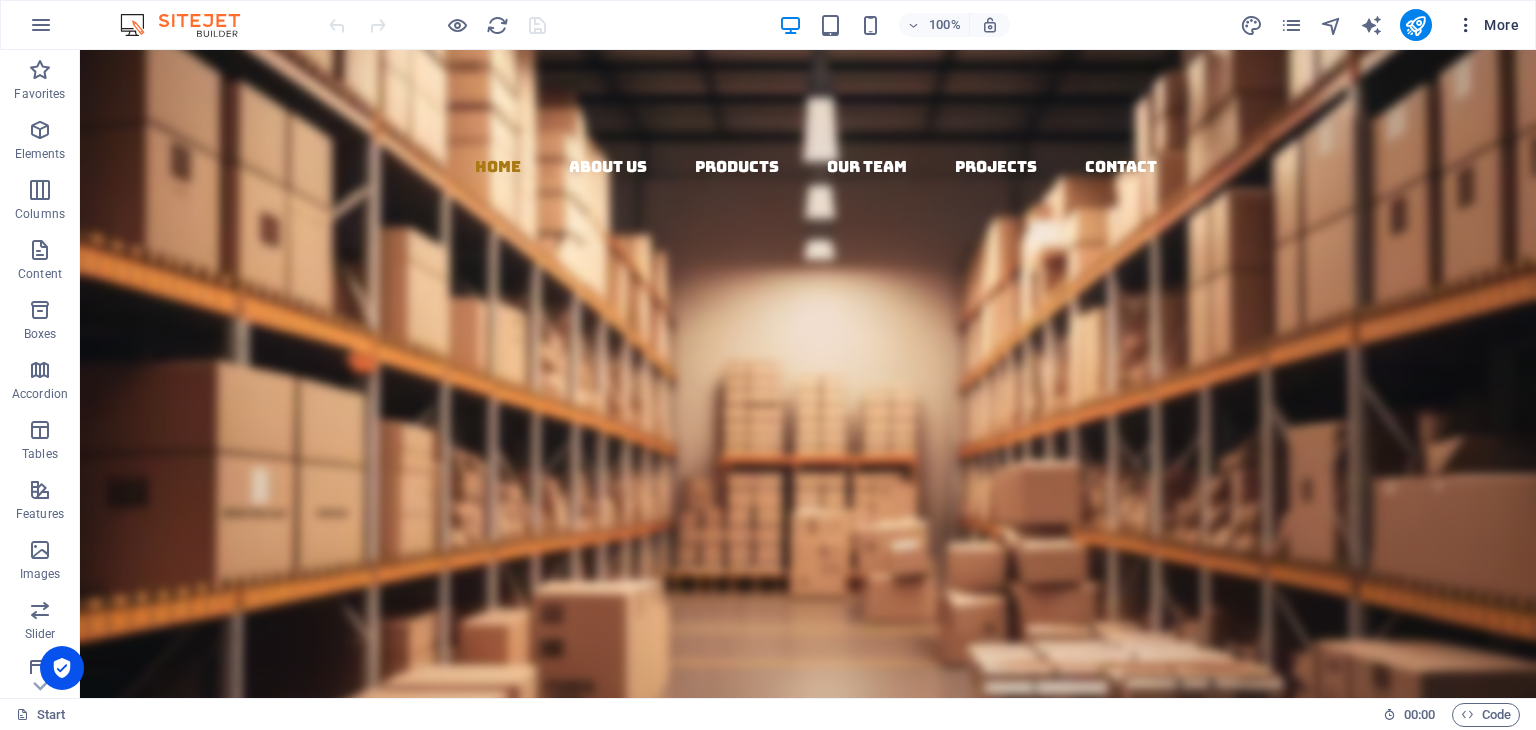 click at bounding box center [1466, 25] 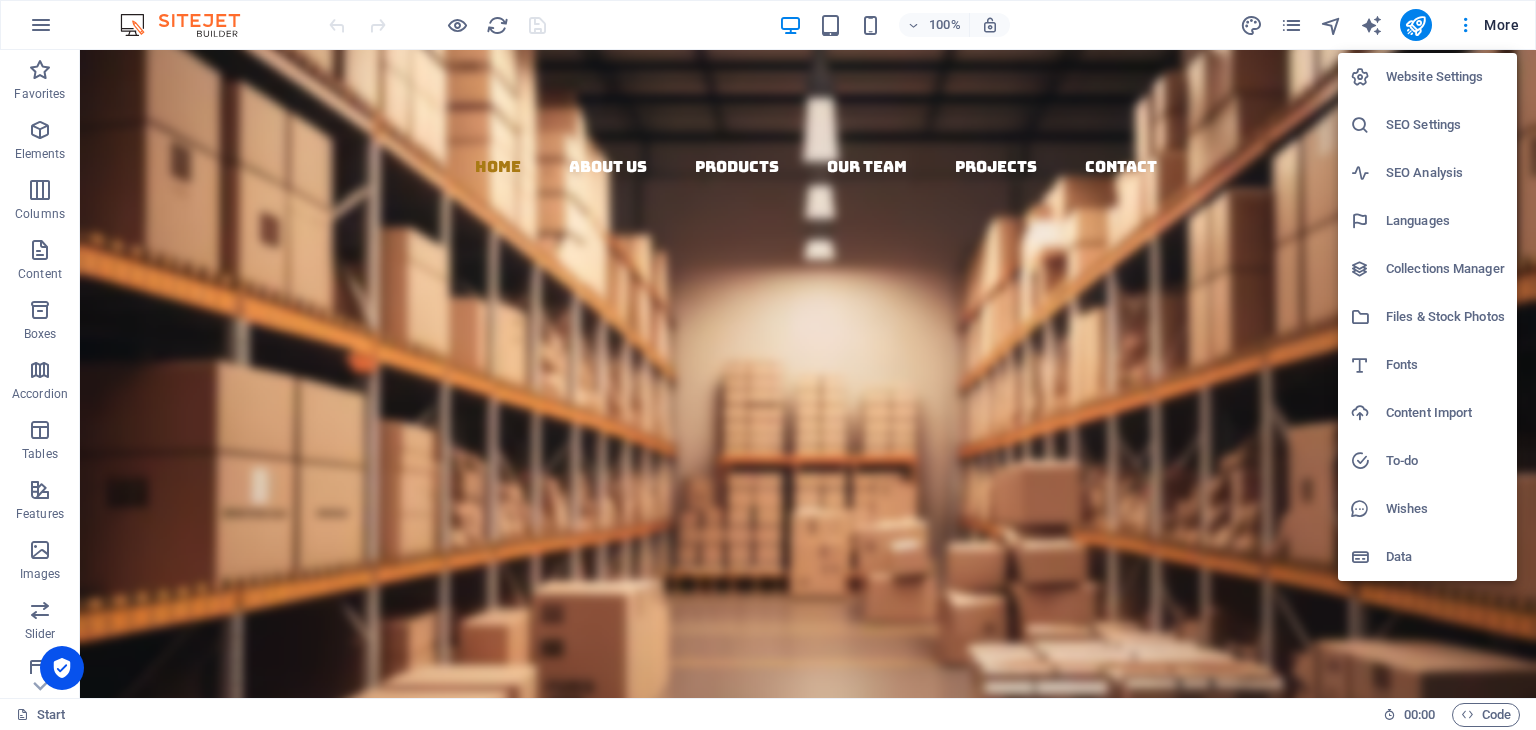 click at bounding box center [768, 365] 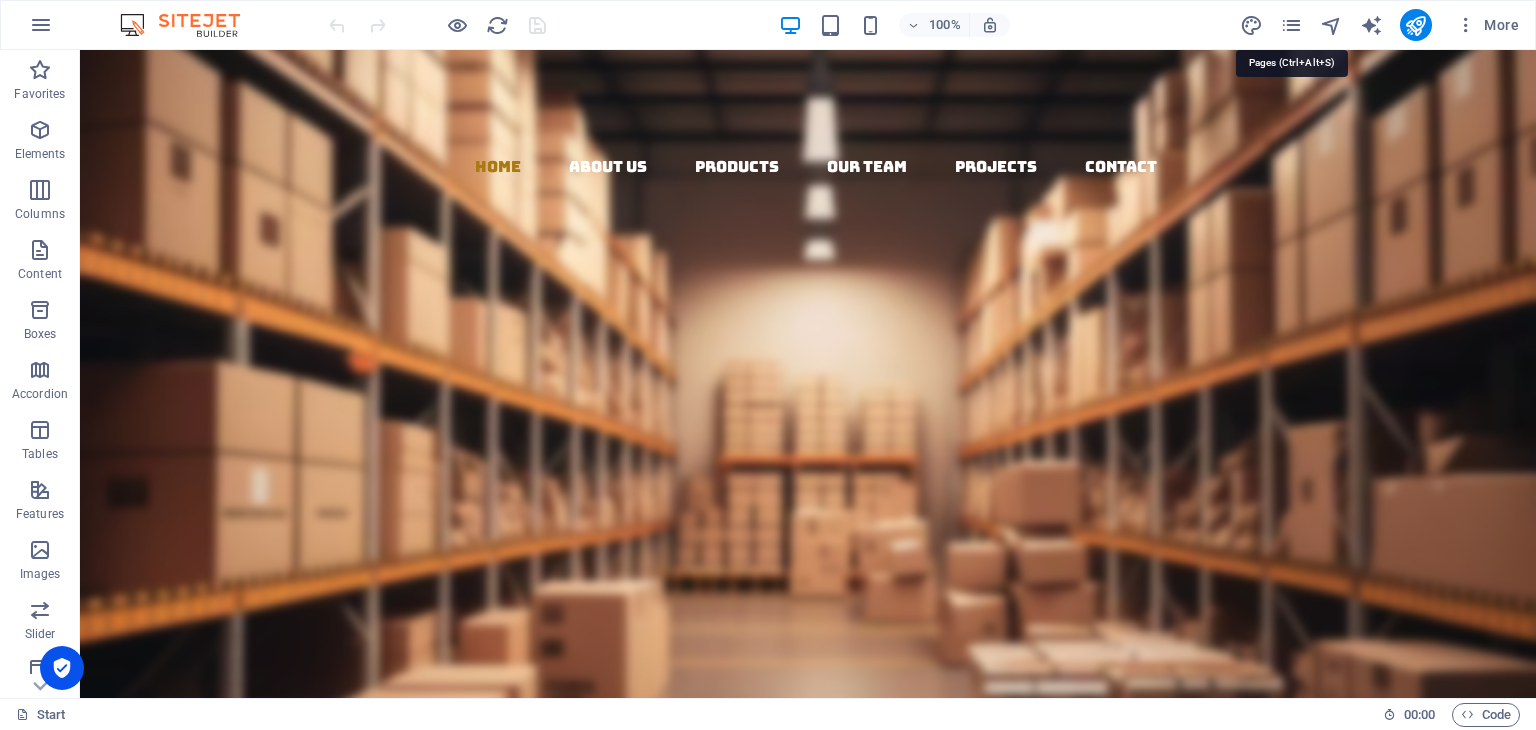 click at bounding box center [1291, 25] 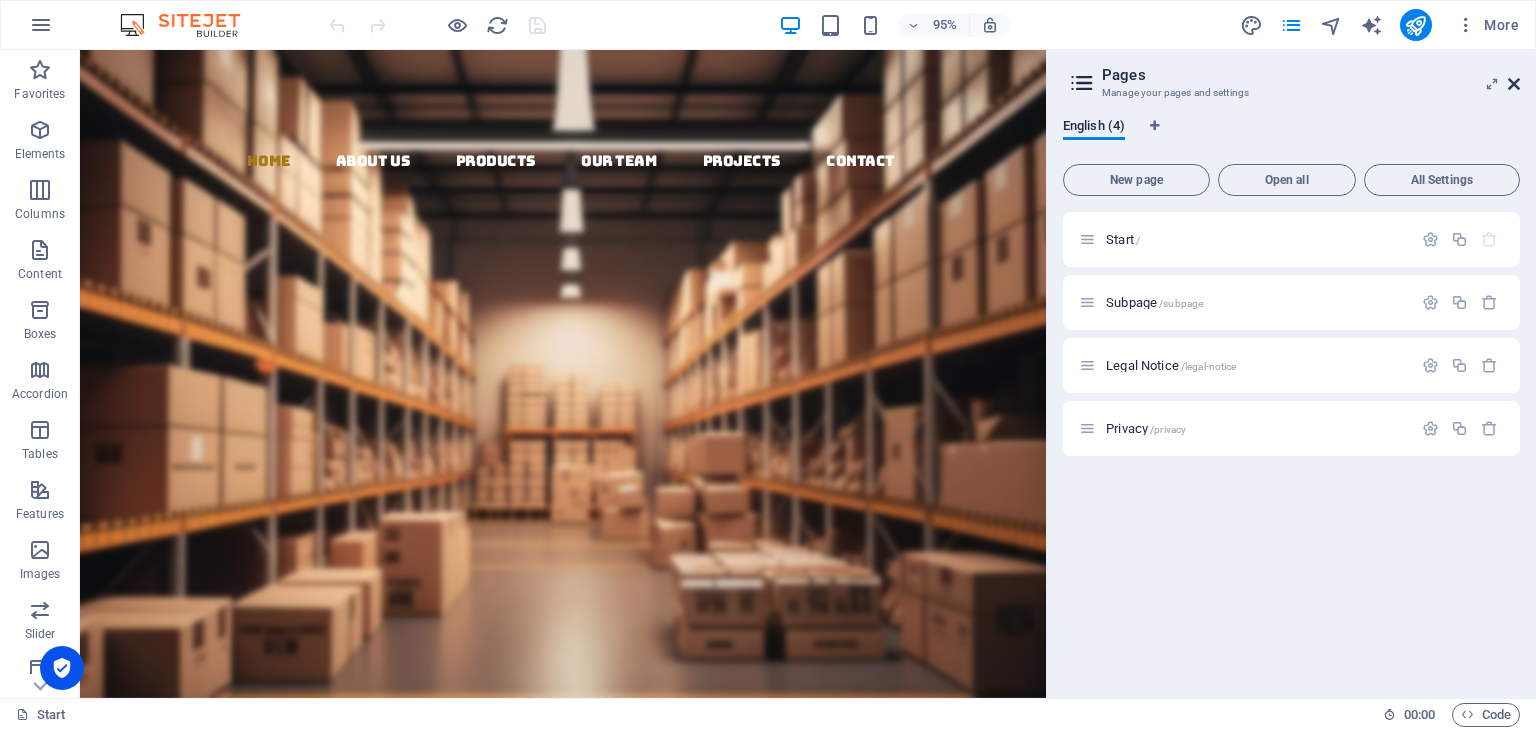 click at bounding box center (1514, 84) 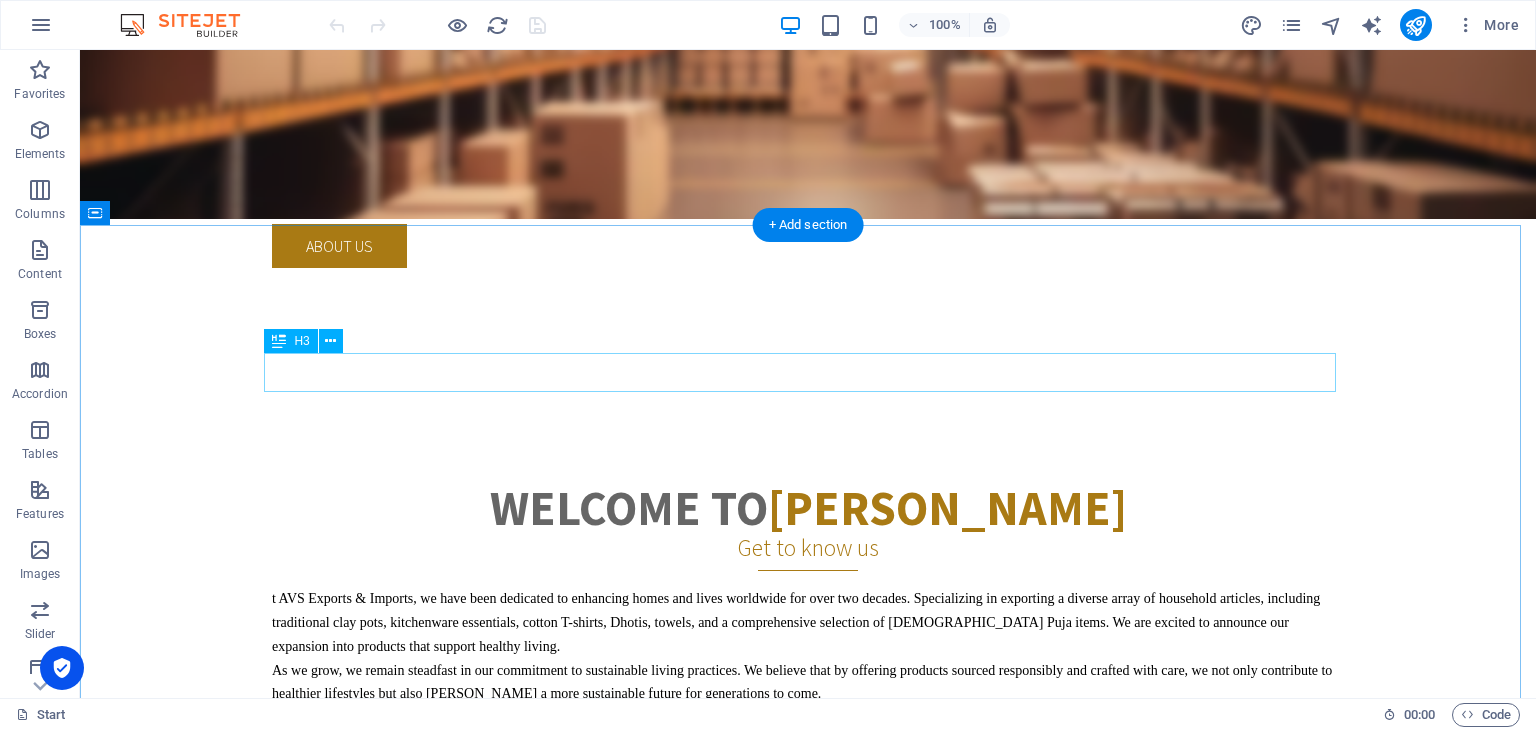 scroll, scrollTop: 0, scrollLeft: 0, axis: both 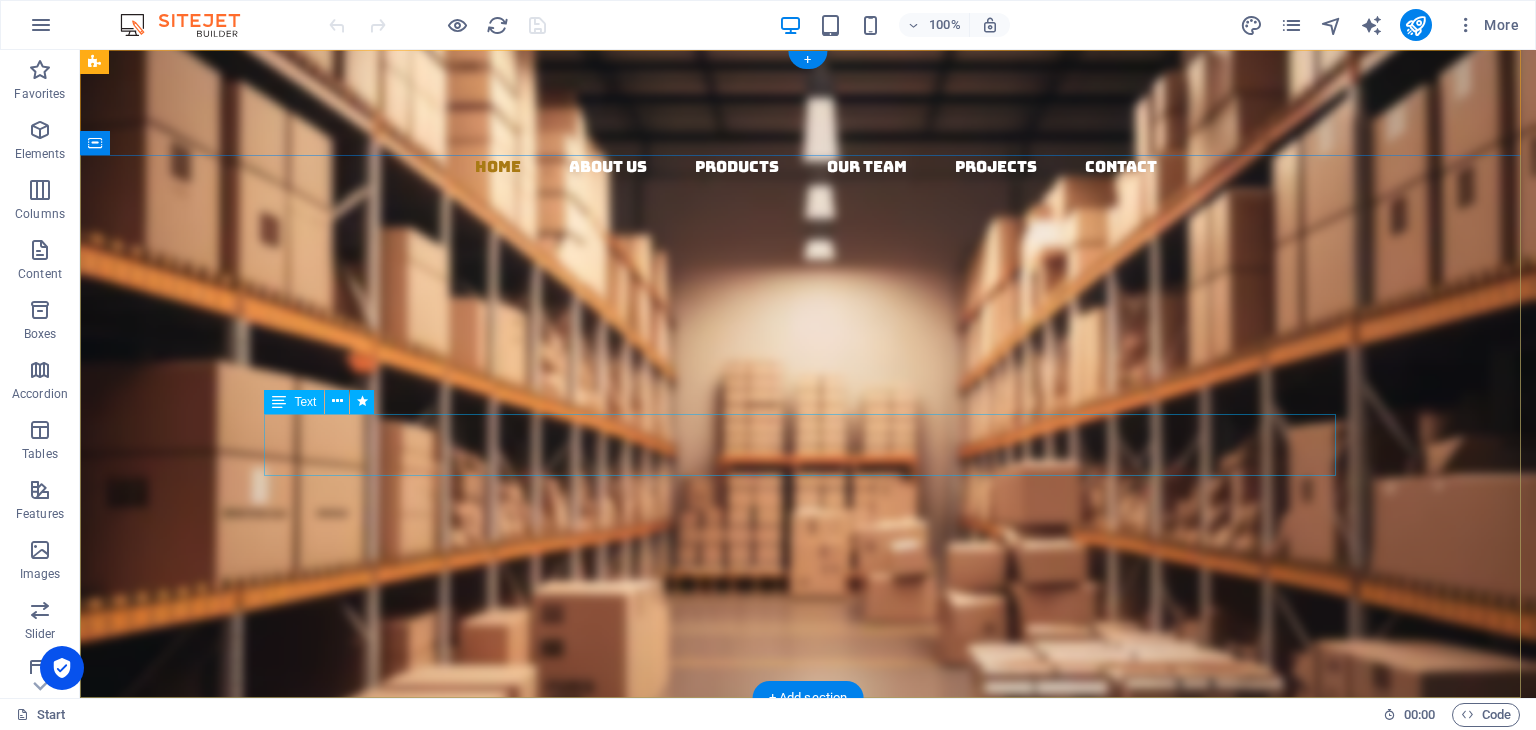 click on "Born from 20 years of legacy, AVS is the new face of Indian exports. We bring fresh energy, wider product ranges, and global ambitions to trusted sourcing." at bounding box center (808, 642) 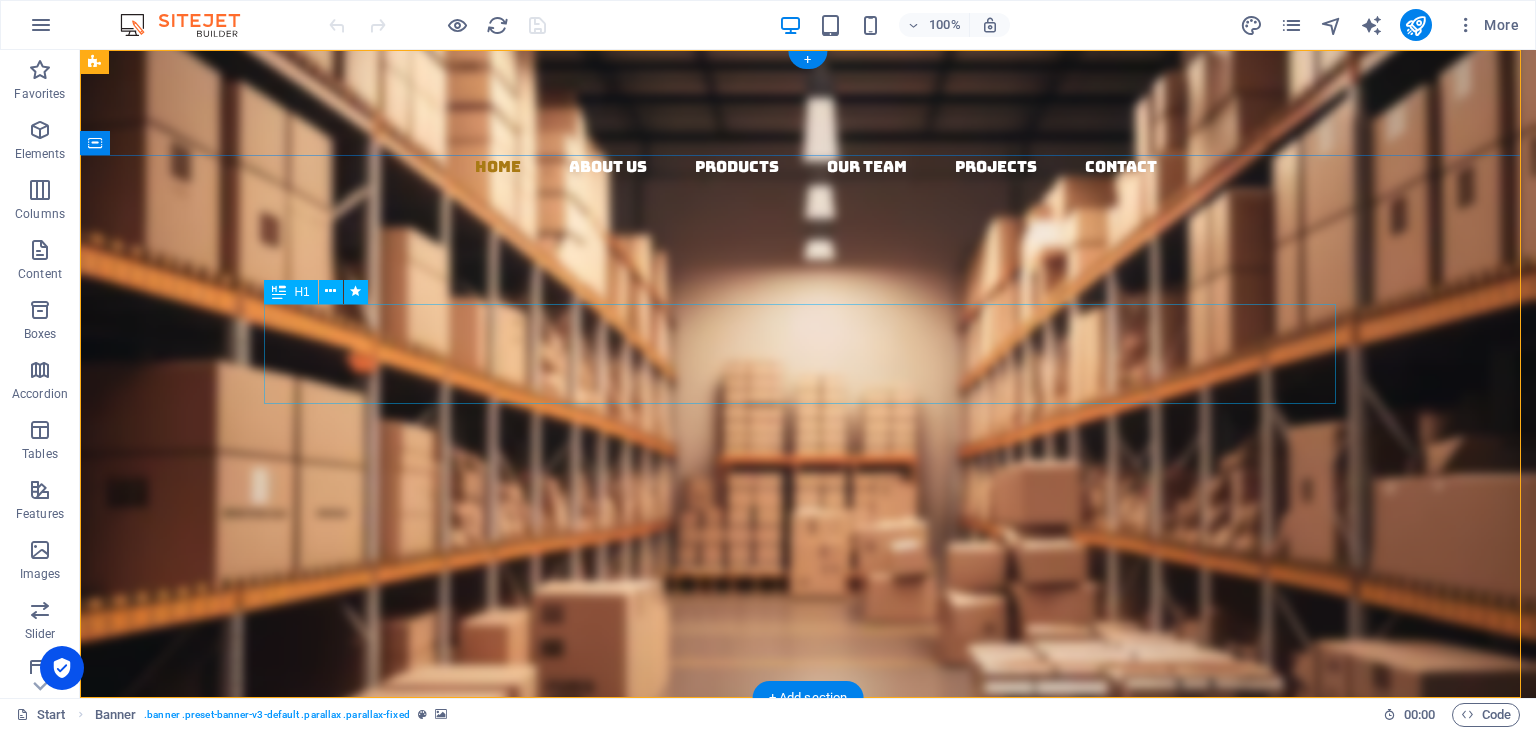 click on "AVS Export & IMPORT" at bounding box center (808, 551) 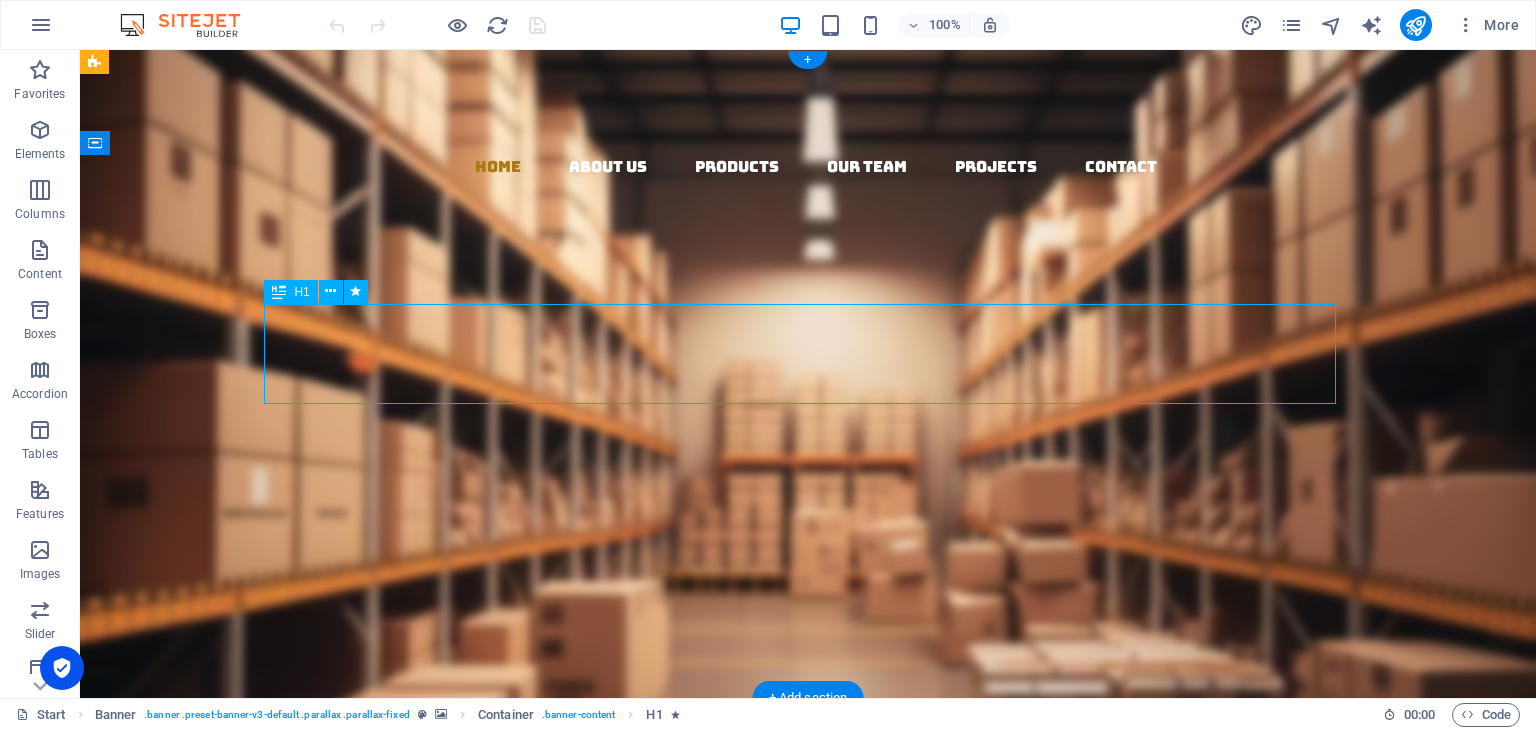 click on "AVS Export & IMPORT" at bounding box center (808, 551) 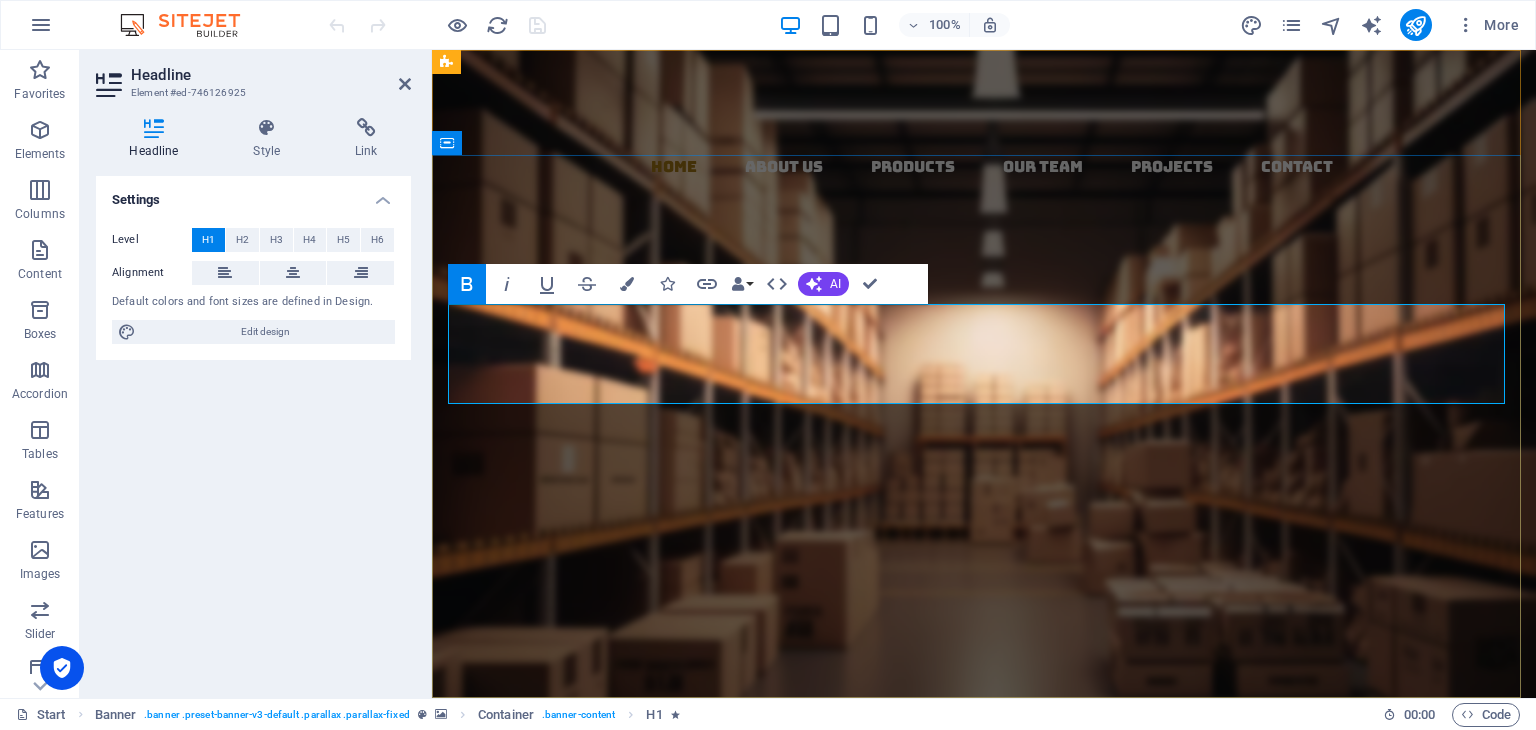copy on "AVS Export & IMPORT" 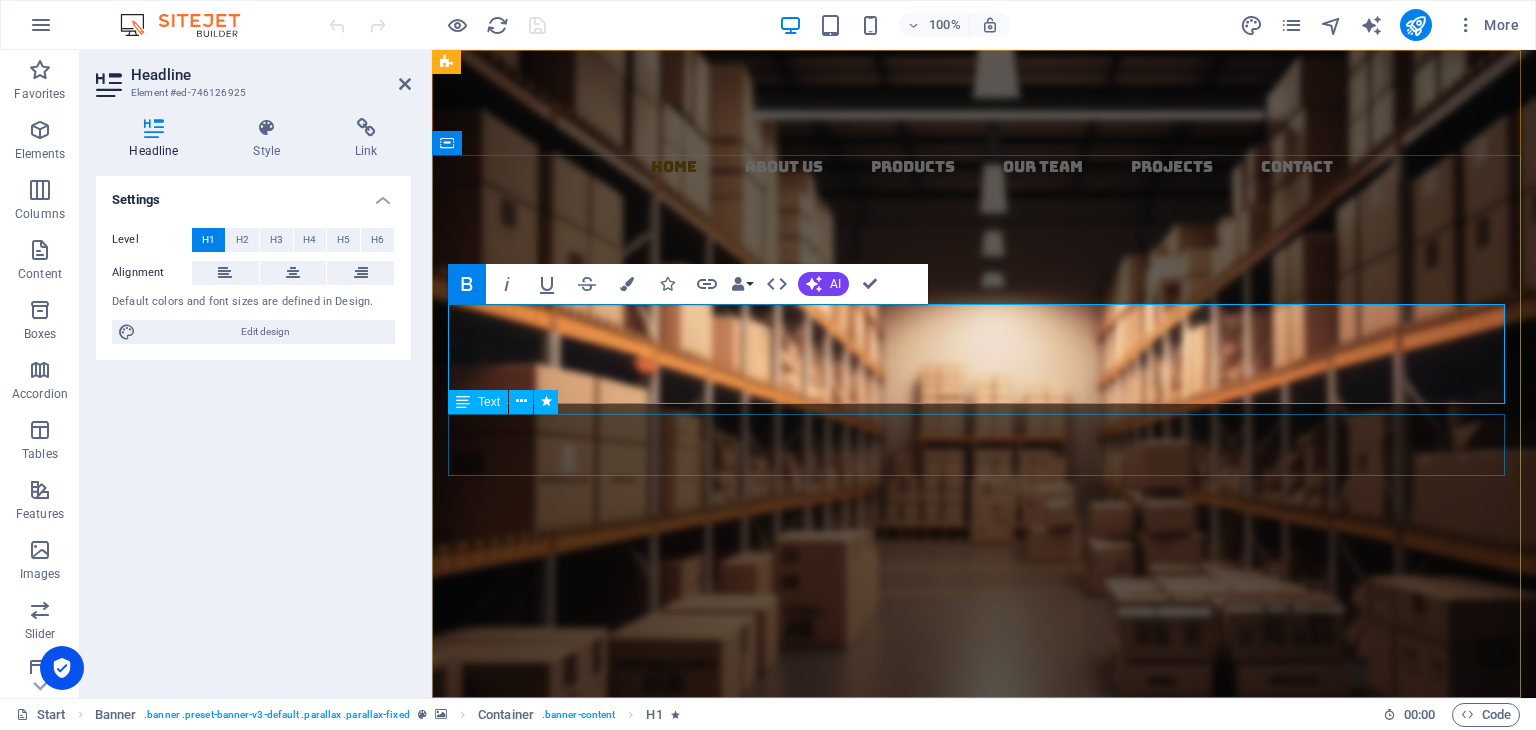 click on "Born from 20 years of legacy, AVS is the new face of Indian exports. We bring fresh energy, wider product ranges, and global ambitions to trusted sourcing." at bounding box center [984, 642] 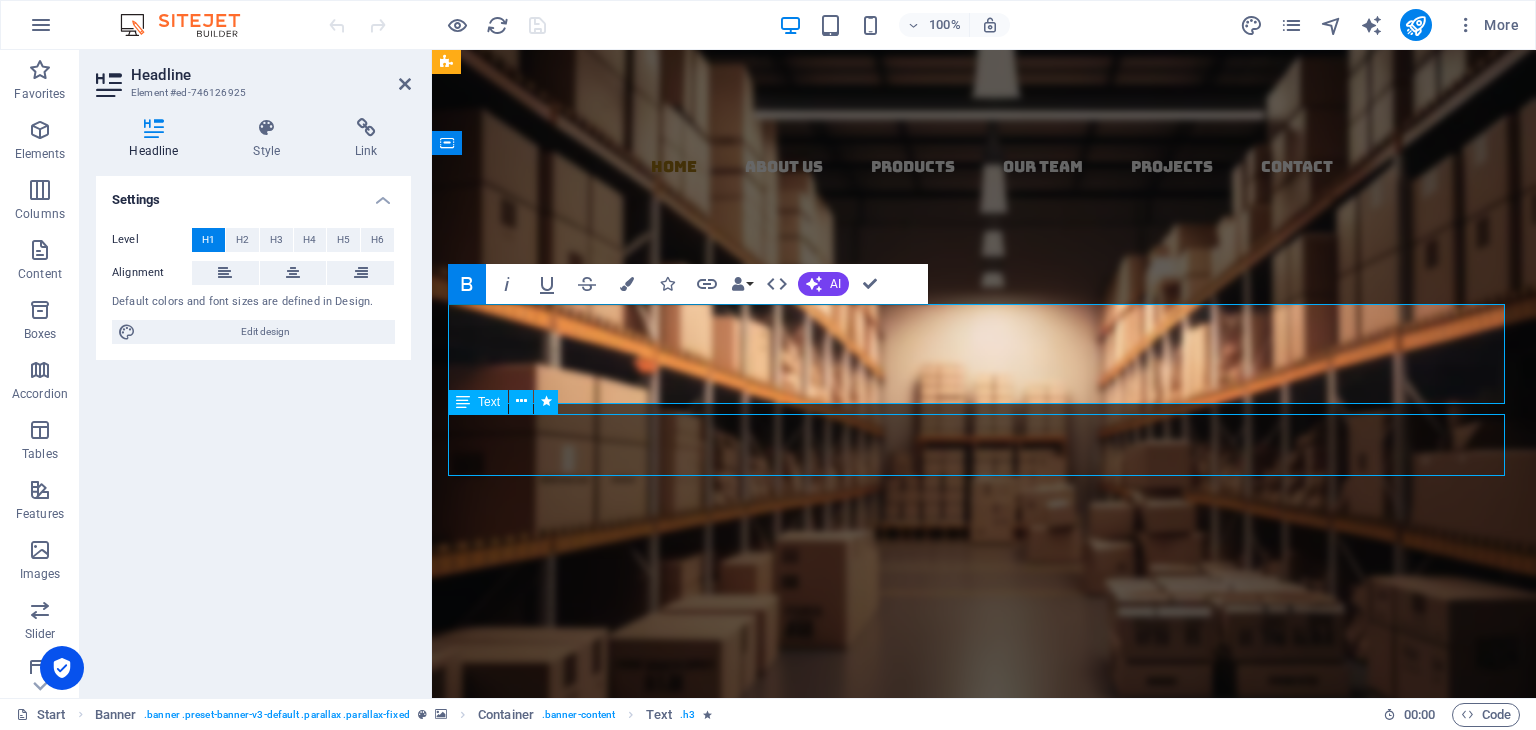 click on "Born from 20 years of legacy, AVS is the new face of Indian exports. We bring fresh energy, wider product ranges, and global ambitions to trusted sourcing." at bounding box center [984, 642] 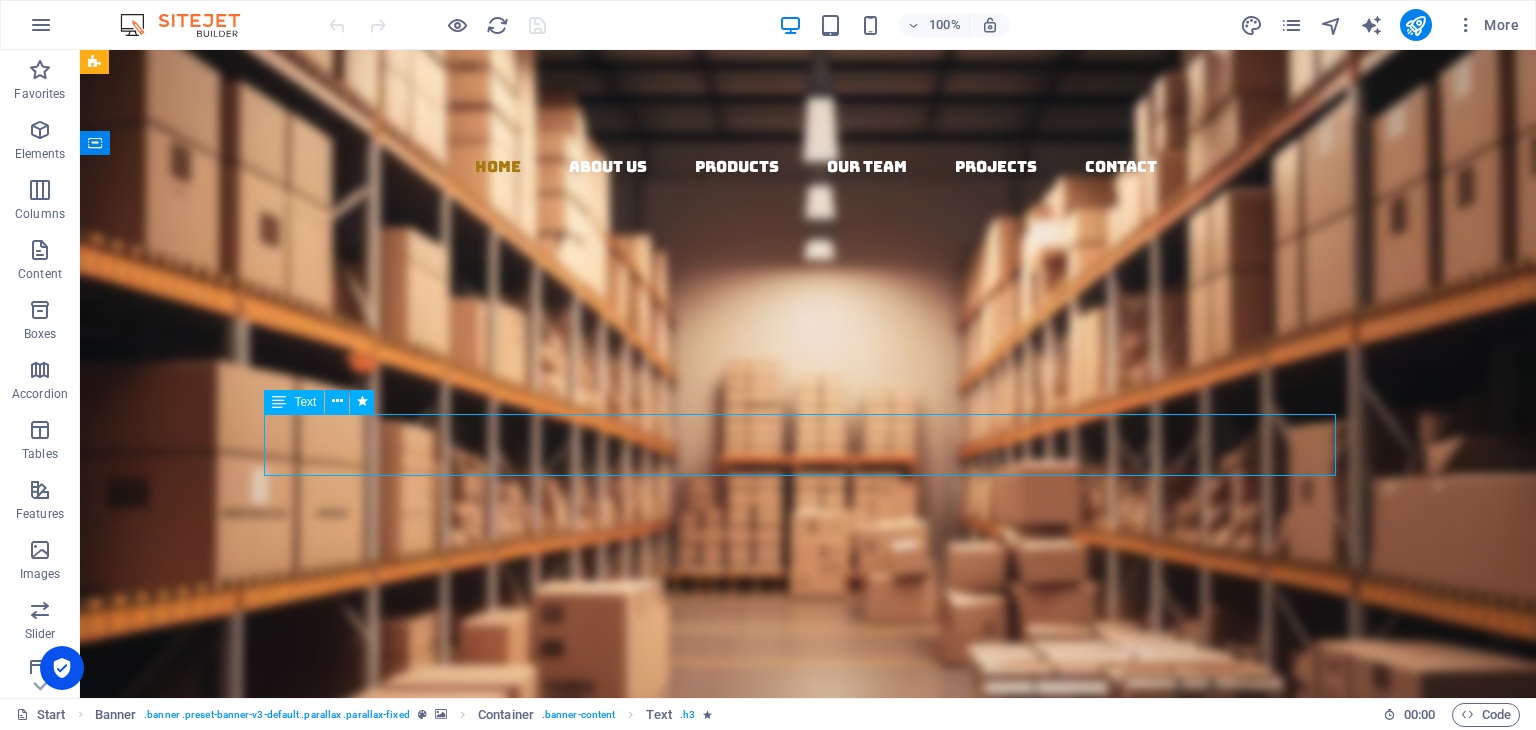 click on "Born from 20 years of legacy, AVS is the new face of Indian exports. We bring fresh energy, wider product ranges, and global ambitions to trusted sourcing." at bounding box center [808, 642] 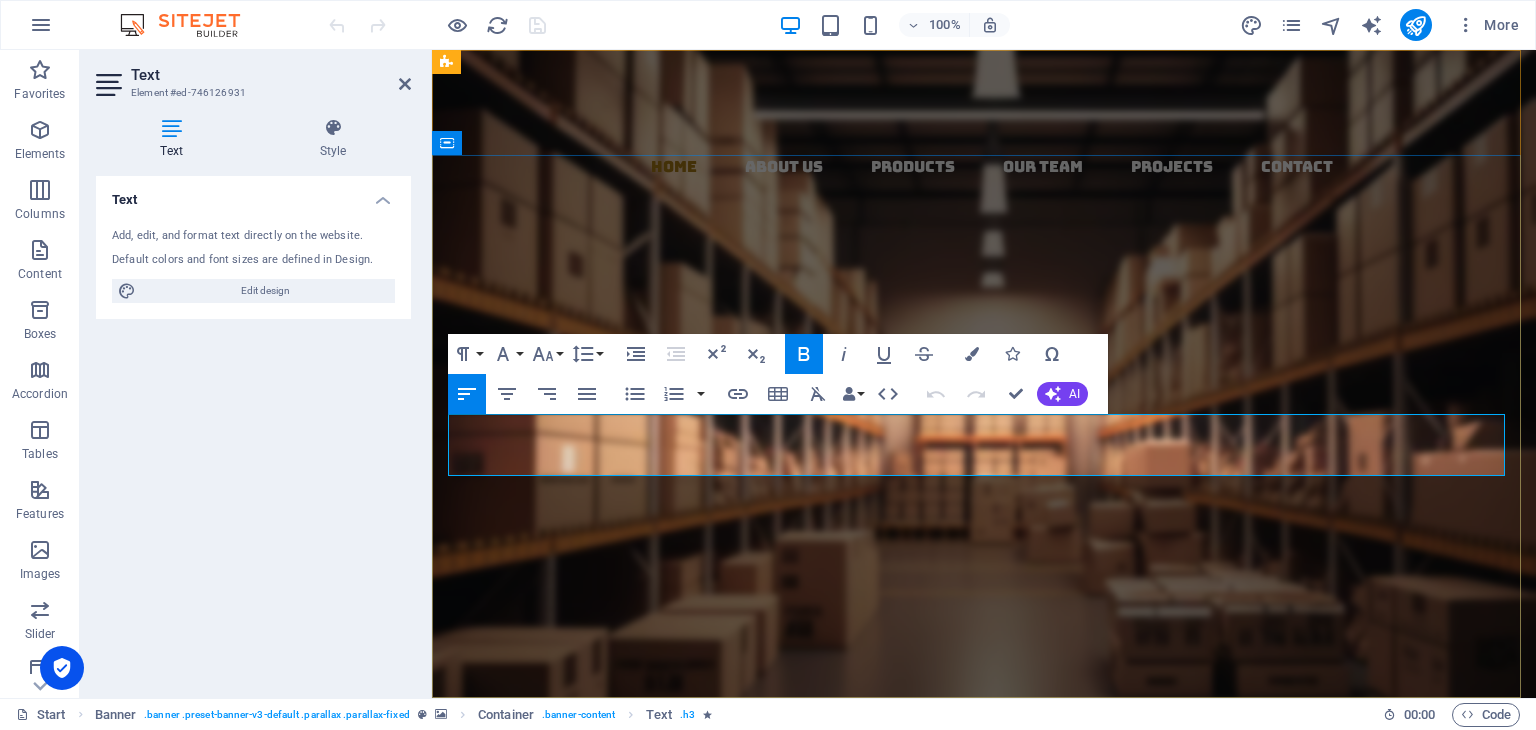 copy on "Born from 20 years of legacy, AVS is the new face of Indian exports. We bring fresh energy, wider product ranges, and global ambitions to trusted sourcing." 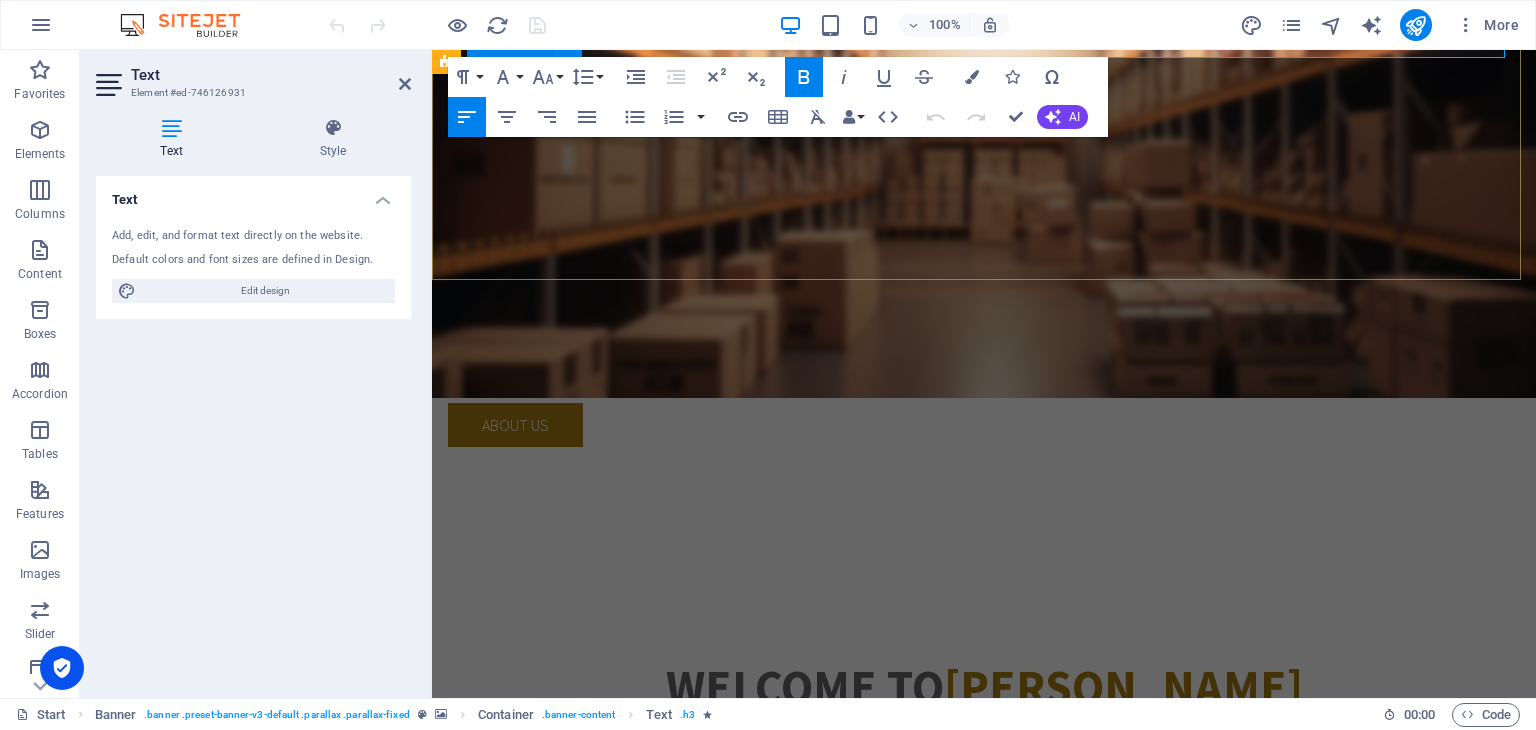 scroll, scrollTop: 600, scrollLeft: 0, axis: vertical 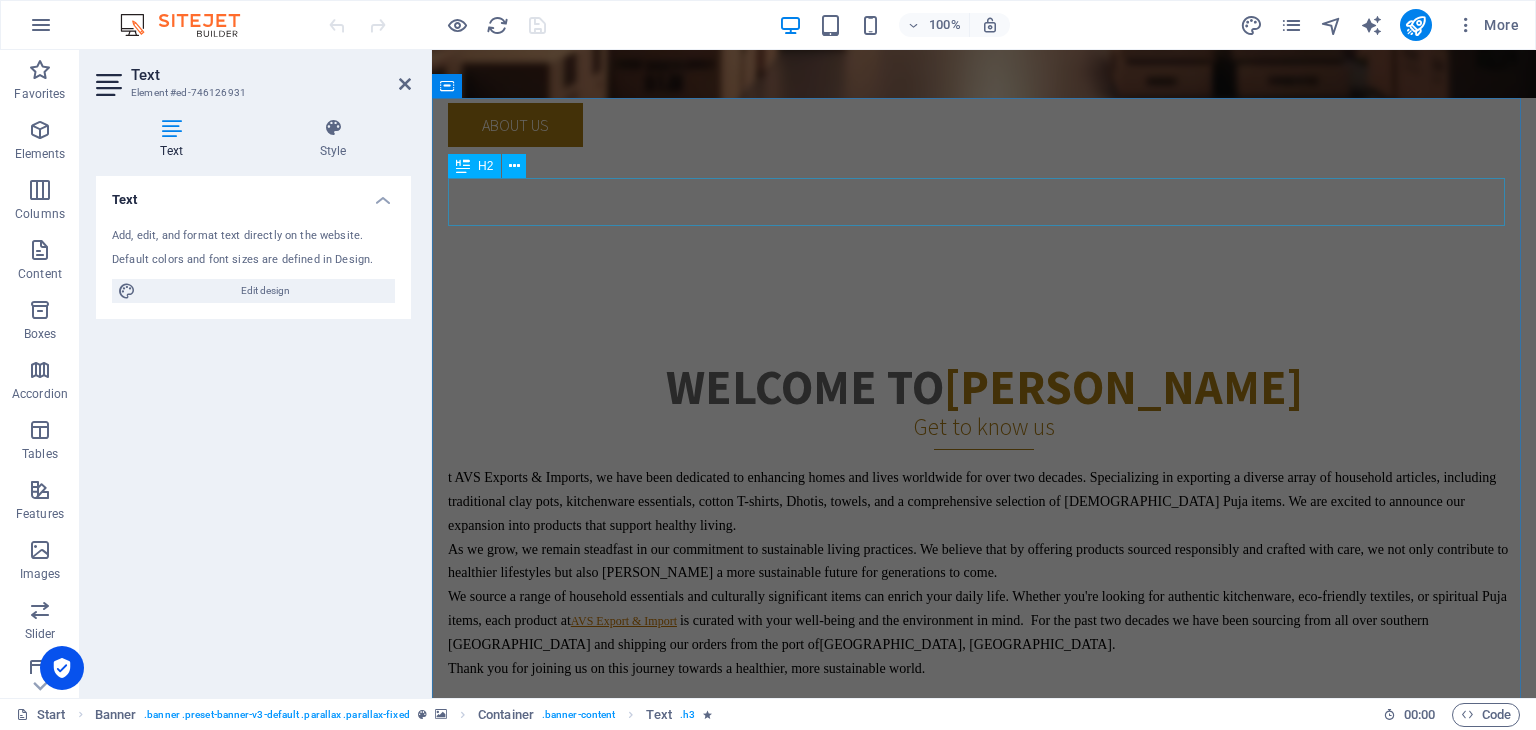 click on "Welcome to  Woody" at bounding box center (984, 387) 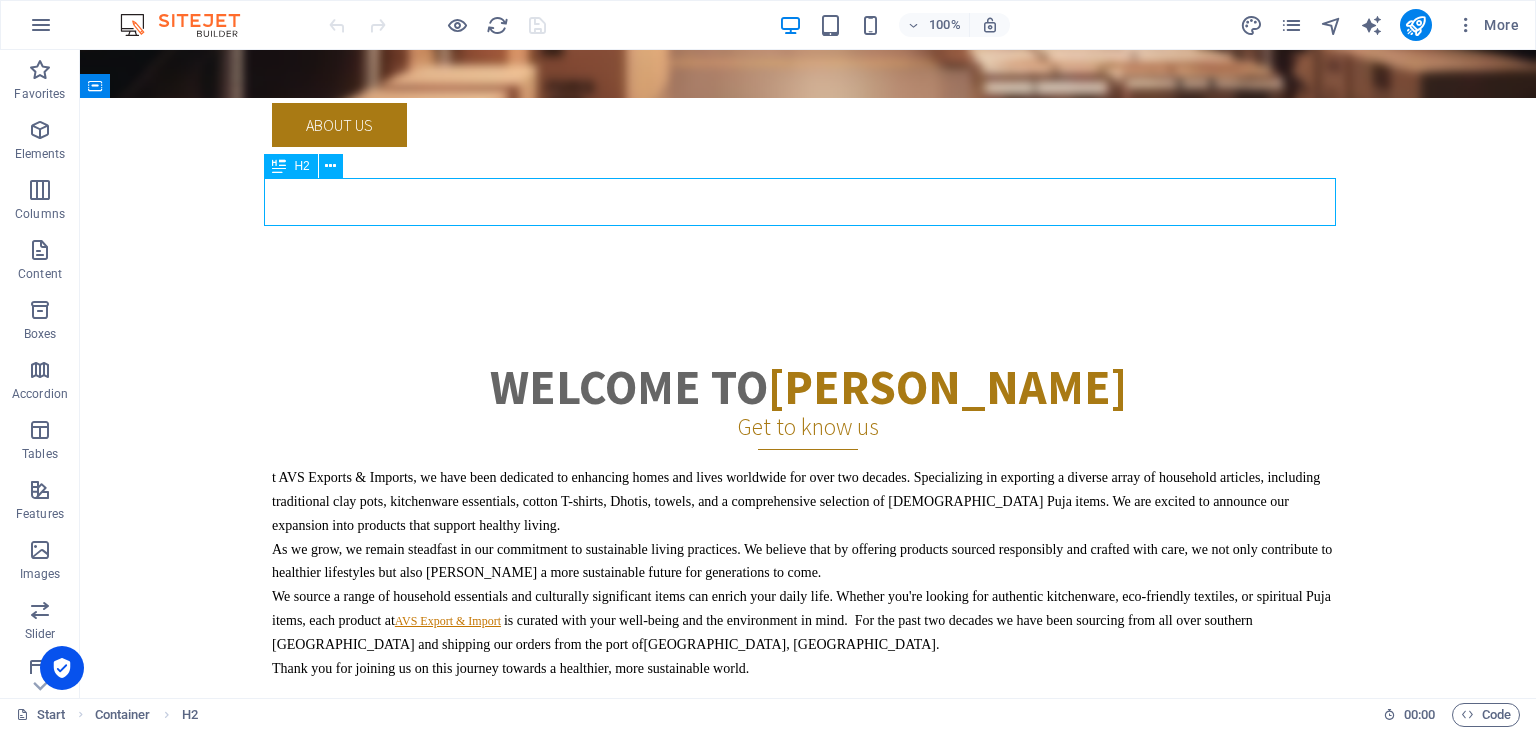 click on "Welcome to  Woody" at bounding box center [808, 387] 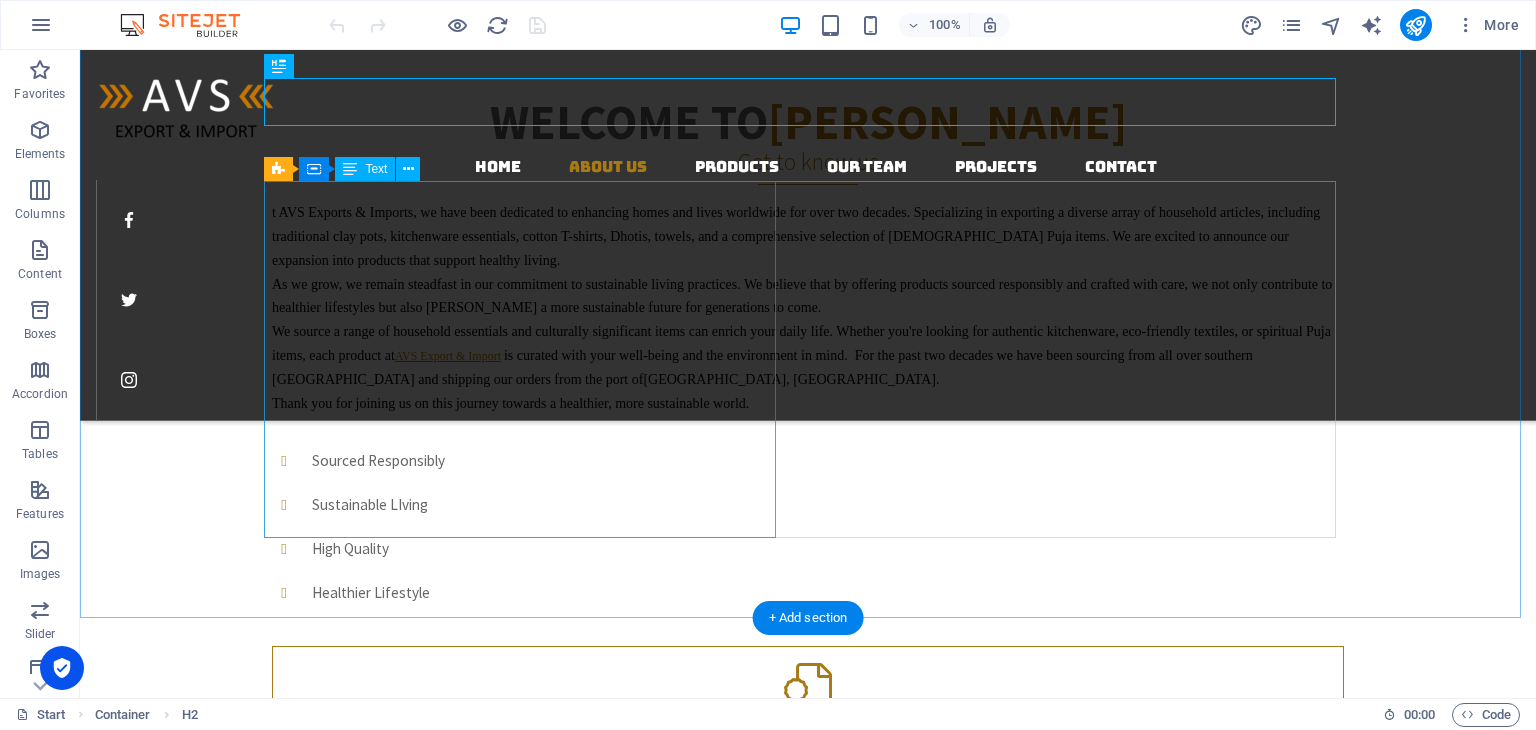 scroll, scrollTop: 700, scrollLeft: 0, axis: vertical 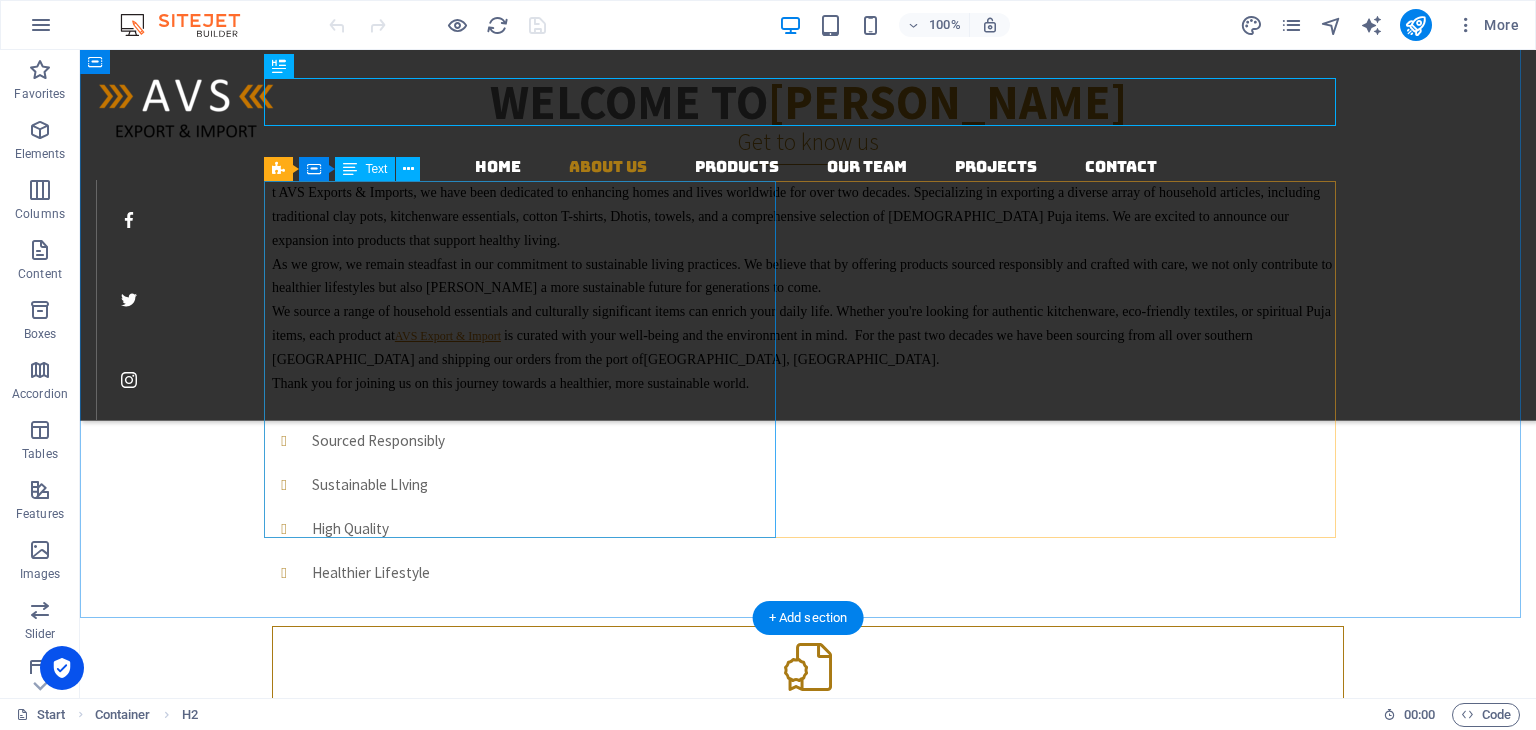 click on "t AVS Exports & Imports, we have been dedicated to enhancing homes and lives worldwide for over two decades. Specializing in exporting a diverse array of household articles, including traditional clay pots, kitchenware essentials, cotton T-shirts, Dhotis, towels, and a comprehensive selection of Hindu Puja items. We are excited to announce our expansion into products that support healthy living.  As we grow, we remain steadfast in our commitment to sustainable living practices. We believe that by offering products sourced responsibly and crafted with care, we not only contribute to healthier lifestyles but also foster a more sustainable future for generations to come. We source a range of household essentials and culturally significant items can enrich your daily life. Whether you're looking for authentic kitchenware, eco-friendly textiles, or spiritual Puja items, each product at  A VS Export & Import   Chennai, India." at bounding box center (808, 288) 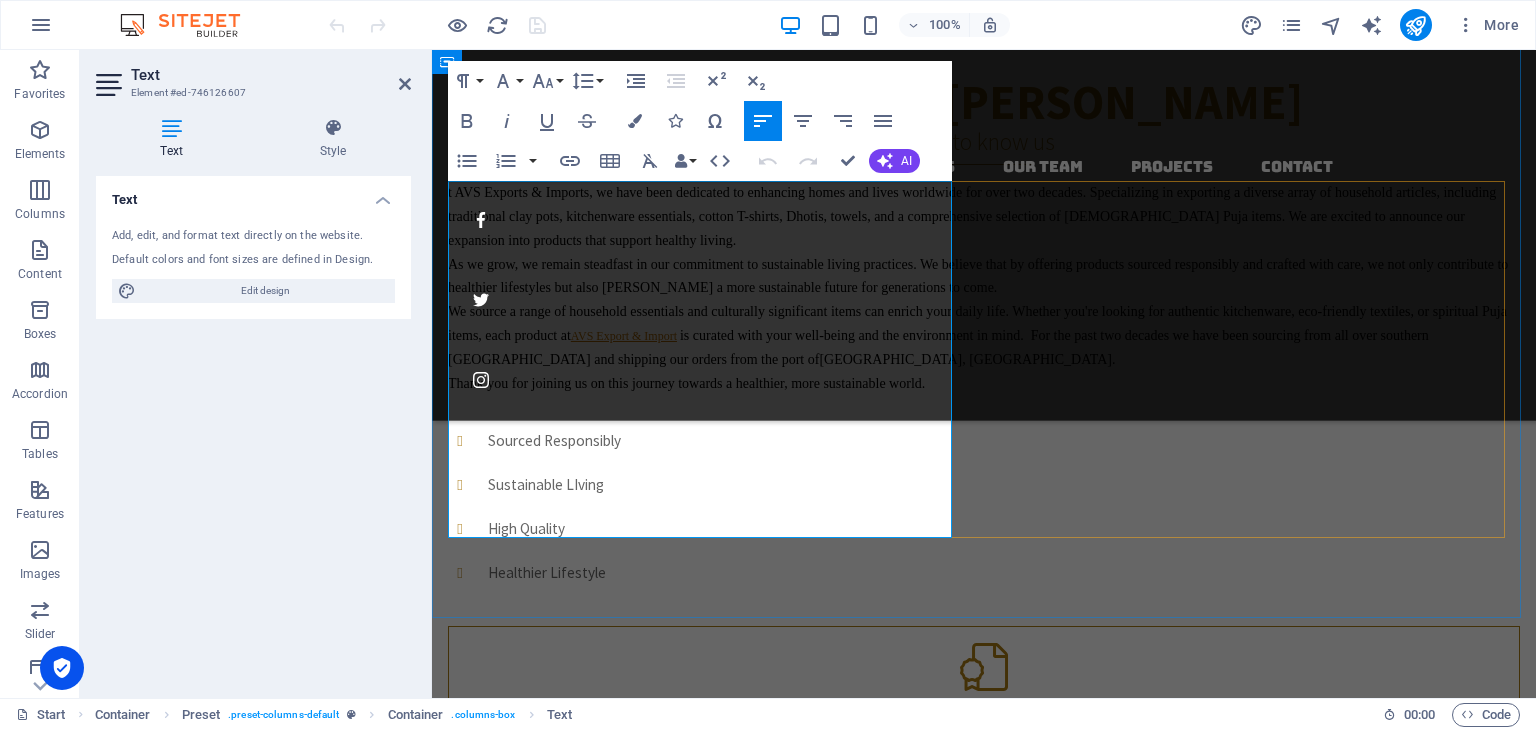 click on "As we grow, we remain steadfast in our commitment to sustainable living practices. We believe that by offering products sourced responsibly and crafted with care, we not only contribute to healthier lifestyles but also foster a more sustainable future for generations to come." at bounding box center [984, 277] 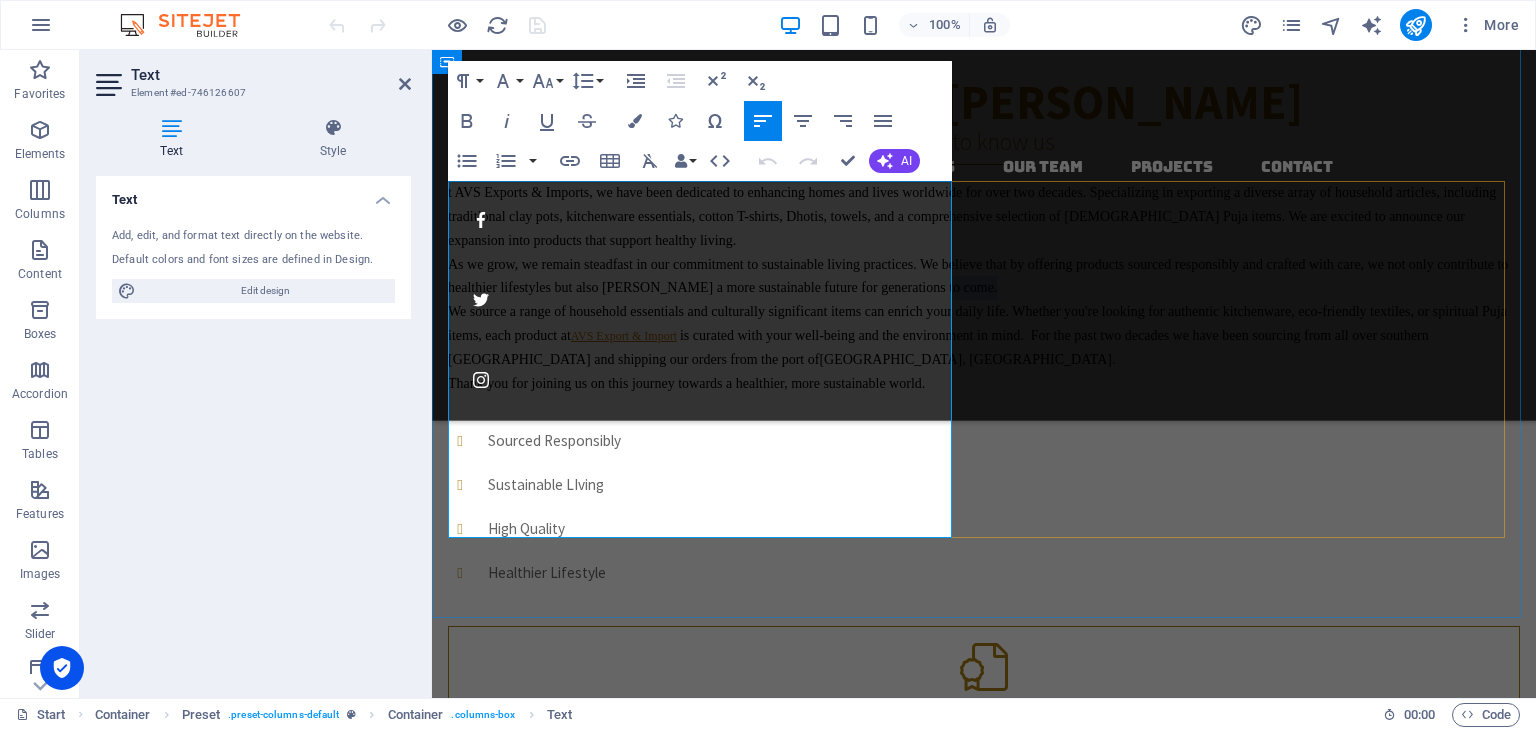 click on "As we grow, we remain steadfast in our commitment to sustainable living practices. We believe that by offering products sourced responsibly and crafted with care, we not only contribute to healthier lifestyles but also foster a more sustainable future for generations to come." at bounding box center (984, 277) 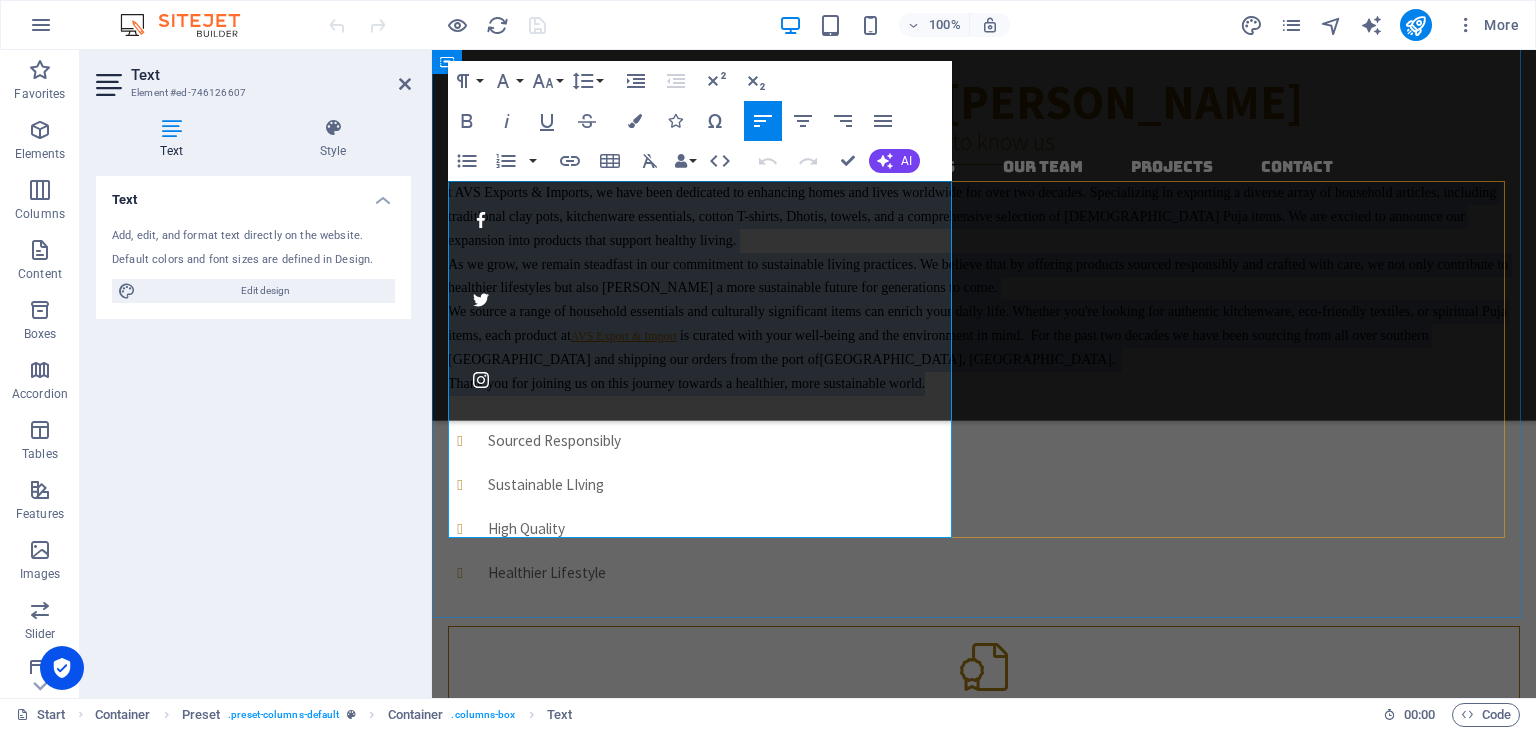 copy on "t AVS Exports & Imports, we have been dedicated to enhancing homes and lives worldwide for over two decades. Specializing in exporting a diverse array of household articles, including traditional clay pots, kitchenware essentials, cotton T-shirts, Dhotis, towels, and a comprehensive selection of Hindu Puja items. We are excited to announce our expansion into products that support healthy living.  As we grow, we remain steadfast in our commitment to sustainable living practices. We believe that by offering products sourced responsibly and crafted with care, we not only contribute to healthier lifestyles but also foster a more sustainable future for generations to come. We source a range of household essentials and culturally significant items can enrich your daily life. Whether you're looking for authentic kitchenware, eco-friendly textiles, or spiritual Puja items, each product at  A VS Export & Import   is curated with your well-being and the environment in mind.  For the past two decades we have been sou..." 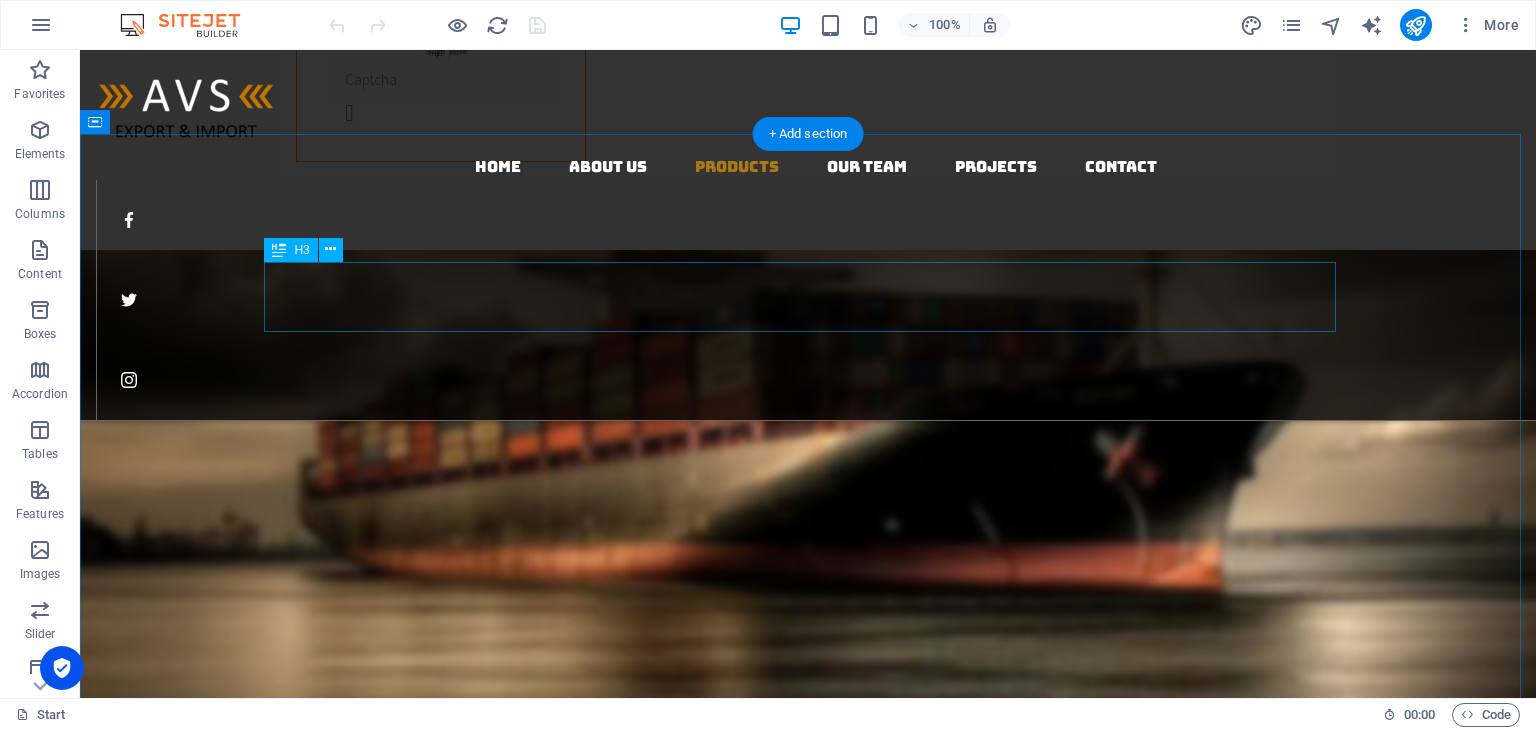 scroll, scrollTop: 2100, scrollLeft: 0, axis: vertical 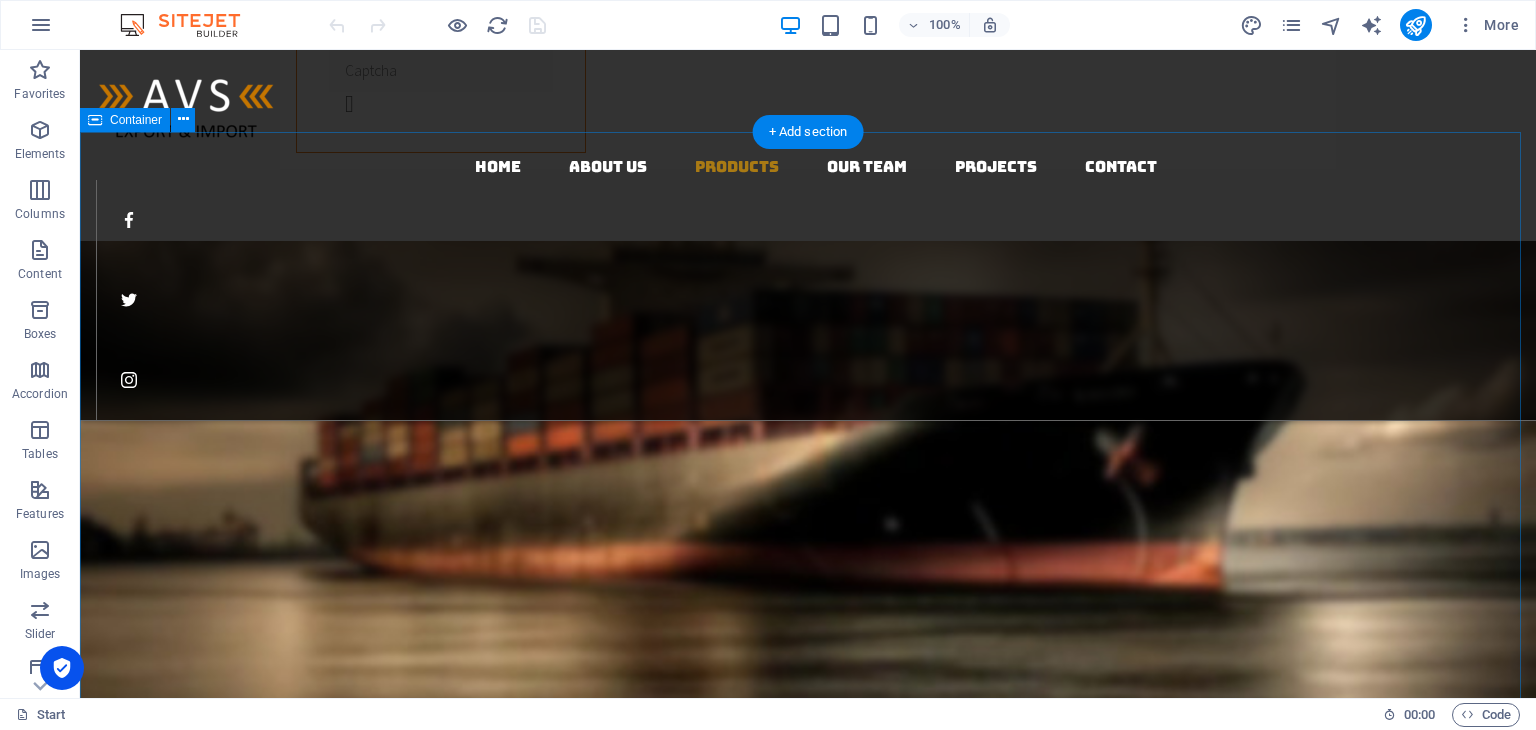 click on "Our  KEY  PRODUCTS We specialize in sourcing anything India offers — from traditional pooja items and cookware to spices, textiles, agro products, and more. Indian Pooja Artciles Bring the spiritual essence of India to your market with our premium range of Indian Pooja Items — carefully sourced from skilled artisans and trusted suppliers across Tamil Nadu and Kerala. From brass oil lamps (Kuthu Vilakku) to cotton wicks, pure camphor, traditional idols, pooja plates, and more — we supply everything needed for daily rituals, festive celebrations, and temple use - Authentic designs,  assured quality .   Bulk Orders & Custom Kits  – Perfect for retail, temples, gifting, and event supplies “From lamps to incense — if it belongs in a pooja room, we can deliver it.” Indian Clay Pots Authentic Taste – Slow cooking in clay brings out rich, earthy flavors Healthier Meals – Requires less oil and preserves natural nutrients Eco-Friendly & Sustainable – 100% natural and biodegradable Cotton Basics" at bounding box center (808, 3289) 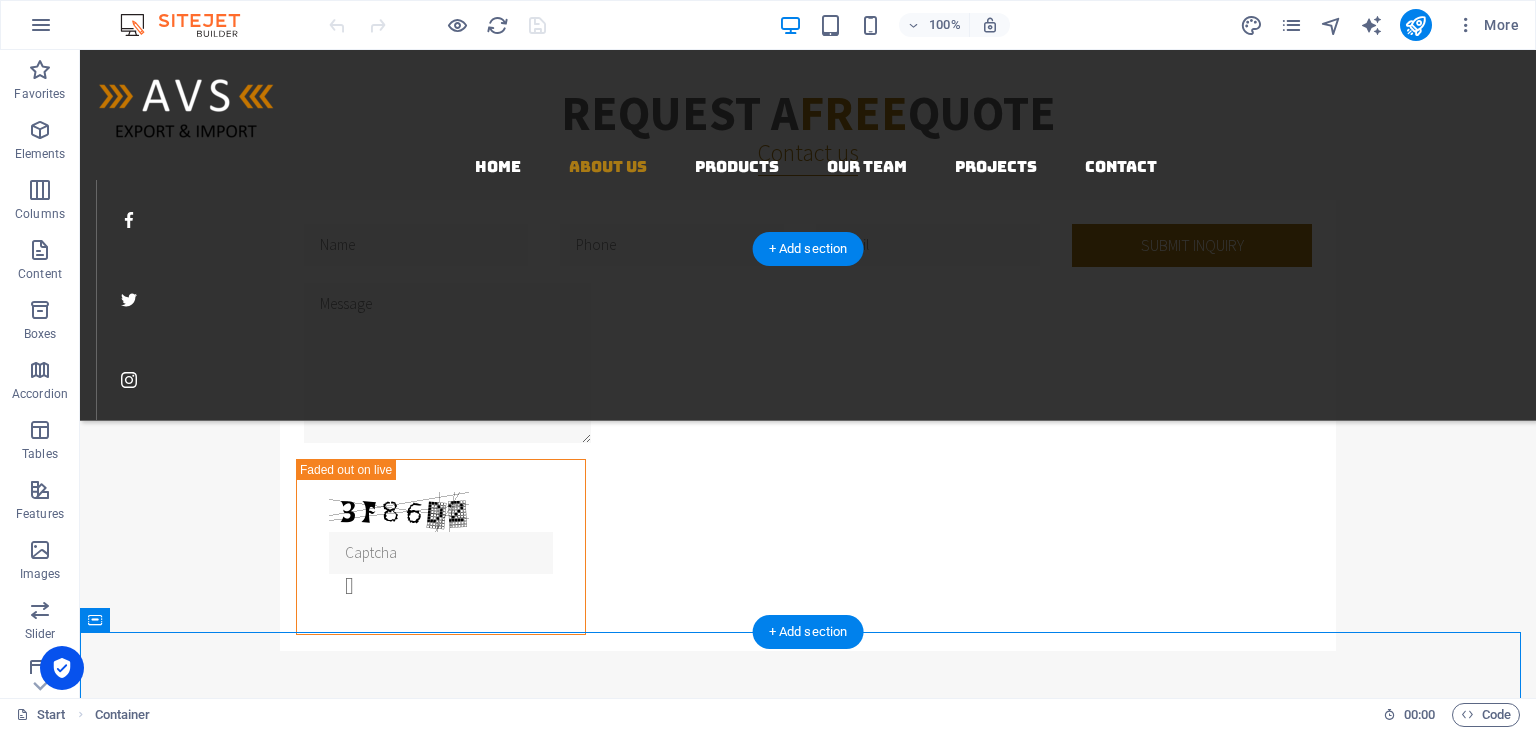 scroll, scrollTop: 1600, scrollLeft: 0, axis: vertical 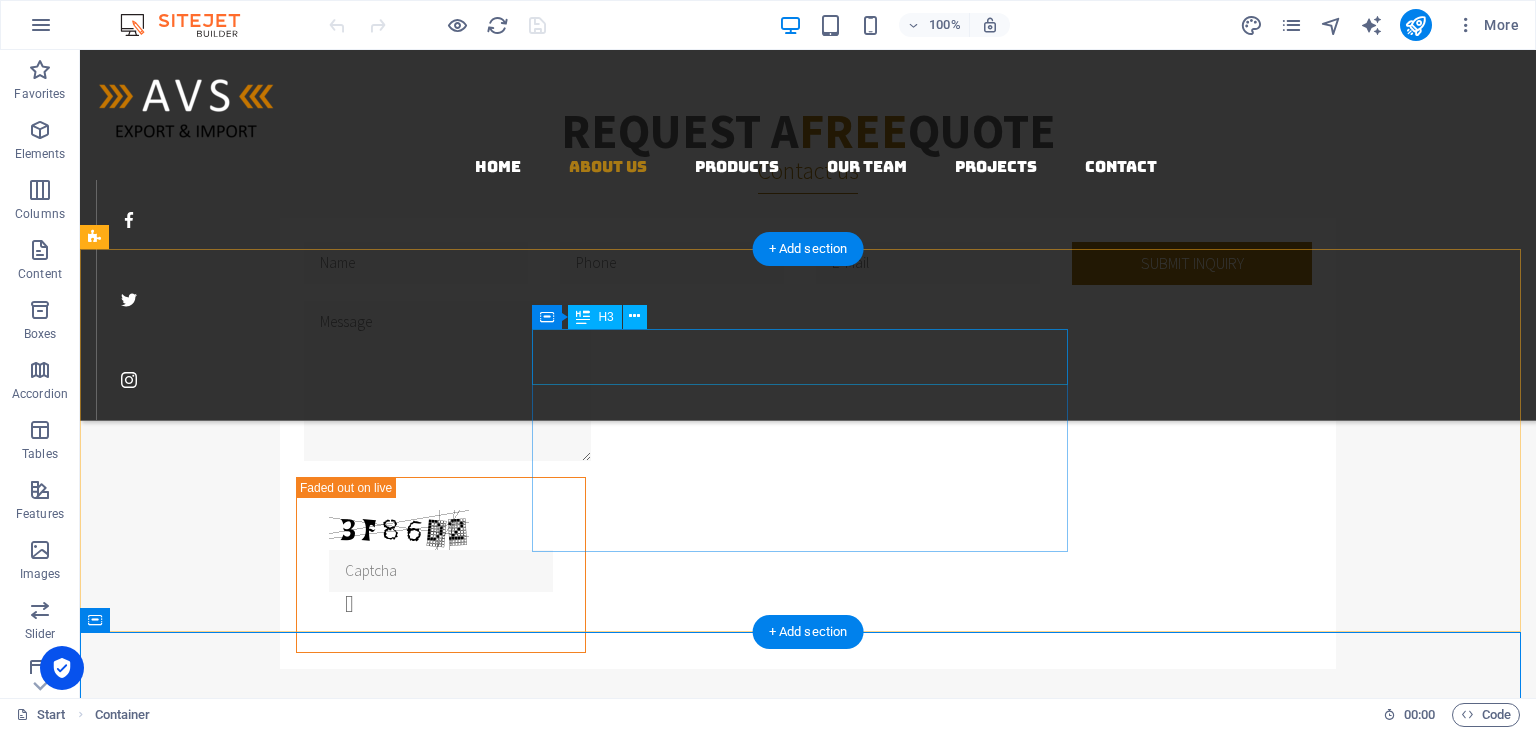 click on "We   SOURCING" at bounding box center [540, 1418] 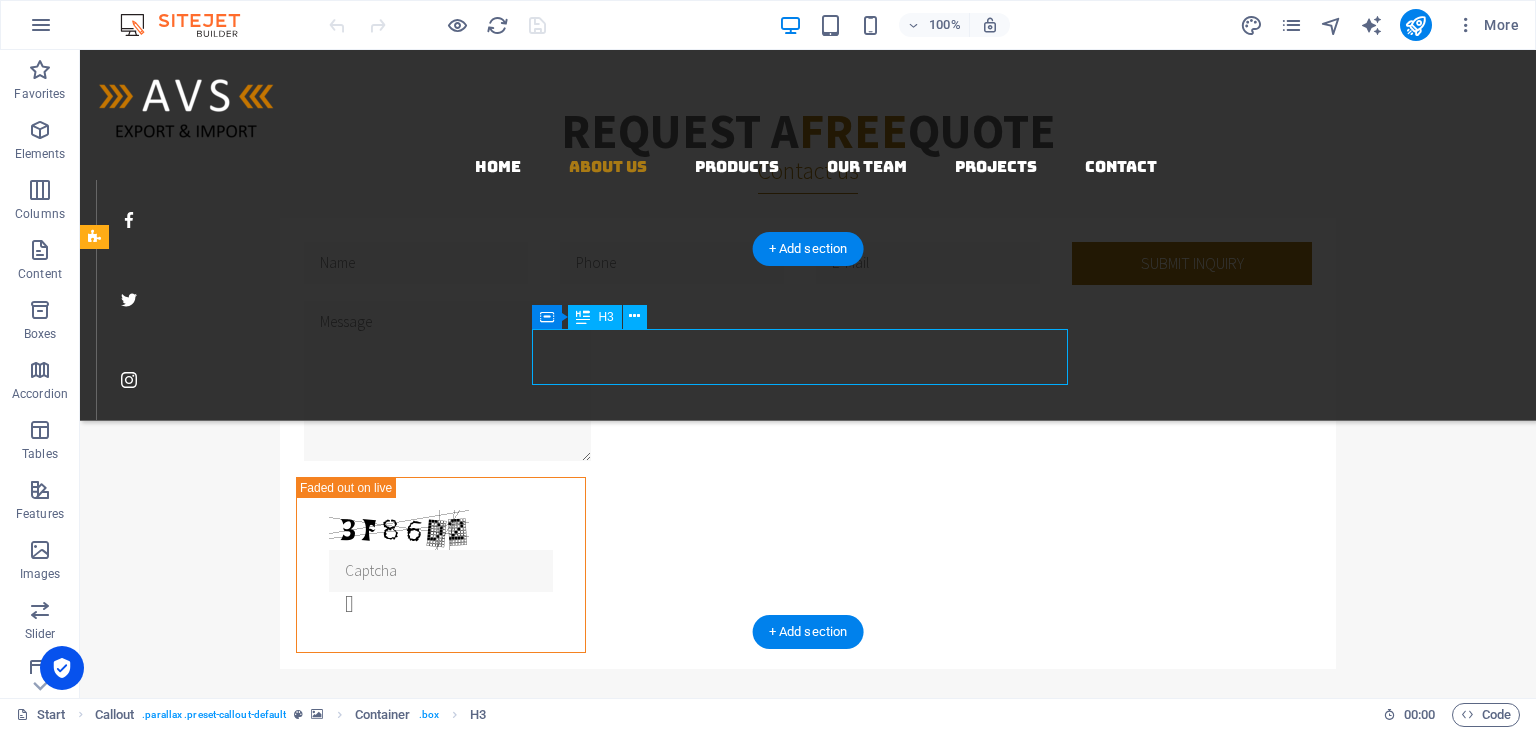 click on "We   SOURCING" at bounding box center (540, 1418) 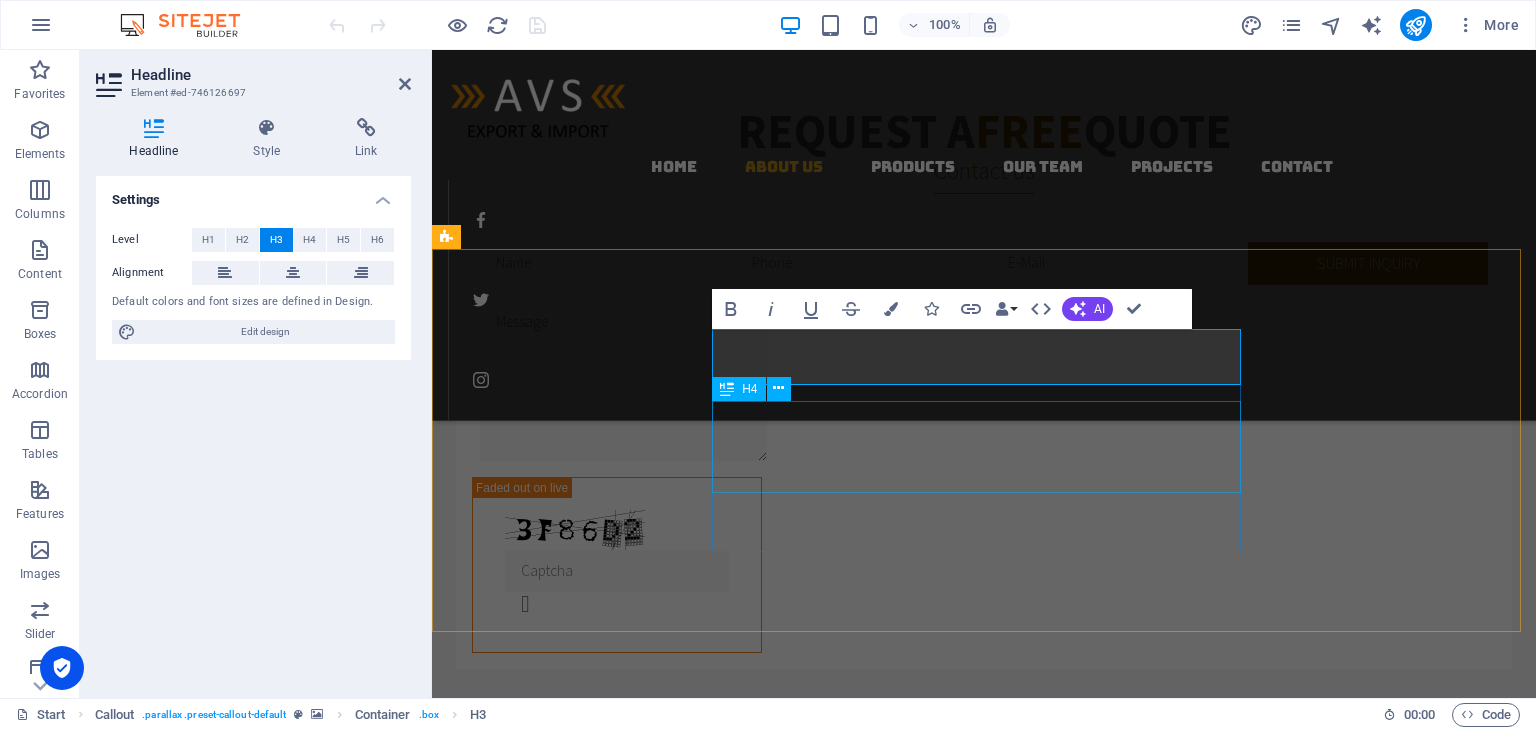 click on "Can’t find a product listed? Just ask! We have the network, expertise, and export licenses to source and supply any Indian-made item — at competitive prices, with quality you can trust." at bounding box center (716, 1509) 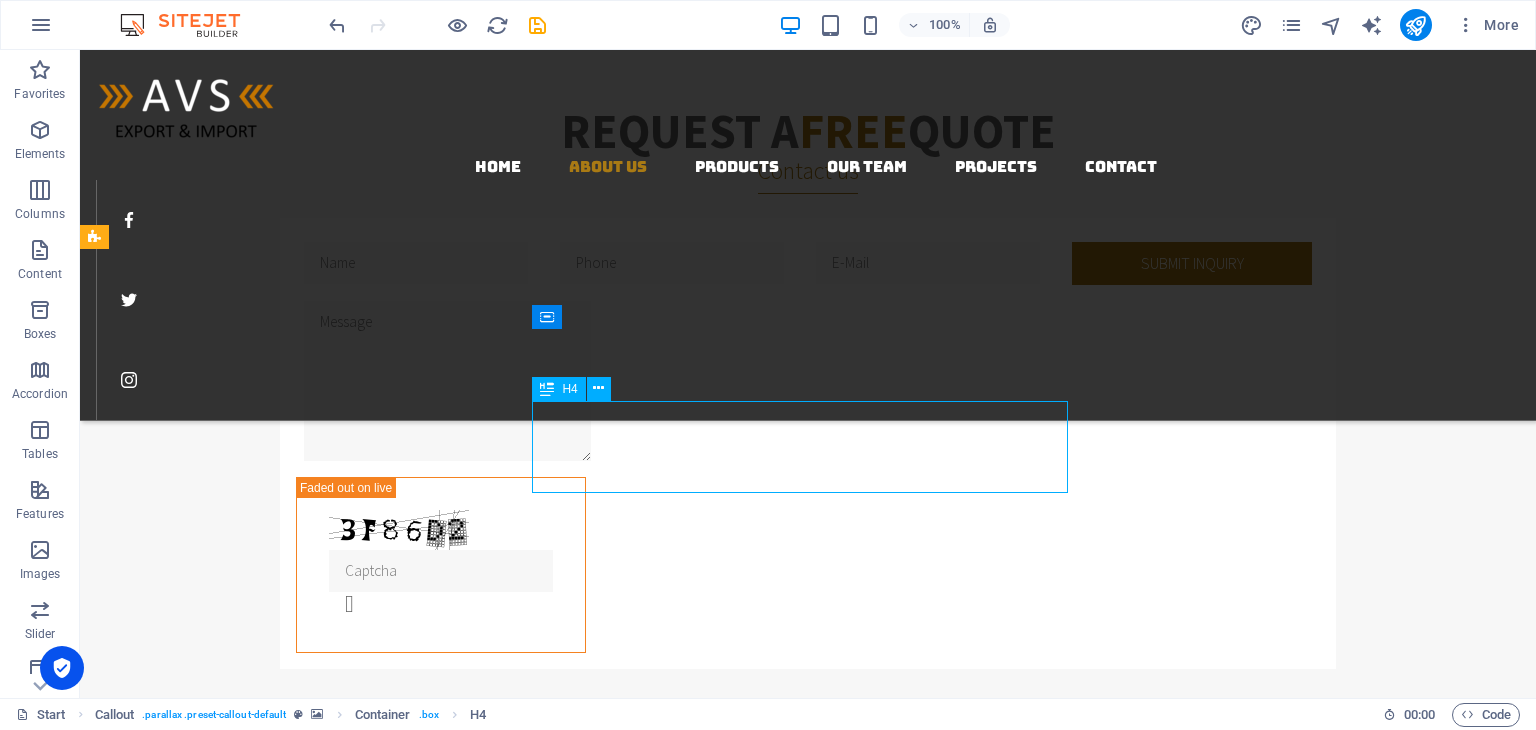 click on "Can’t find a product listed? Just ask! We have the network, expertise, and export licenses to source and supply any Indian-made item — at competitive prices, with quality you can trust." at bounding box center (540, 1509) 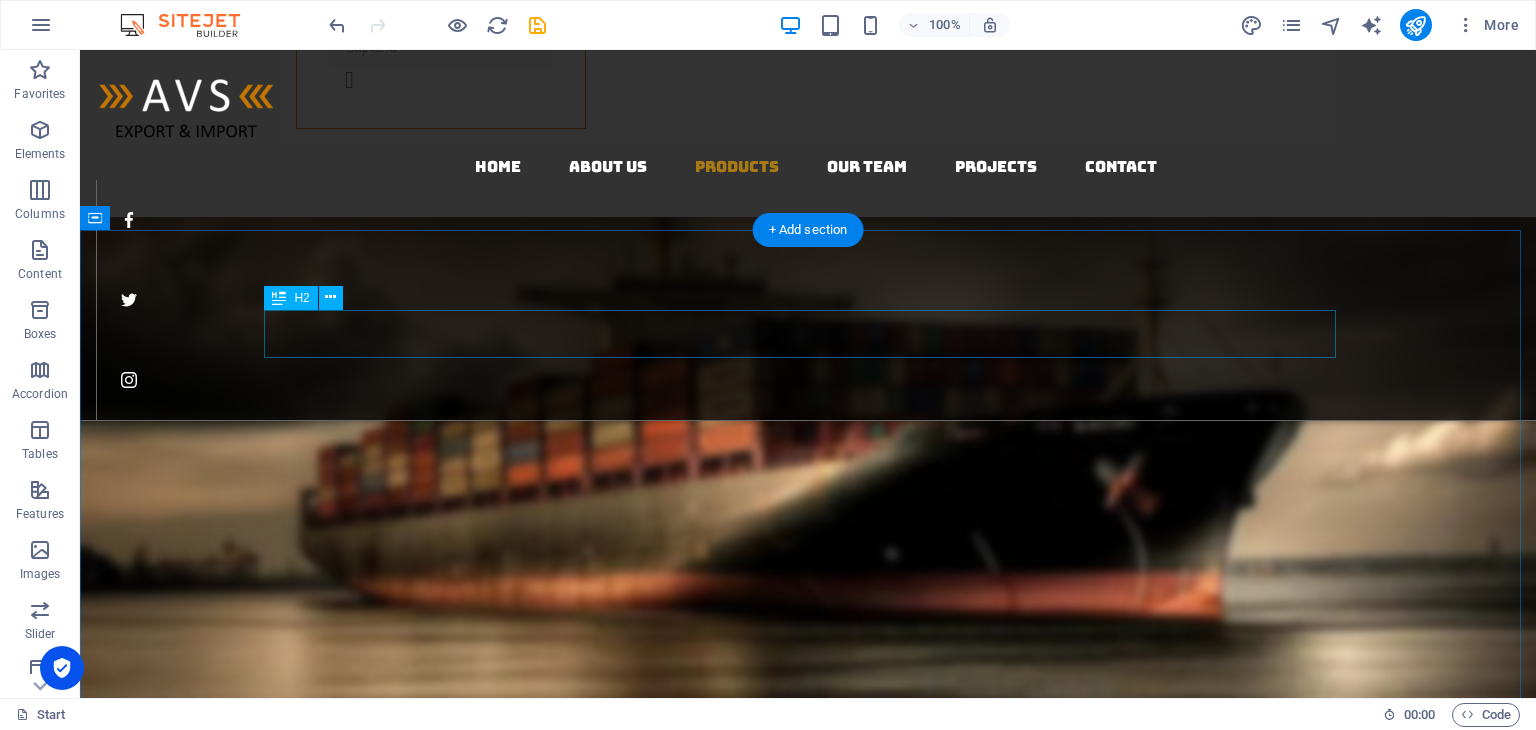 scroll, scrollTop: 2000, scrollLeft: 0, axis: vertical 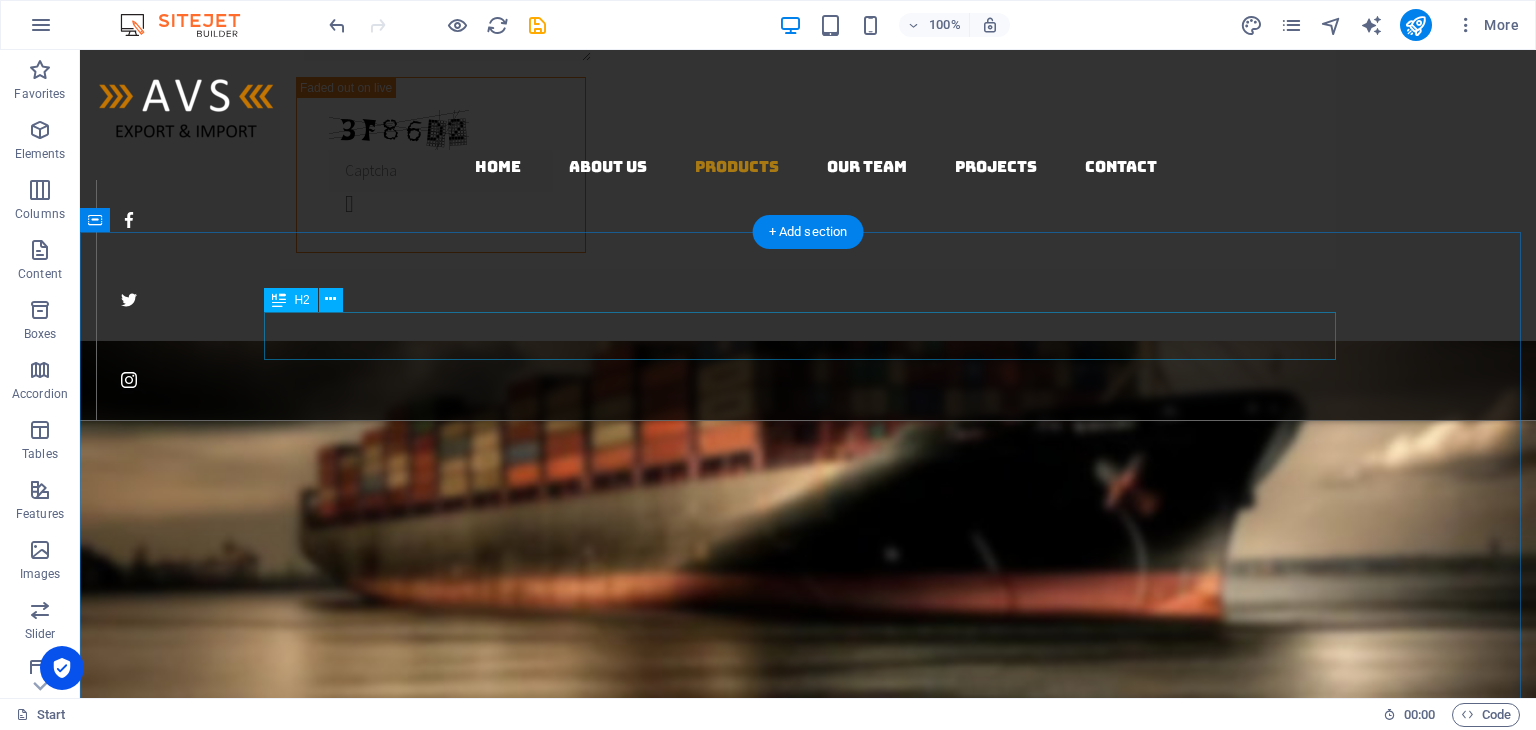 click on "Our  KEY  PRODUCTS" at bounding box center (808, 1399) 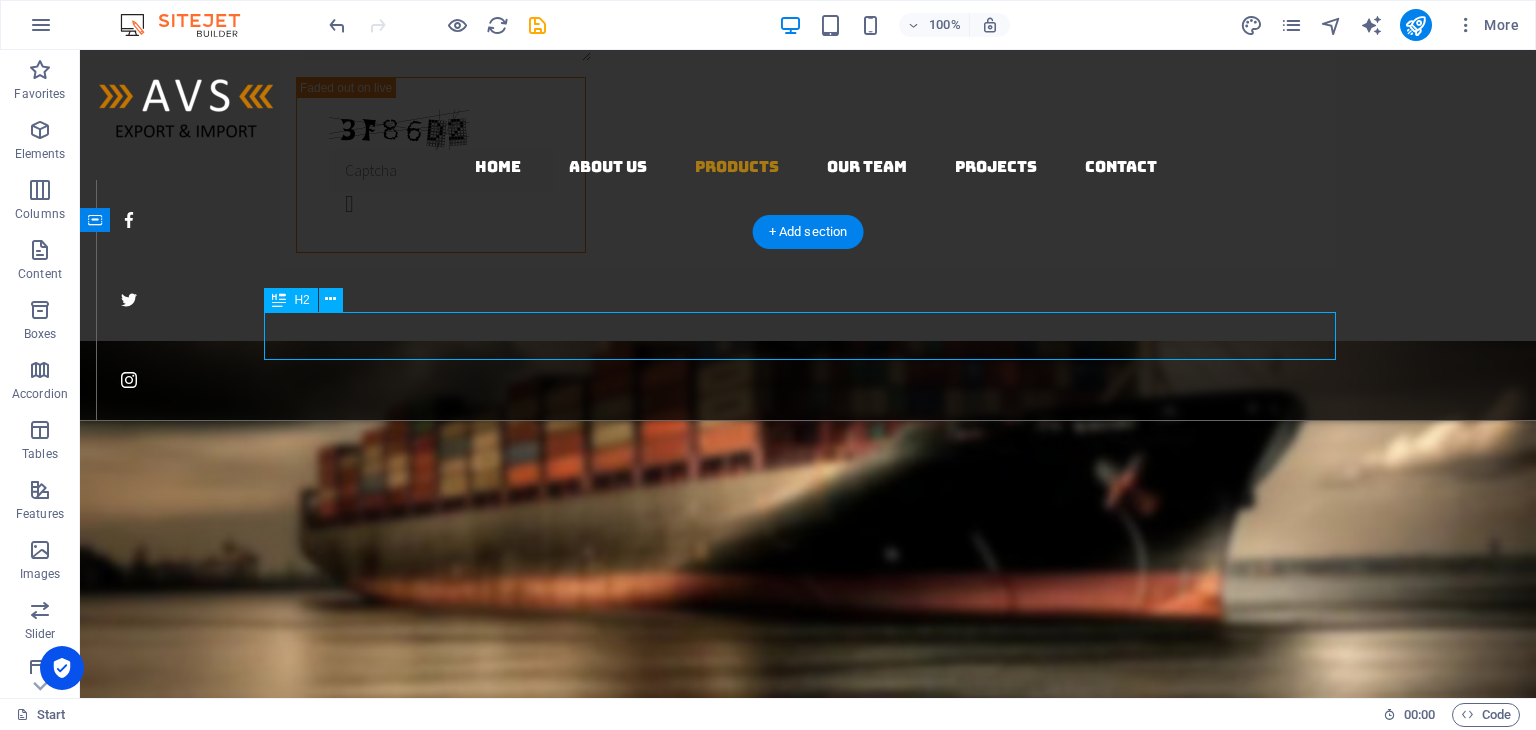 click on "Our  KEY  PRODUCTS" at bounding box center [808, 1399] 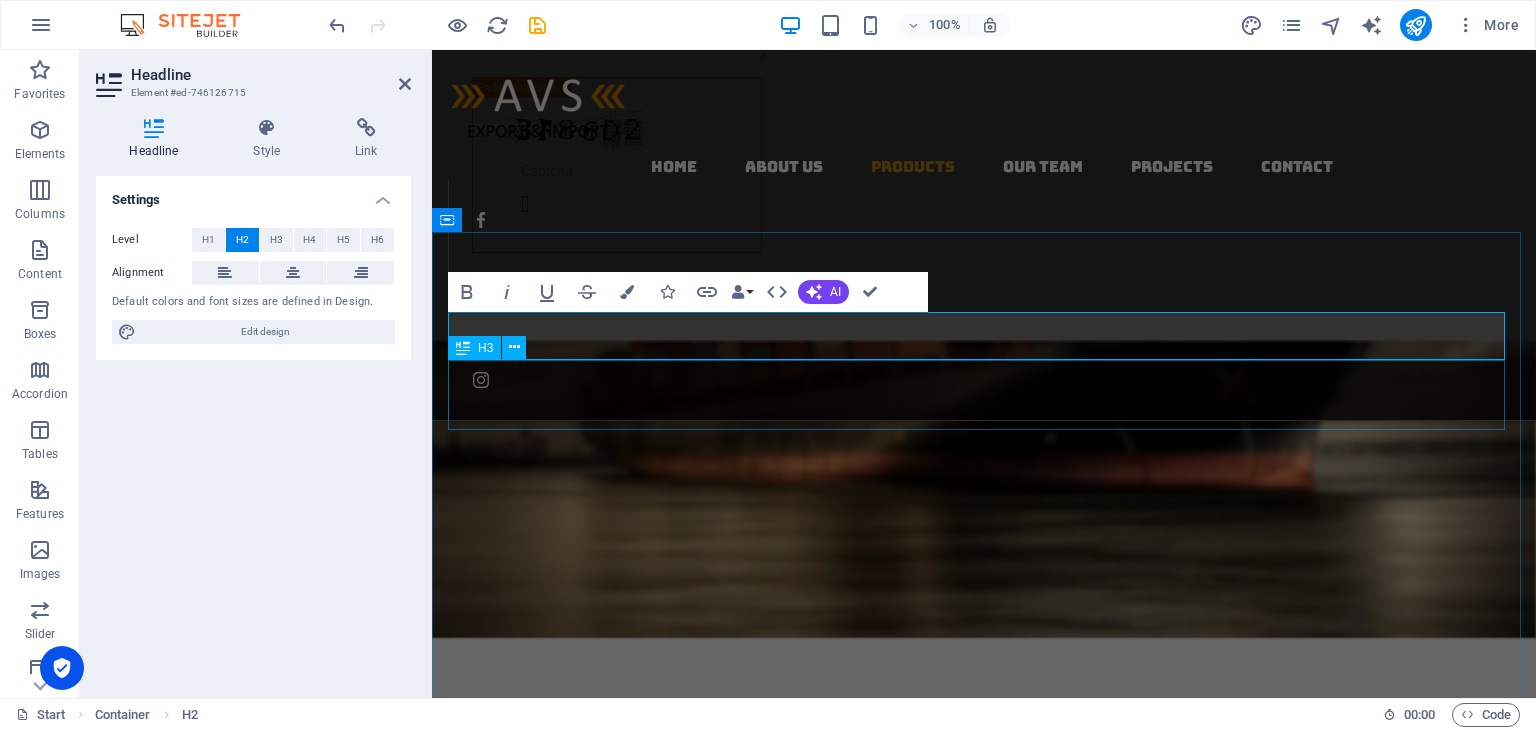 click on "We specialize in sourcing anything India offers — from traditional pooja items and cookware to spices, textiles, agro products, and more." at bounding box center (984, 1458) 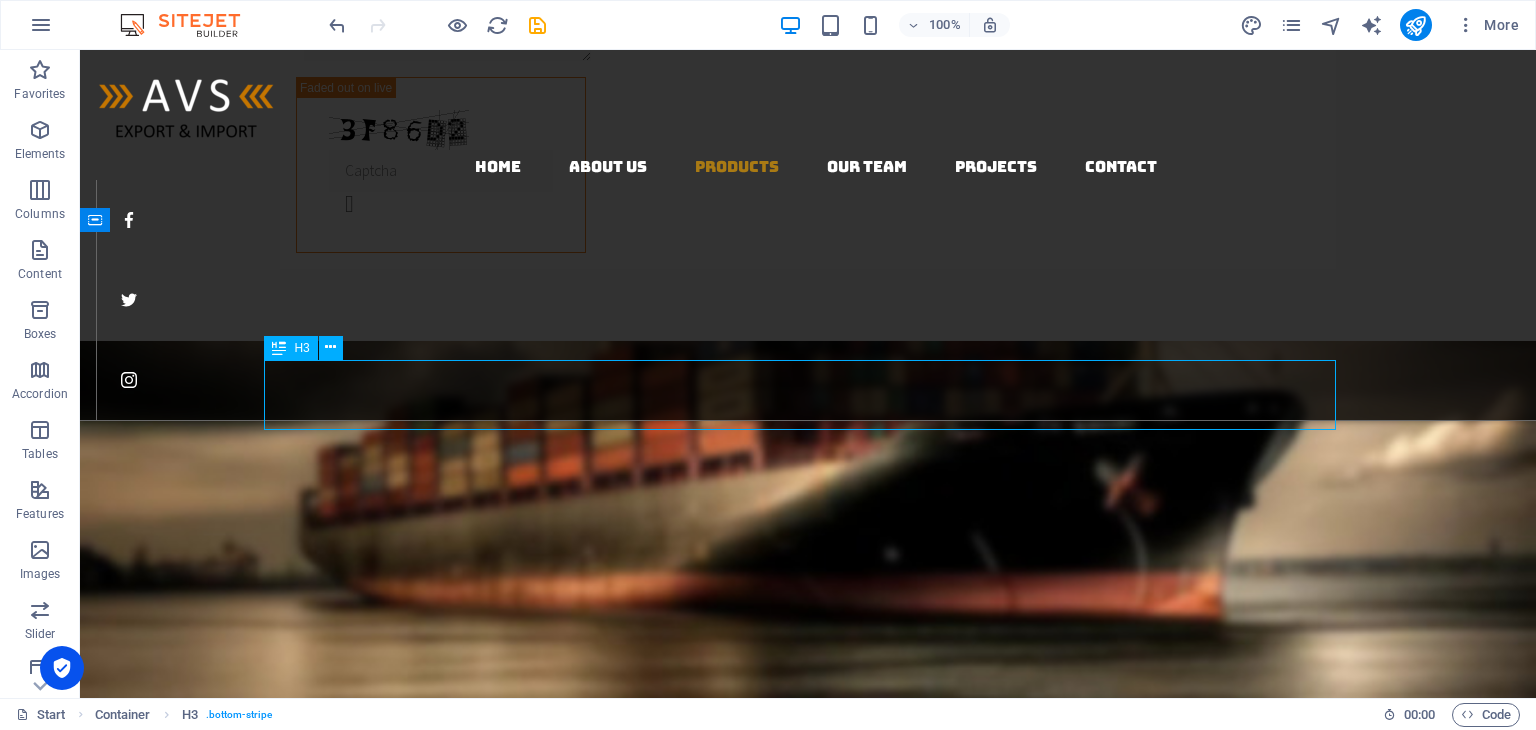 click on "We specialize in sourcing anything India offers — from traditional pooja items and cookware to spices, textiles, agro products, and more." at bounding box center (808, 1458) 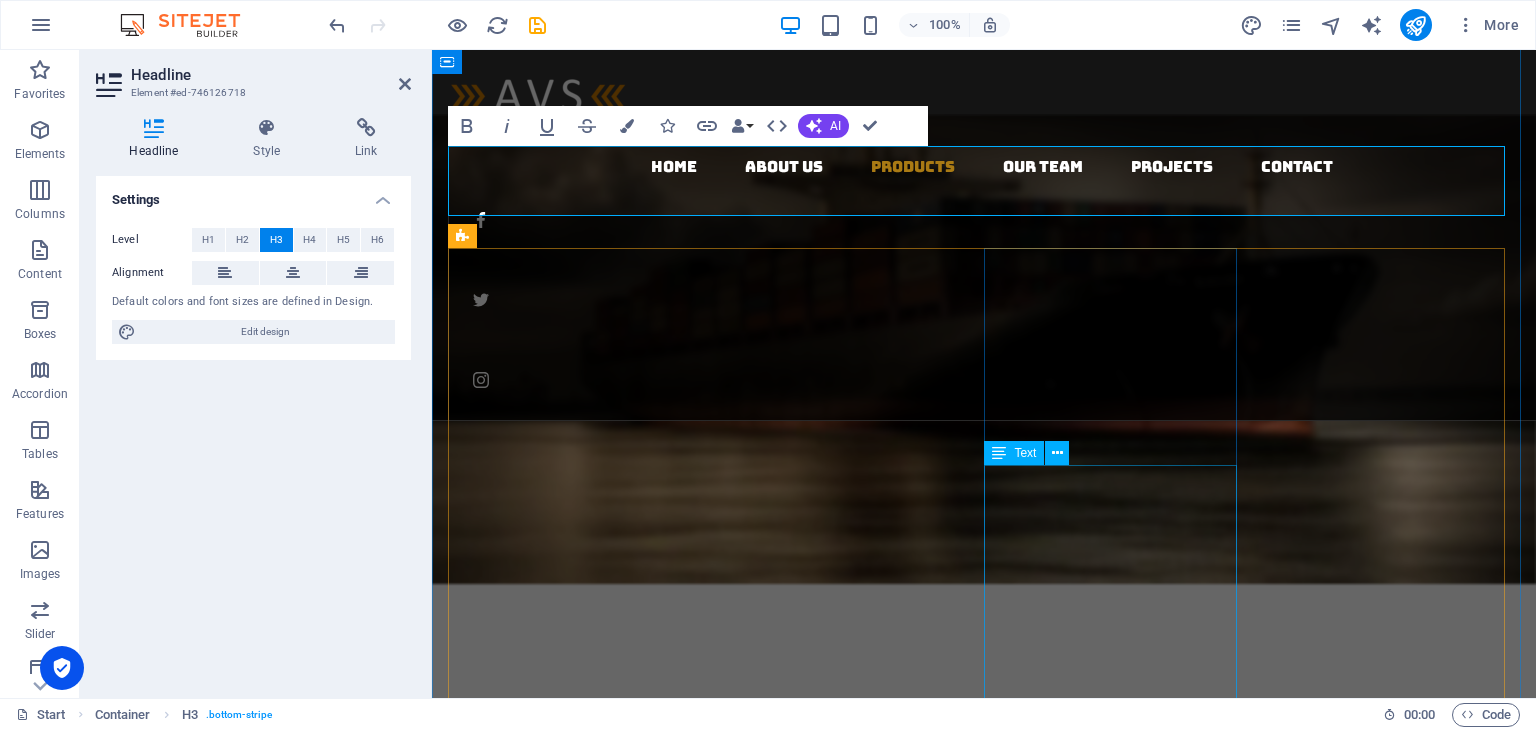 scroll, scrollTop: 2200, scrollLeft: 0, axis: vertical 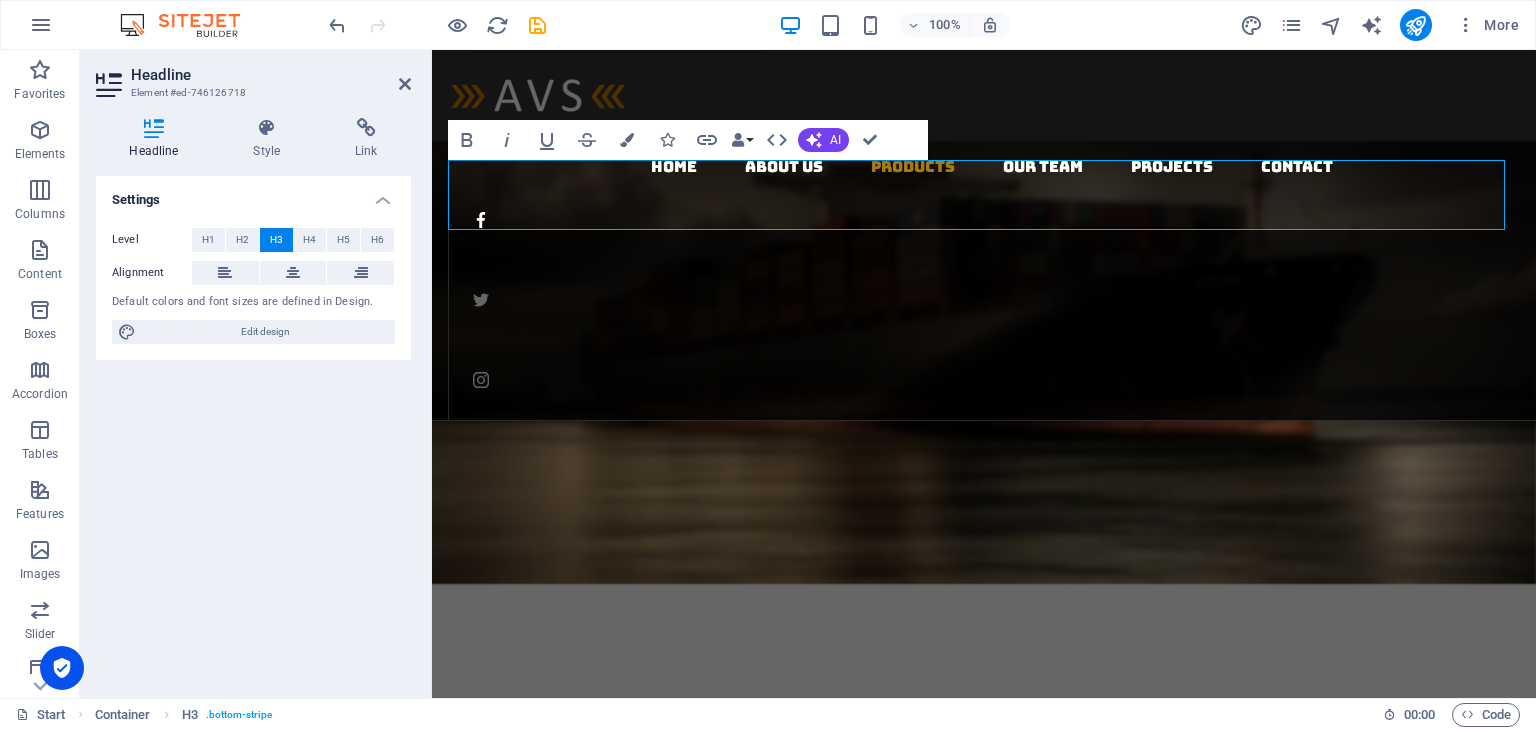 click on "Settings Level H1 H2 H3 H4 H5 H6 Alignment Default colors and font sizes are defined in Design. Edit design" at bounding box center (253, 429) 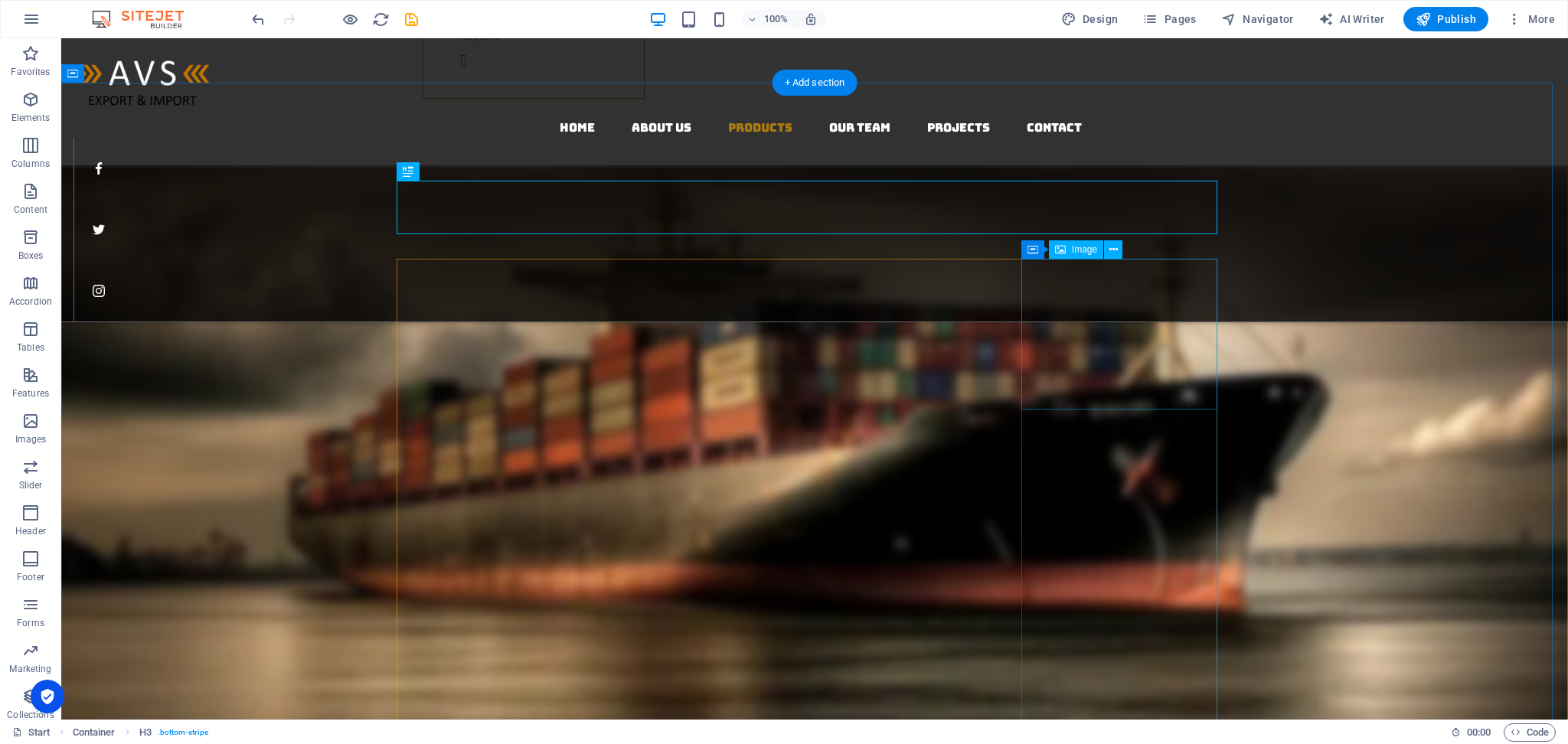 scroll, scrollTop: 1811, scrollLeft: 0, axis: vertical 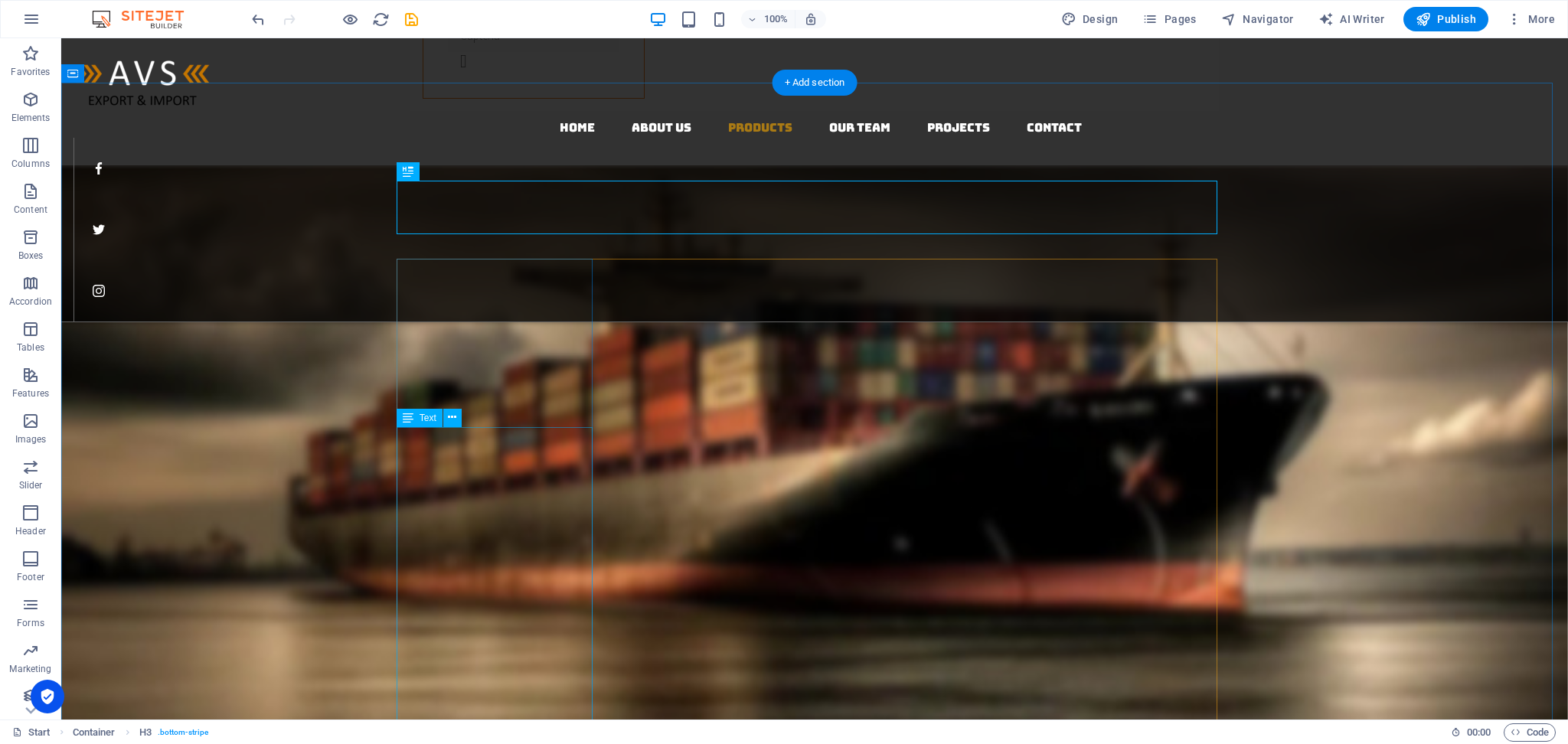click on "Bring the spiritual essence of India to your market with our premium range of Indian Pooja Items — carefully sourced from skilled artisans and trusted suppliers across Tamil Nadu and Kerala. From brass oil lamps (Kuthu Vilakku) to cotton wicks, pure camphor, traditional idols, pooja plates, and more — we supply everything needed for daily rituals, festive celebrations, and temple use - Authentic designs,  assured quality .   Bulk Orders & Custom Kits  – Perfect for retail, temples, gifting, and event supplies “From lamps to incense — if it belongs in a pooja room, we can deliver it.”" at bounding box center (815, 1864) 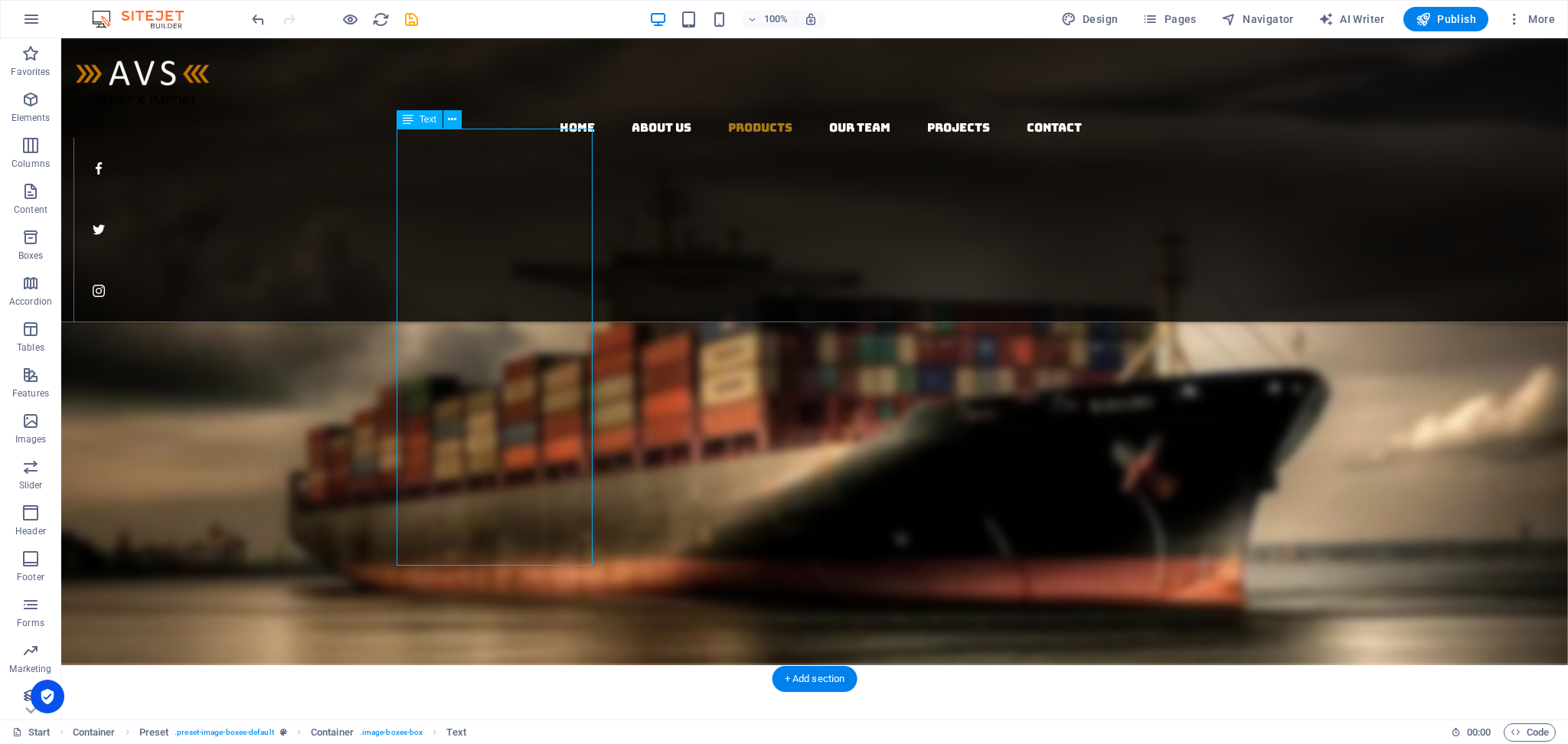 scroll, scrollTop: 2117, scrollLeft: 0, axis: vertical 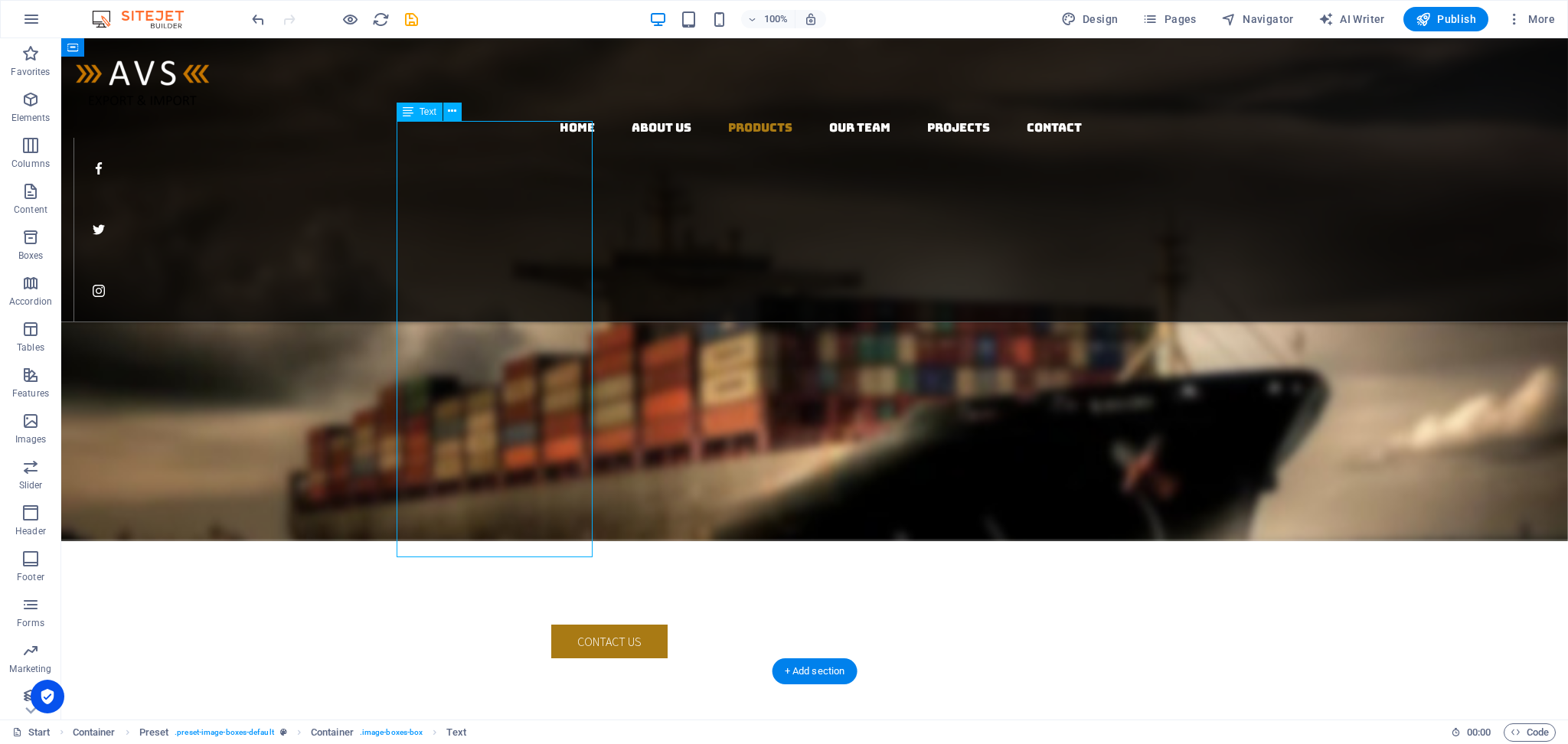 click on "Bring the spiritual essence of India to your market with our premium range of Indian Pooja Items — carefully sourced from skilled artisans and trusted suppliers across Tamil Nadu and Kerala. From brass oil lamps (Kuthu Vilakku) to cotton wicks, pure camphor, traditional idols, pooja plates, and more — we supply everything needed for daily rituals, festive celebrations, and temple use - Authentic designs,  assured quality .   Bulk Orders & Custom Kits  – Perfect for retail, temples, gifting, and event supplies “From lamps to incense — if it belongs in a pooja room, we can deliver it.”" at bounding box center [815, 1644] 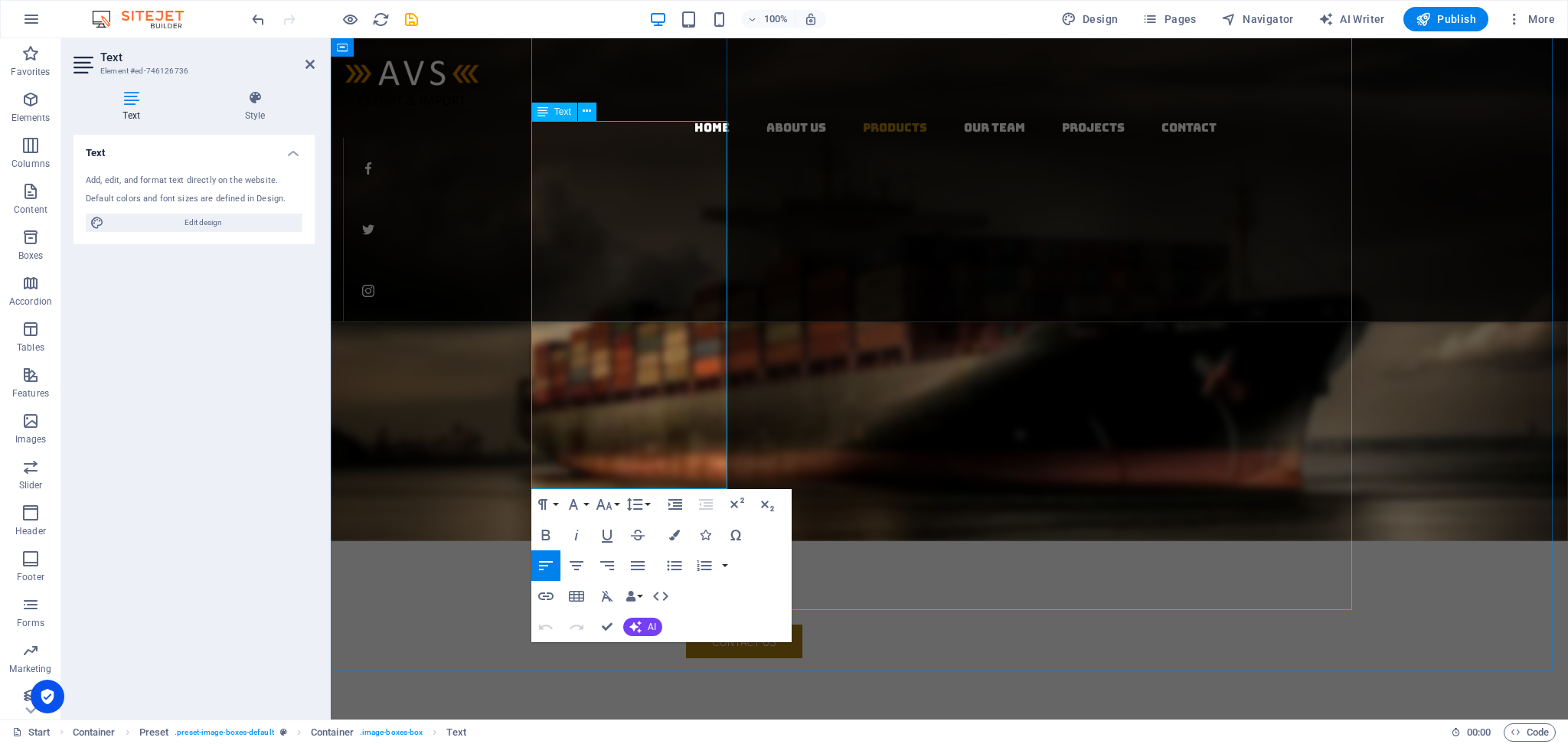 click on "From brass oil lamps (Kuthu Vilakku) to cotton wicks, pure camphor, traditional idols, pooja plates, and more — we supply everything needed for daily rituals, festive celebrations, and temple use - Authentic designs,  assured quality .   Bulk Orders & Custom Kits  – Perfect for retail, temples, gifting, and event supplies" at bounding box center [949, 1601] 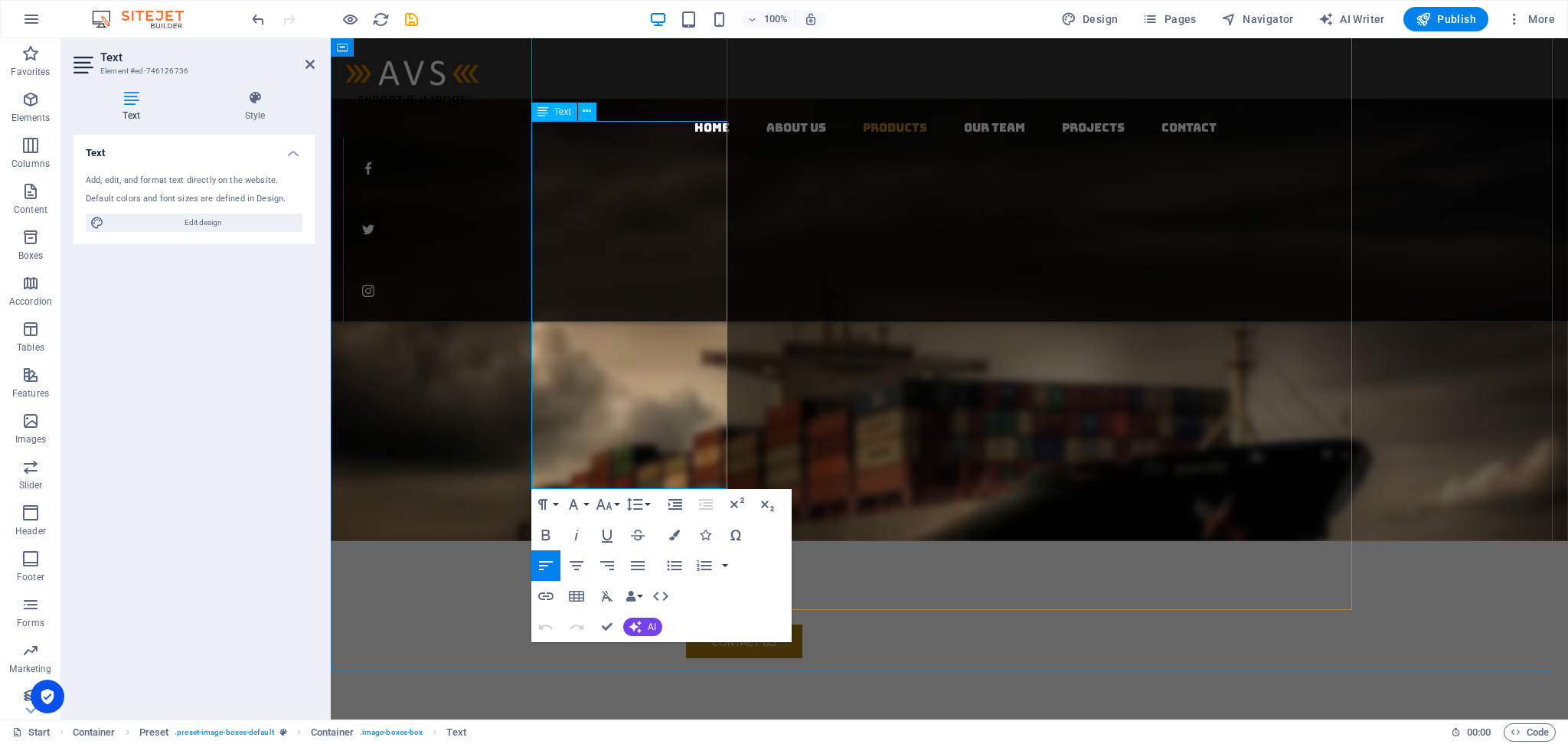 copy on "Bring the spiritual essence of India to your market with our premium range of Indian Pooja Items — carefully sourced from skilled artisans and trusted suppliers across Tamil Nadu and Kerala. From brass oil lamps (Kuthu Vilakku) to cotton wicks, pure camphor, traditional idols, pooja plates, and more — we supply everything needed for daily rituals, festive celebrations, and temple use - Authentic designs,  assured quality .   Bulk Orders & Custom Kits  – Perfect for retail, temples, gifting, and event supplies “From lamps to incense — if it belongs in a pooja room, we can deliver it.”" 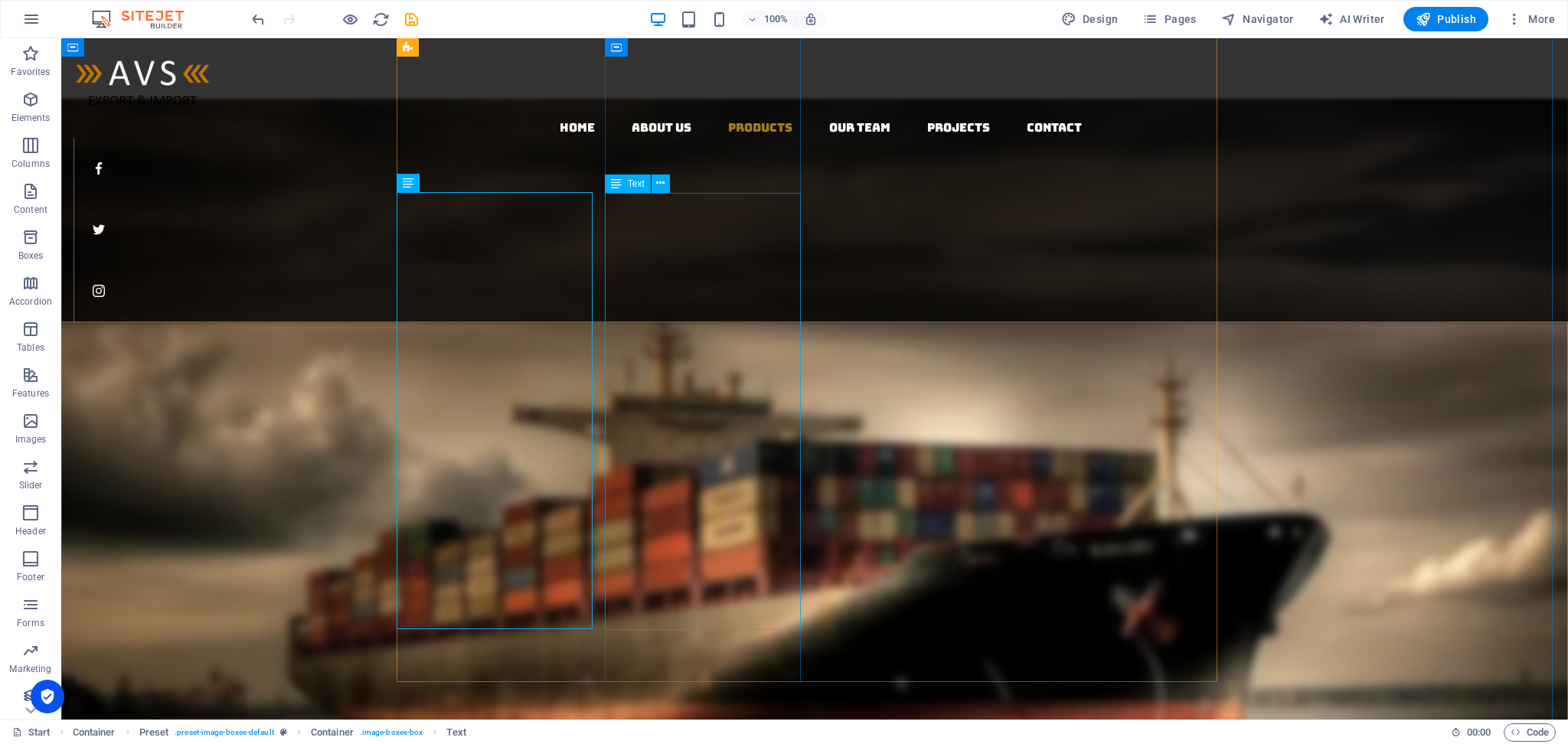 scroll, scrollTop: 1914, scrollLeft: 0, axis: vertical 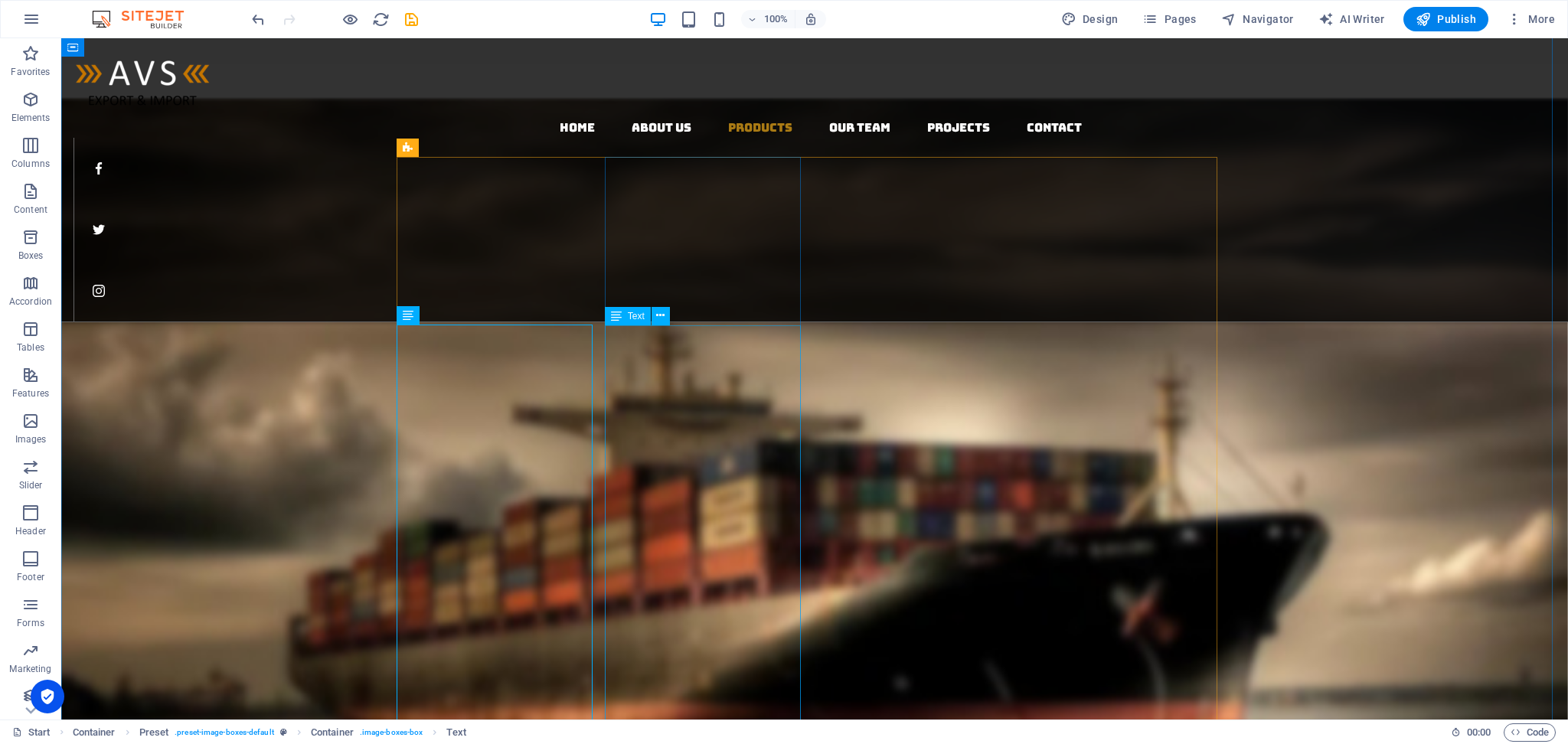 click on "Bring the age-old wisdom of Indian kitchens to modern homes with our range of handcrafted clay pots, made by skilled artisans using traditional methods. Each pot is designed to enhance flavors, retain nutrients, and promote healthy, oil-free cooking. Authentic Taste – Slow cooking in clay brings out rich, earthy flavors Healthier Meals – Requires less oil and preserves natural nutrients Eco-Friendly & Sustainable – 100% natural and biodegradable Versatile Use – Ideal for curries, stews, rice, meats, and more . “Your customers will taste the difference — naturally.”" at bounding box center [815, 2723] 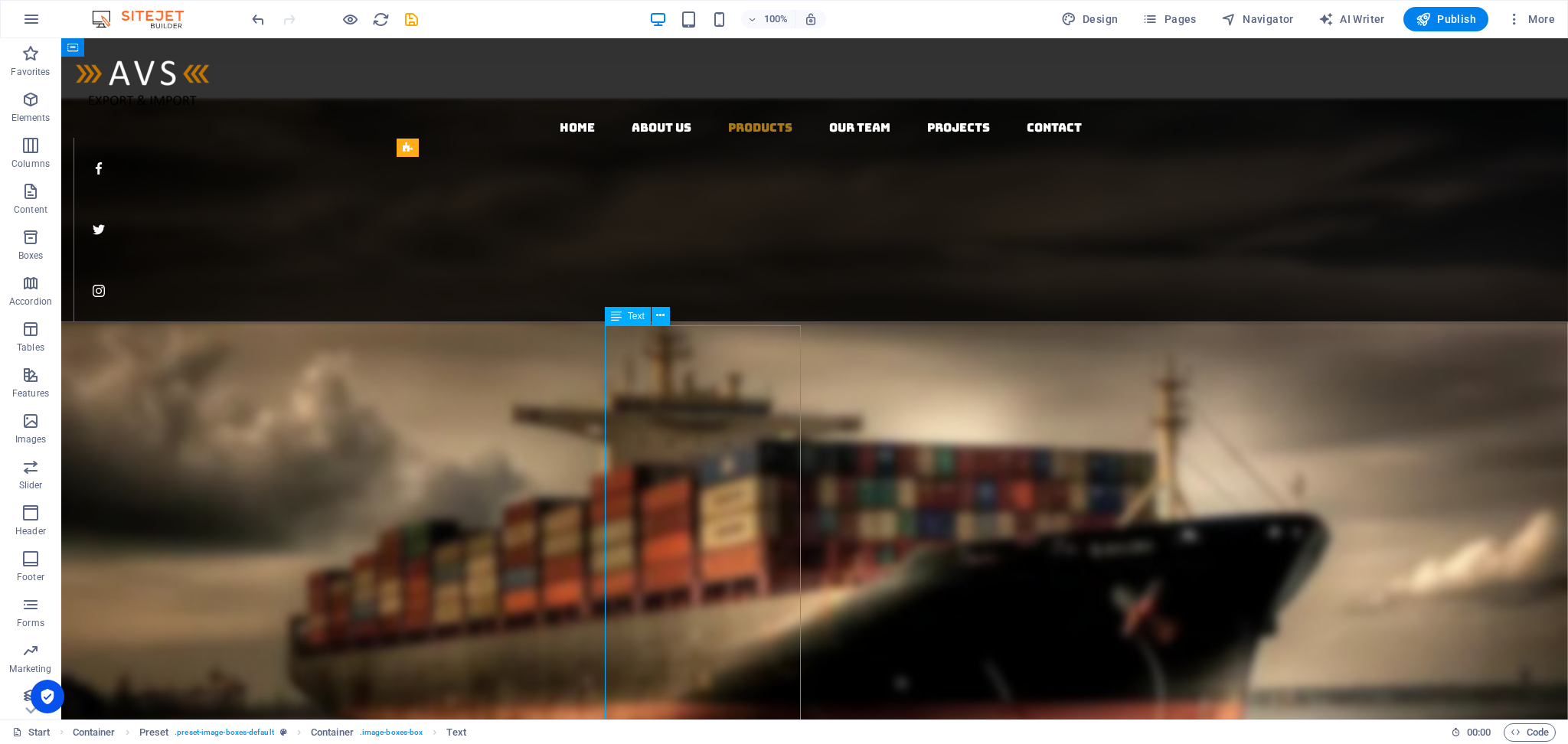 click on "Bring the age-old wisdom of Indian kitchens to modern homes with our range of handcrafted clay pots, made by skilled artisans using traditional methods. Each pot is designed to enhance flavors, retain nutrients, and promote healthy, oil-free cooking. Authentic Taste – Slow cooking in clay brings out rich, earthy flavors Healthier Meals – Requires less oil and preserves natural nutrients Eco-Friendly & Sustainable – 100% natural and biodegradable Versatile Use – Ideal for curries, stews, rice, meats, and more . “Your customers will taste the difference — naturally.”" at bounding box center (815, 2723) 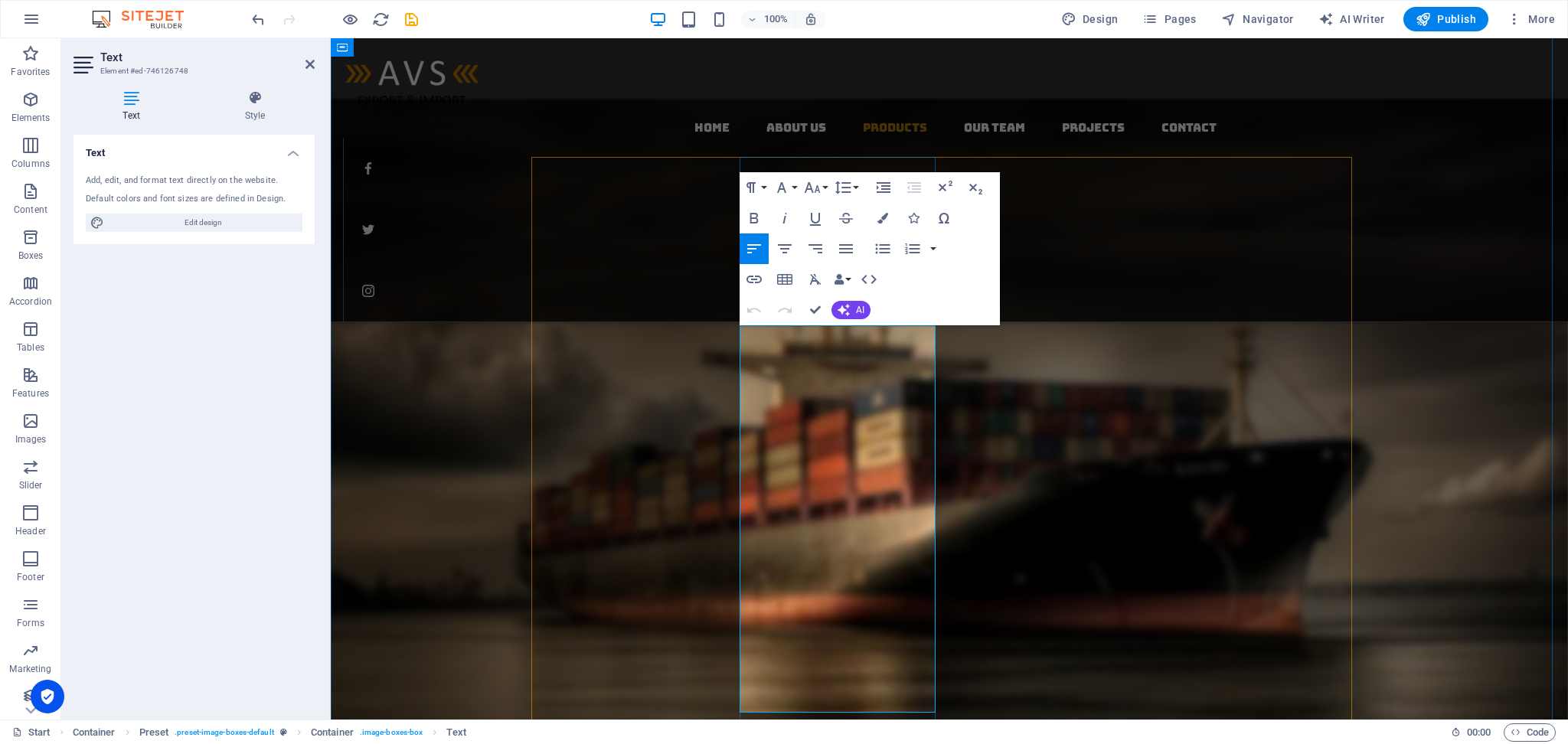 click on "Bring the age-old wisdom of Indian kitchens to modern homes with our range of handcrafted clay pots, made by skilled artisans using traditional methods. Each pot is designed to enhance flavors, retain nutrients, and promote healthy, oil-free cooking." at bounding box center [949, 2630] 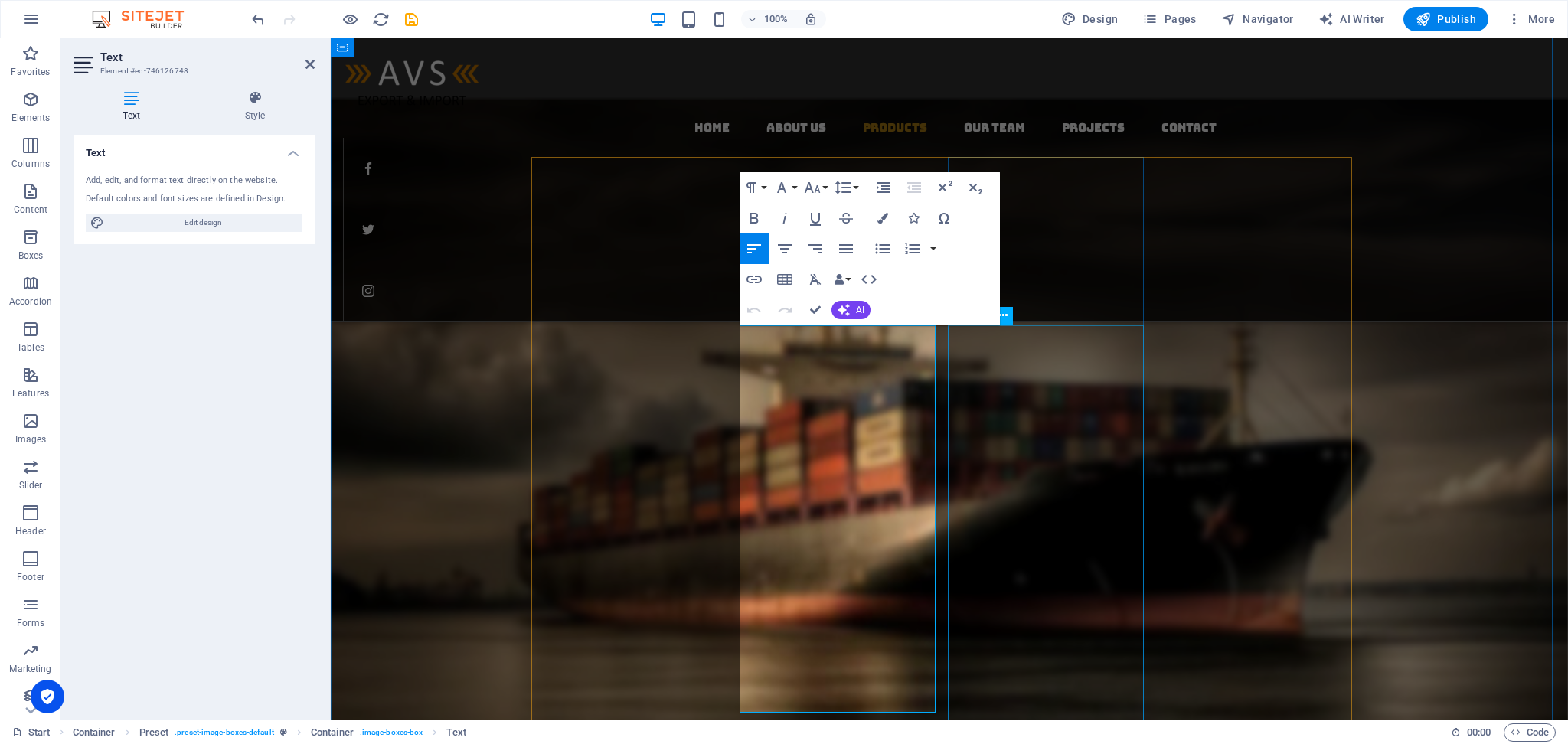click on "Step into the world of premium cotton essentials crafted in the textile hub of  Tirupur , Tamil Nadu — globally renowned for its superior quality and innovation in cotton manufacturing. Our collection features exceptionally soft, breathable, and durable cotton products that your customers will love, from luxurious bedding to everyday wear.  Made with 100% natural cotton and has premium finish.  Versatile Range – From T-shirts to towels, all export-ready High Demand – Perfect for retail, gifting, and private label markets Designed for comfort, built for longevity  ***** “Elevate your collection with cotton that delivers quality your customers c" at bounding box center [949, 3557] 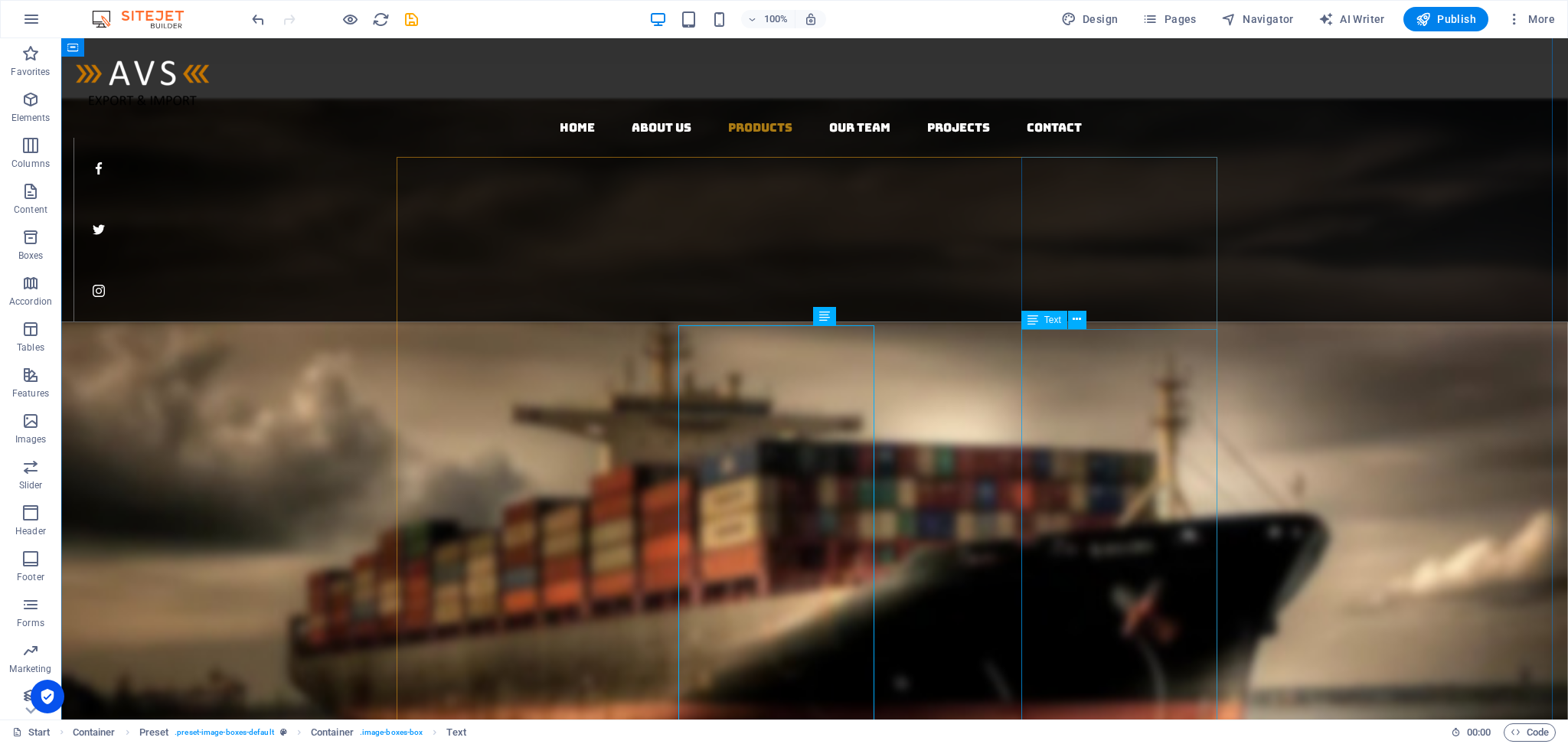 click on "Fuel today’s wellness market with India’s most sought-after superfoods — including  pumpkin seeds, sunflower seeds, fox nuts (makhana), peanuts, and premium coconuts.  Sourced directly from trusted farms across Tamil Nadu and beyond, our products are rich in nutrients, high in demand, and ready for global export. Clean & Natural – No additives, preservatives, or artificial flavoring Nutrient-Rich – High in protein, fiber, antioxidants, and healthy fats Bulk & Retail Friendly – Perfect for snacks, health blends, and food brands Versatile Use – Ideal for snacking, baking, oil extraction & wellness mixes.   “Wholesome. Profitable. Ready to ship.”" at bounding box center (815, 3989) 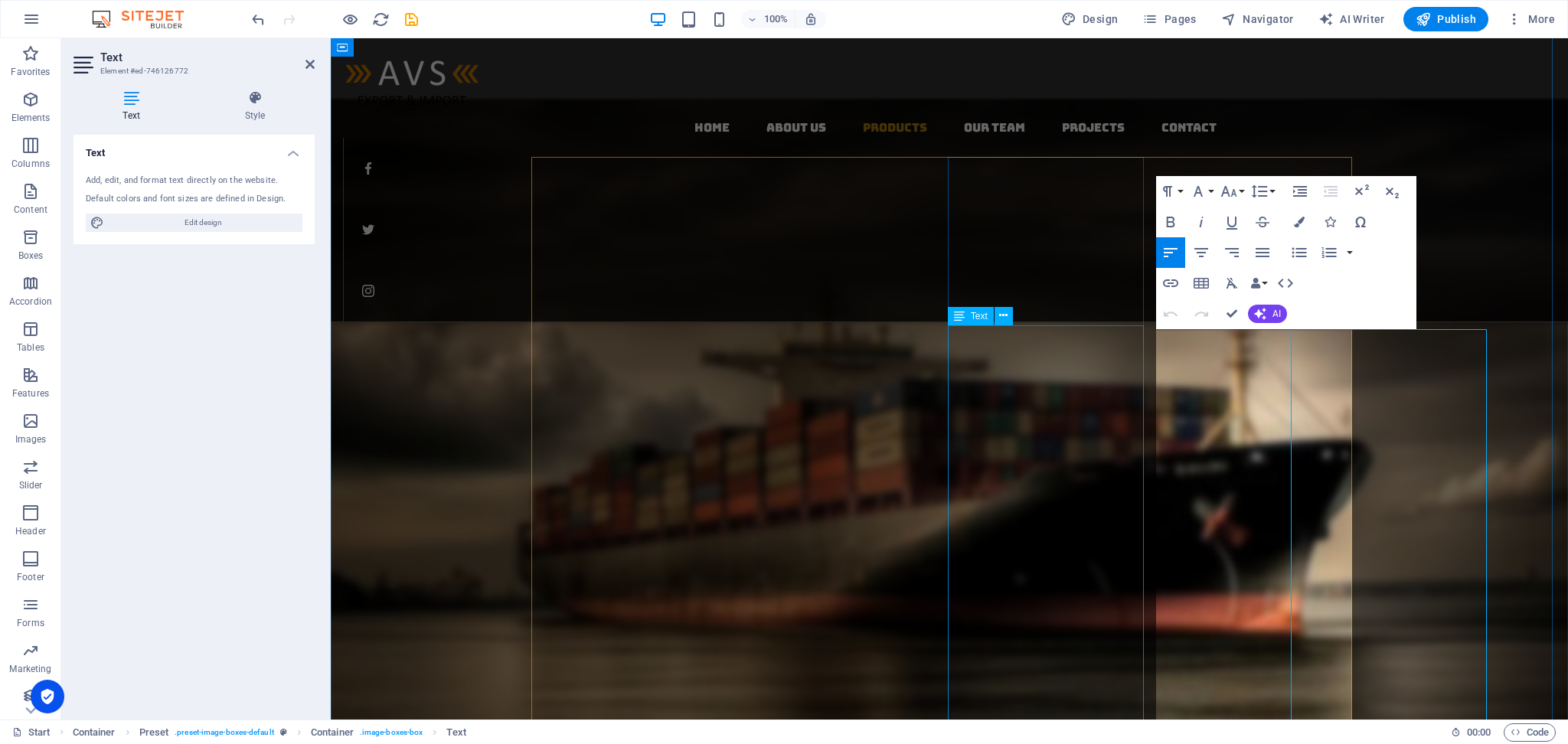 click on "Step into the world of premium cotton essentials crafted in the textile hub of  Tirupur , Tamil Nadu — globally renowned for its superior quality and innovation in cotton manufacturing. Our collection features exceptionally soft, breathable, and durable cotton products that your customers will love, from luxurious bedding to everyday wear.  Made with 100% natural cotton and has premium finish.  Versatile Range – From T-shirts to towels, all export-ready High Demand – Perfect for retail, gifting, and private label markets Designed for comfort, built for longevity  ***** “Elevate your collection with cotton that delivers quality your customers c" at bounding box center (949, 3606) 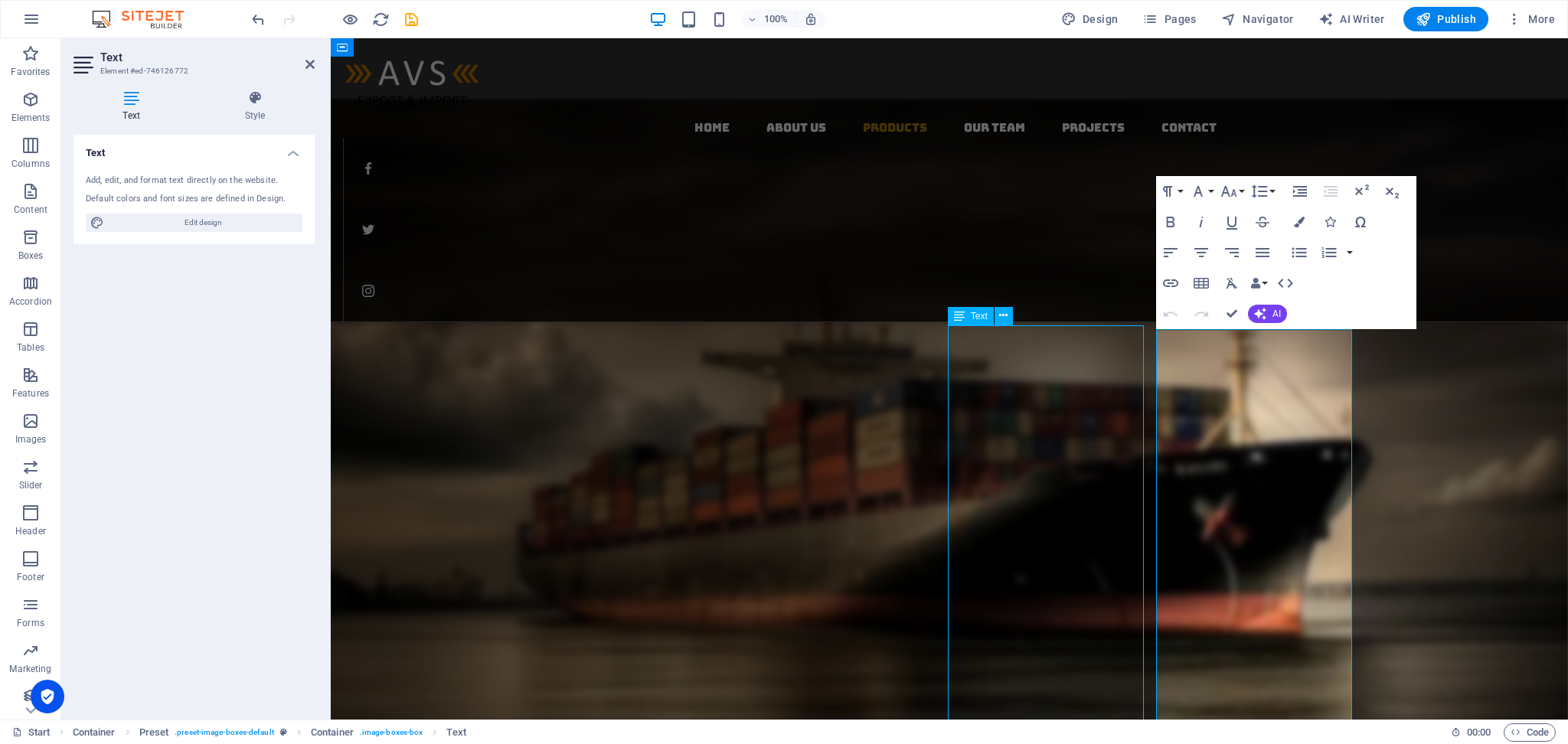 click on "Indian Pooja Artciles Bring the spiritual essence of India to your market with our premium range of Indian Pooja Items — carefully sourced from skilled artisans and trusted suppliers across Tamil Nadu and Kerala. From brass oil lamps (Kuthu Vilakku) to cotton wicks, pure camphor, traditional idols, pooja plates, and more — we supply everything needed for daily rituals, festive celebrations, and temple use - Authentic designs,  assured quality .   Bulk Orders & Custom Kits  – Perfect for retail, temples, gifting, and event supplies “From lamps to incense — if it belongs in a pooja room, we can deliver it.” Indian Clay Pots Bring the age-old wisdom of Indian kitchens to modern homes with our range of handcrafted clay pots, made by skilled artisans using traditional methods. Each pot is designed to enhance flavors, retain nutrients, and promote healthy, oil-free cooking. Authentic Taste – Slow cooking in clay brings out rich, earthy flavors Cotton Basics Tirupur ***** Super Foods: Nuts & Seeds" at bounding box center [949, 2583] 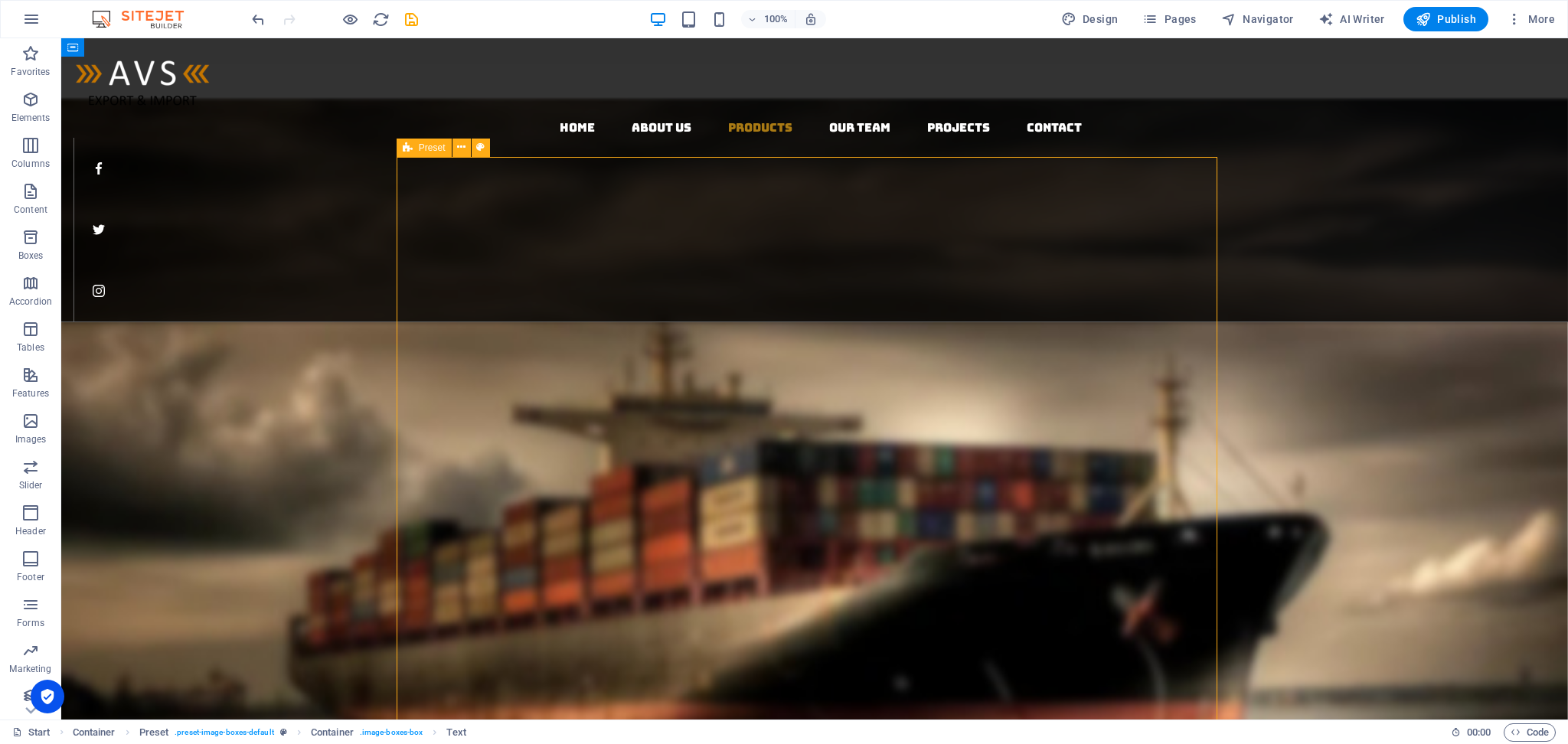 click on "Indian Pooja Artciles Bring the spiritual essence of India to your market with our premium range of Indian Pooja Items — carefully sourced from skilled artisans and trusted suppliers across Tamil Nadu and Kerala. From brass oil lamps (Kuthu Vilakku) to cotton wicks, pure camphor, traditional idols, pooja plates, and more — we supply everything needed for daily rituals, festive celebrations, and temple use - Authentic designs,  assured quality .   Bulk Orders & Custom Kits  – Perfect for retail, temples, gifting, and event supplies “From lamps to incense — if it belongs in a pooja room, we can deliver it.” Indian Clay Pots Bring the age-old wisdom of Indian kitchens to modern homes with our range of handcrafted clay pots, made by skilled artisans using traditional methods. Each pot is designed to enhance flavors, retain nutrients, and promote healthy, oil-free cooking. Authentic Taste – Slow cooking in clay brings out rich, earthy flavors Cotton Basics Tirupur ***** Super Foods: Nuts & Seeds" at bounding box center [815, 2583] 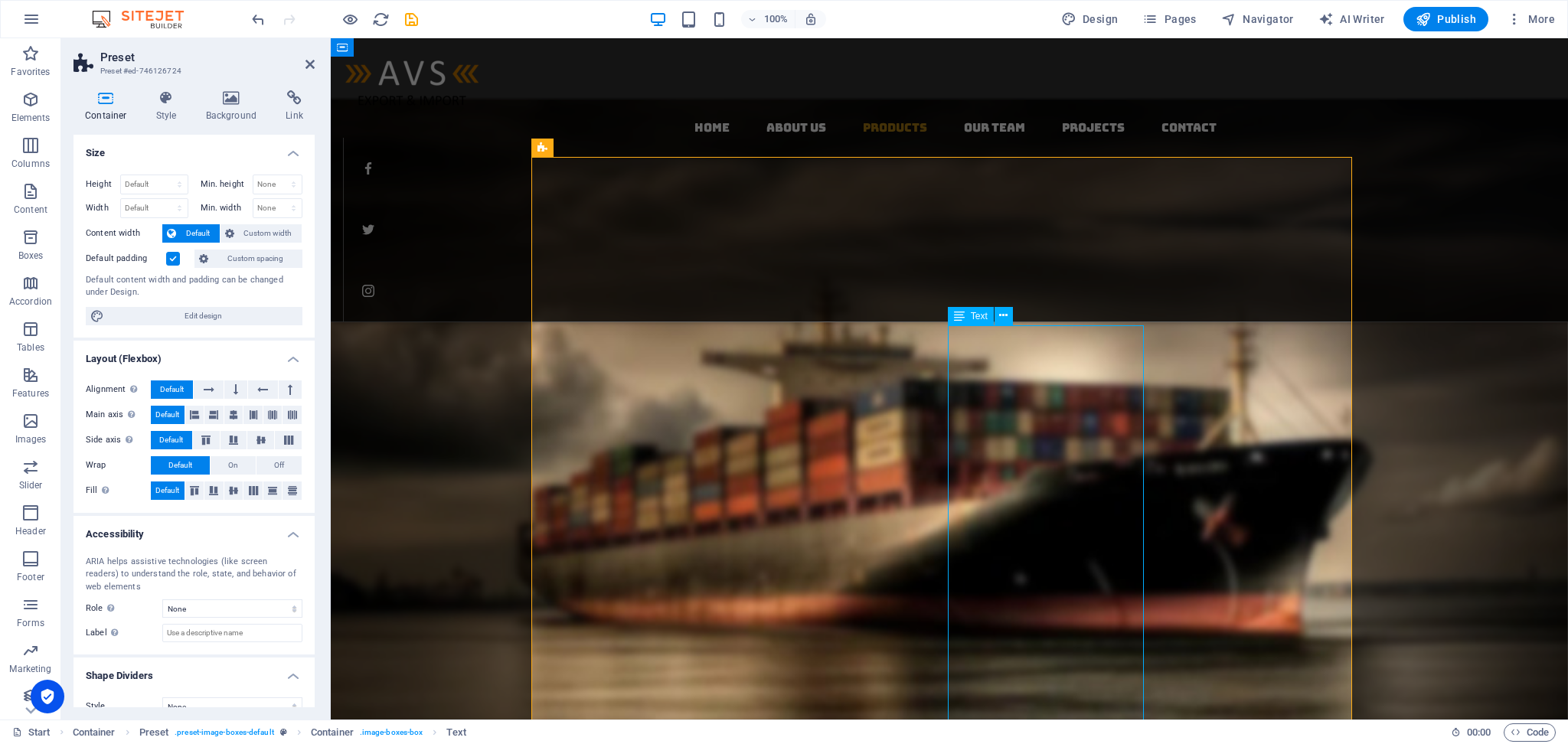 click on "Step into the world of premium cotton essentials crafted in the textile hub of  Tirupur , Tamil Nadu — globally renowned for its superior quality and innovation in cotton manufacturing. Our collection features exceptionally soft, breathable, and durable cotton products that your customers will love, from luxurious bedding to everyday wear.  Made with 100% natural cotton and has premium finish.  Versatile Range – From T-shirts to towels, all export-ready High Demand – Perfect for retail, gifting, and private label markets Designed for comfort, built for longevity  ***** “Elevate your collection with cotton that delivers quality your customers c" at bounding box center [949, 3606] 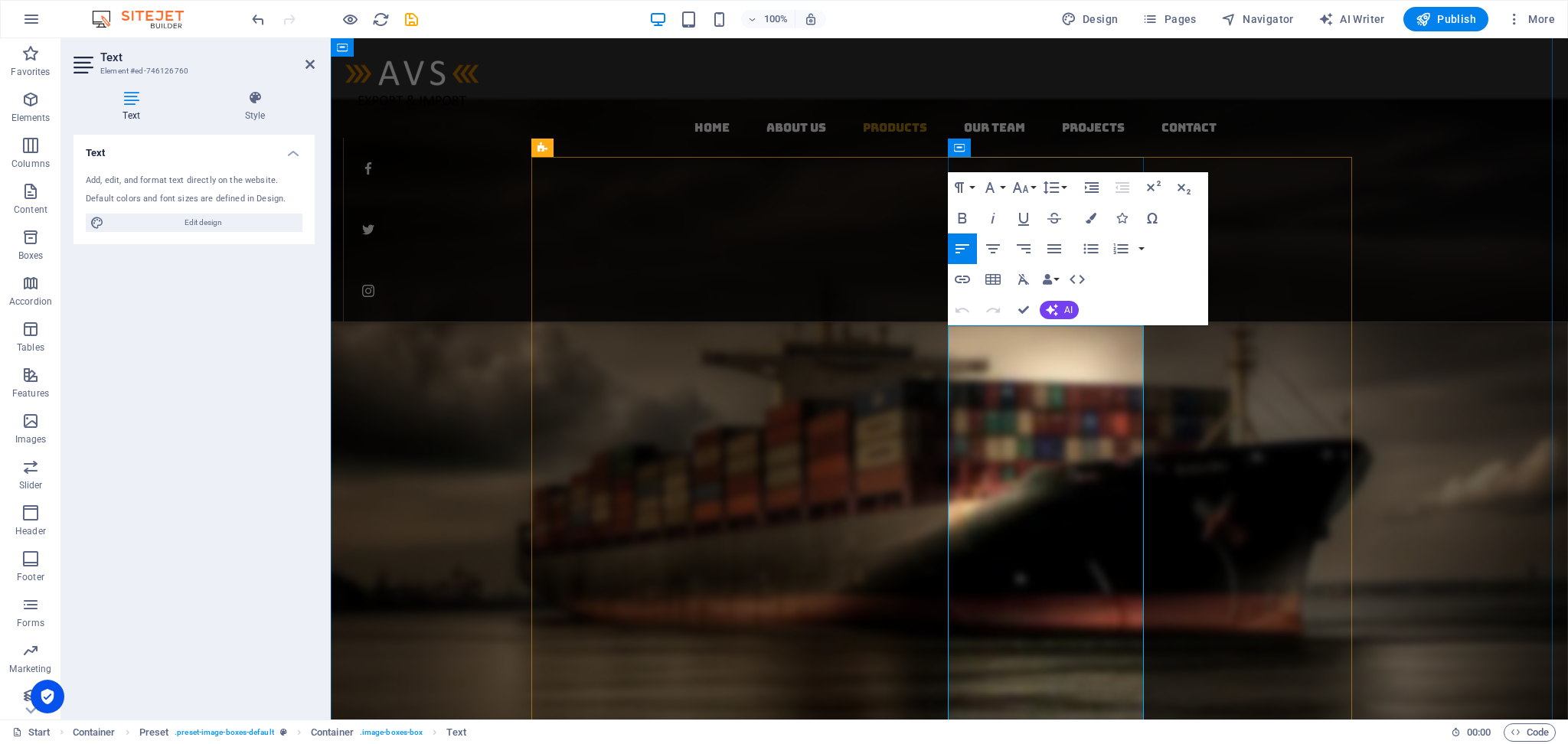 copy on "Step into the world of premium cotton essentials crafted in the textile hub of  Tirupur , Tamil Nadu — globally renowned for its superior quality and innovation in cotton manufacturing. Our collection features exceptionally soft, breathable, and durable cotton products that your customers will love, from luxurious bedding to everyday wear.  Made with 100% natural cotton and has premium finish.  Versatile Range – From T-shirts to towels, all export-ready High Demand – Perfect for retail, gifting, and private label markets Designed for comfort, built for longevity  ***** “Elevate your collection with cotton that delivers quality your customers c" 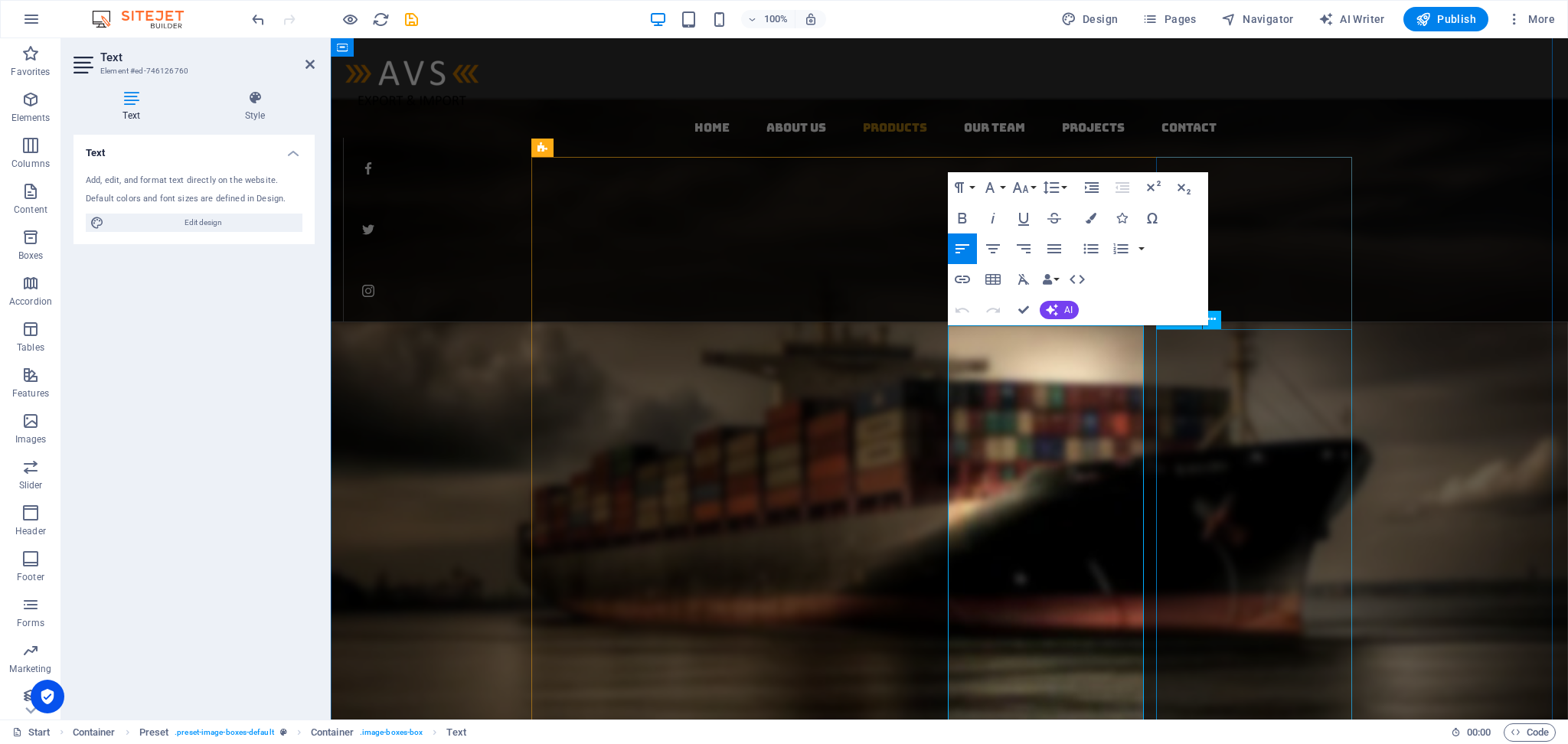 drag, startPoint x: 1331, startPoint y: 430, endPoint x: 1314, endPoint y: 430, distance: 17 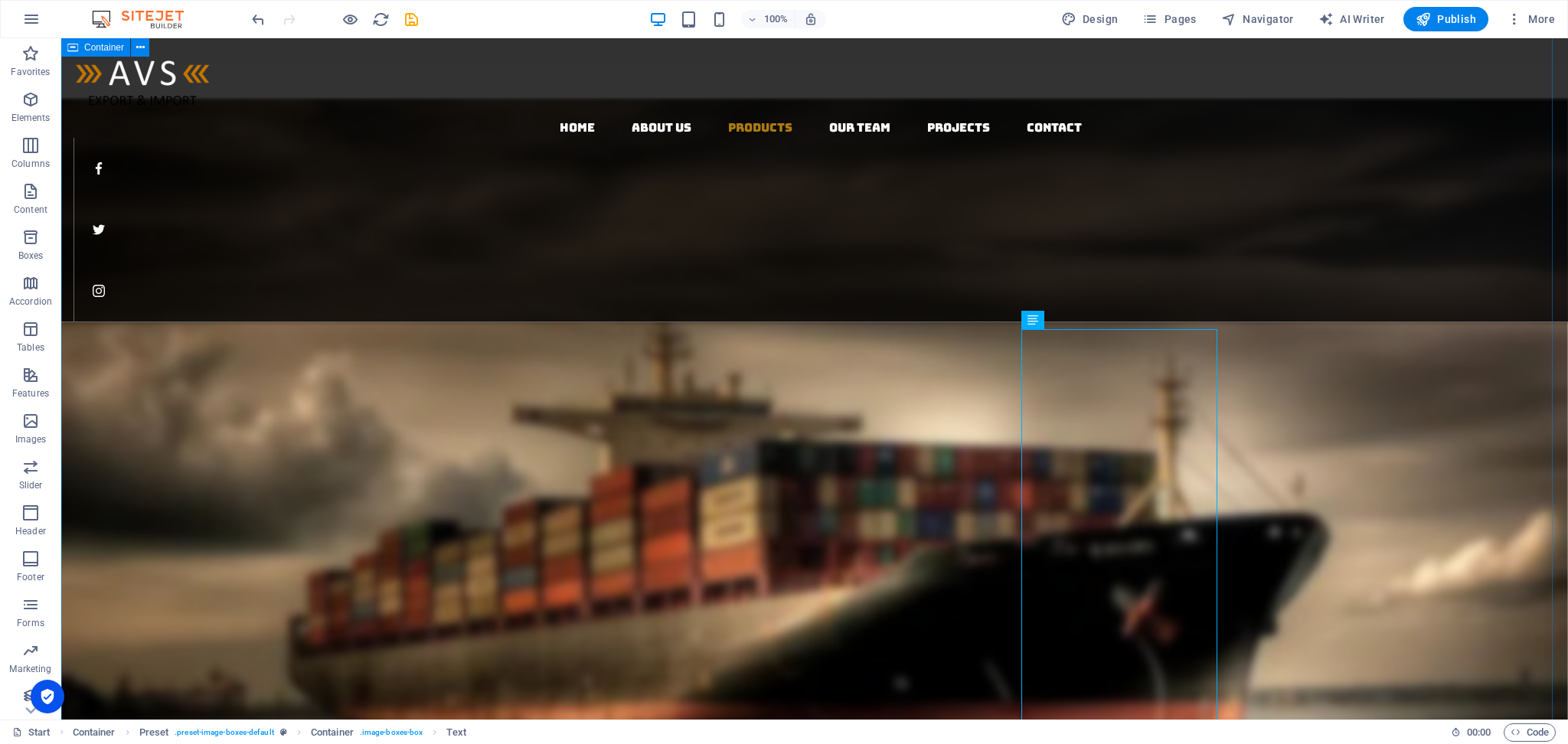 drag, startPoint x: 993, startPoint y: 440, endPoint x: 1260, endPoint y: 440, distance: 267 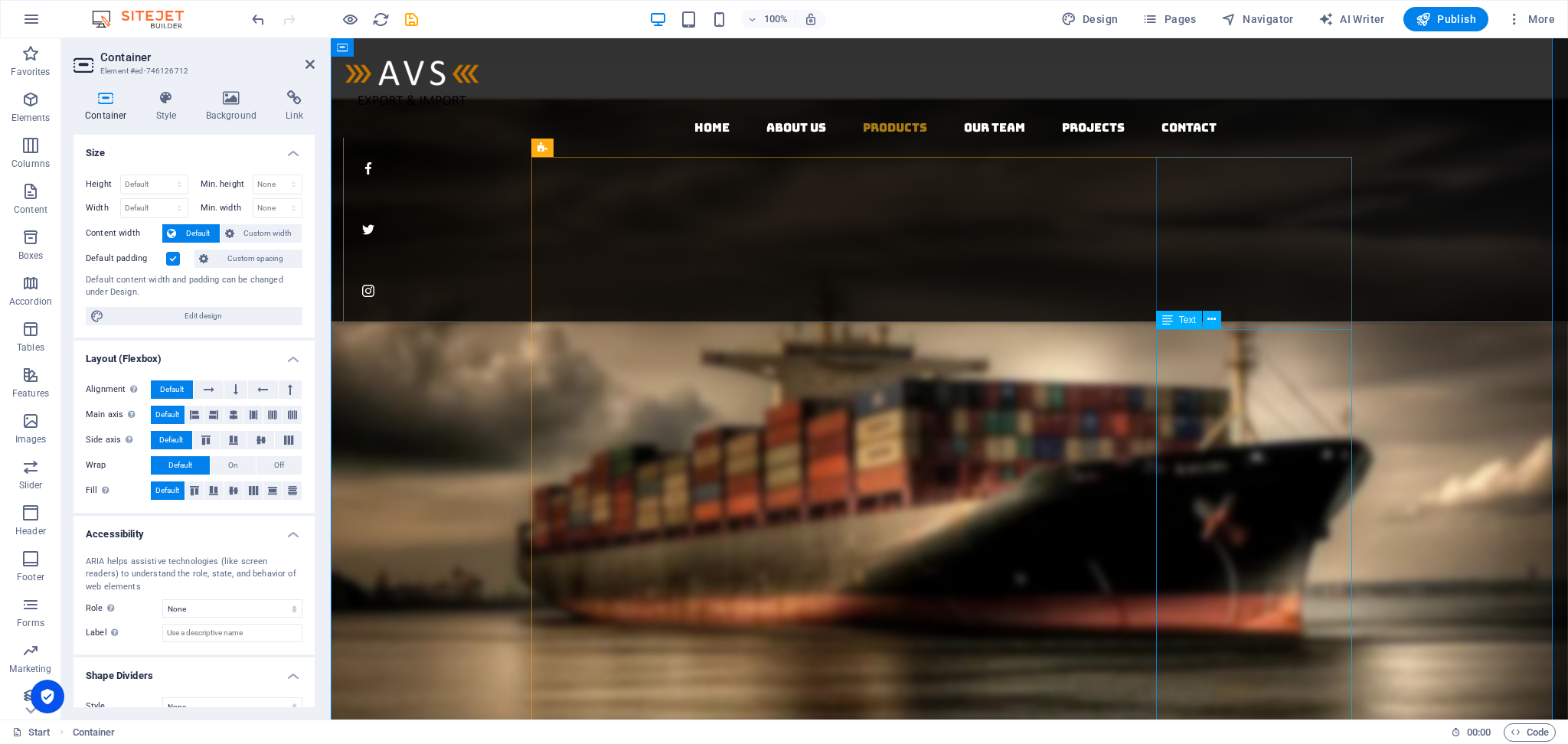 click on "Fuel today’s wellness market with India’s most sought-after superfoods — including  pumpkin seeds, sunflower seeds, fox nuts (makhana), peanuts, and premium coconuts.  Sourced directly from trusted farms across Tamil Nadu and beyond, our products are rich in nutrients, high in demand, and ready for global export. Clean & Natural – No additives, preservatives, or artificial flavoring Nutrient-Rich – High in protein, fiber, antioxidants, and healthy fats Bulk & Retail Friendly – Perfect for snacks, health blends, and food brands Versatile Use – Ideal for snacking, baking, oil extraction & wellness mixes.   “Wholesome. Profitable. Ready to ship.”" at bounding box center [949, 3989] 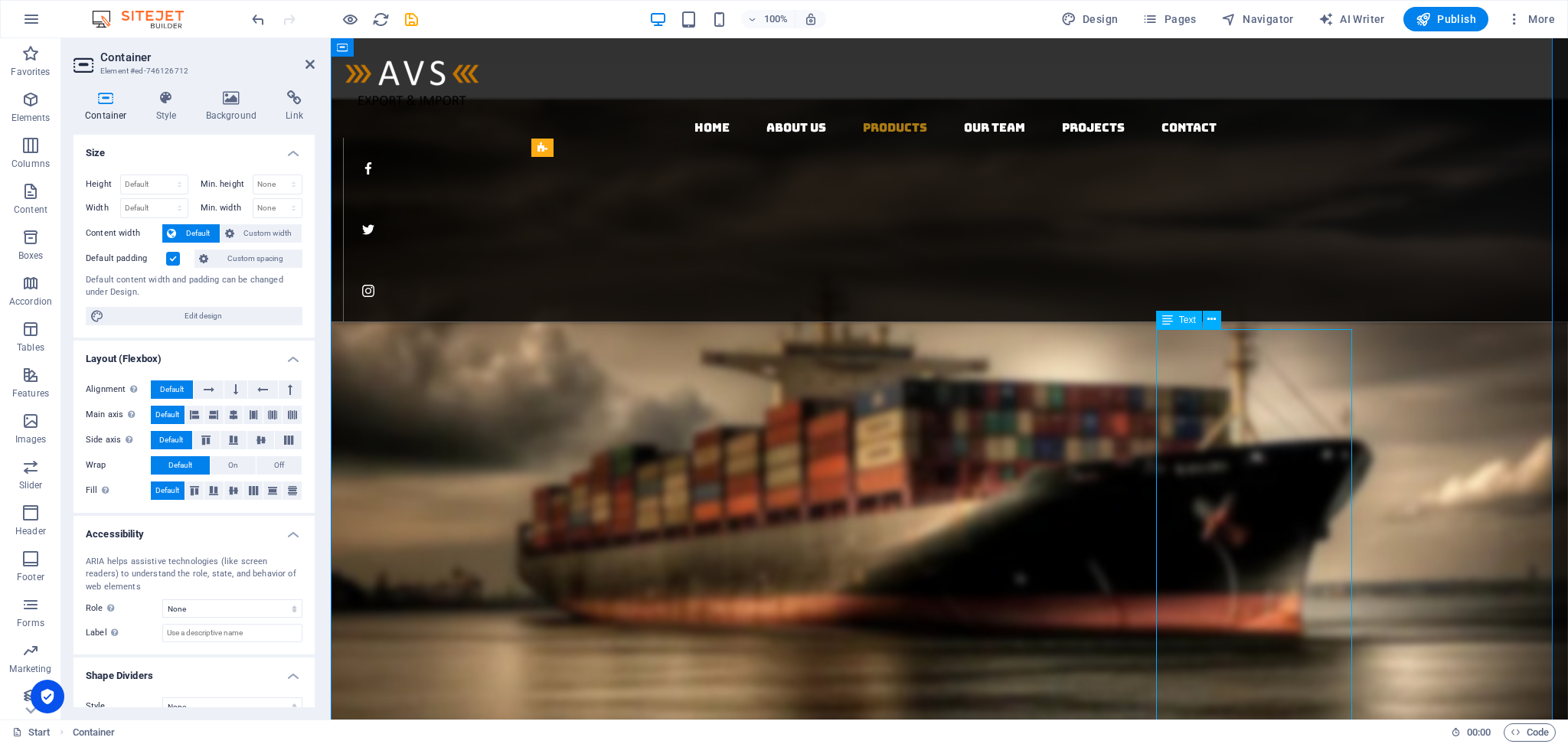 click on "Fuel today’s wellness market with India’s most sought-after superfoods — including  pumpkin seeds, sunflower seeds, fox nuts (makhana), peanuts, and premium coconuts.  Sourced directly from trusted farms across Tamil Nadu and beyond, our products are rich in nutrients, high in demand, and ready for global export. Clean & Natural – No additives, preservatives, or artificial flavoring Nutrient-Rich – High in protein, fiber, antioxidants, and healthy fats Bulk & Retail Friendly – Perfect for snacks, health blends, and food brands Versatile Use – Ideal for snacking, baking, oil extraction & wellness mixes.   “Wholesome. Profitable. Ready to ship.”" at bounding box center (949, 3989) 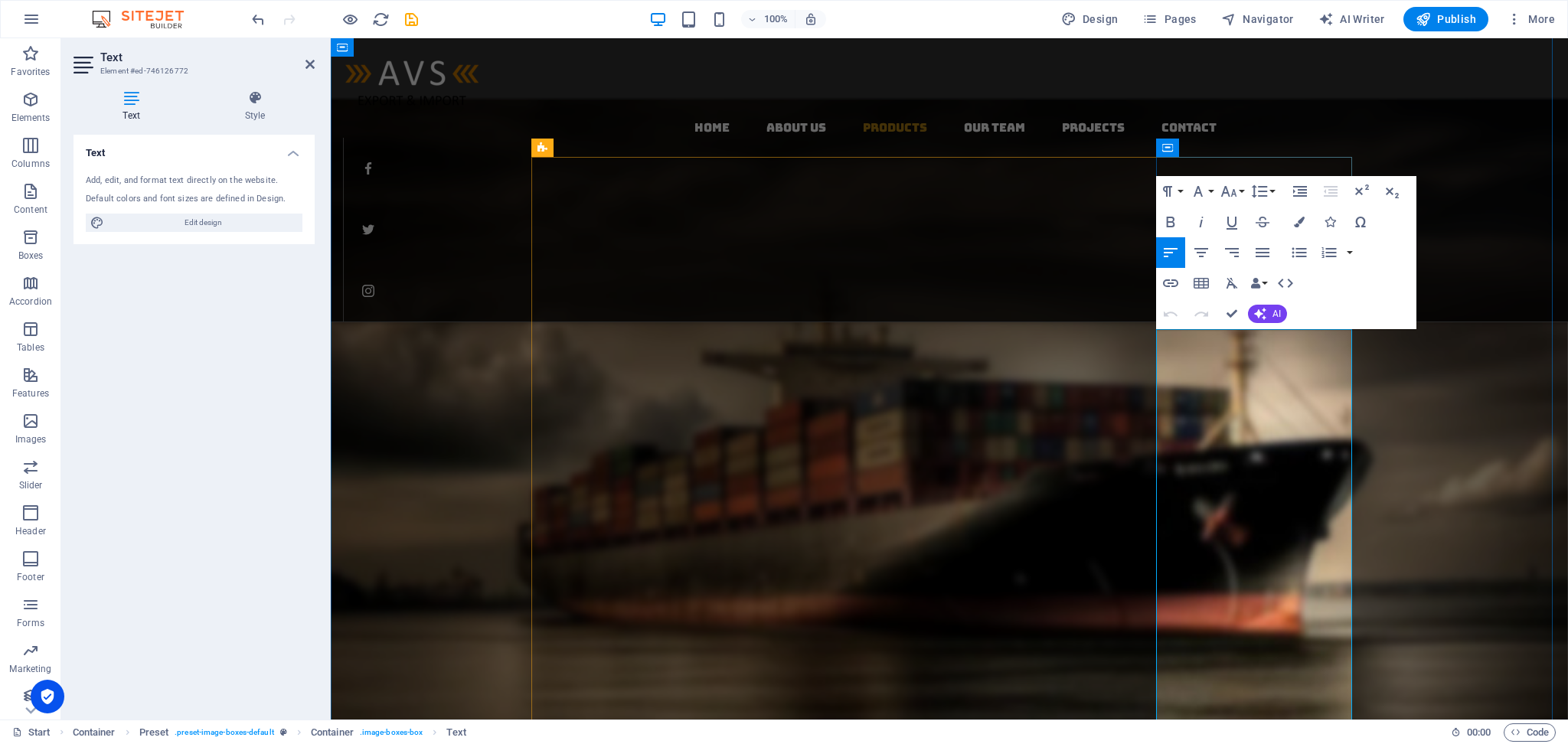 click on "Fuel today’s wellness market with India’s most sought-after superfoods — including  pumpkin seeds, sunflower seeds, fox nuts (makhana), peanuts, and premium coconuts.  Sourced directly from trusted farms across Tamil Nadu and beyond, our products are rich in nutrients, high in demand, and ready for global export." at bounding box center (949, 3930) 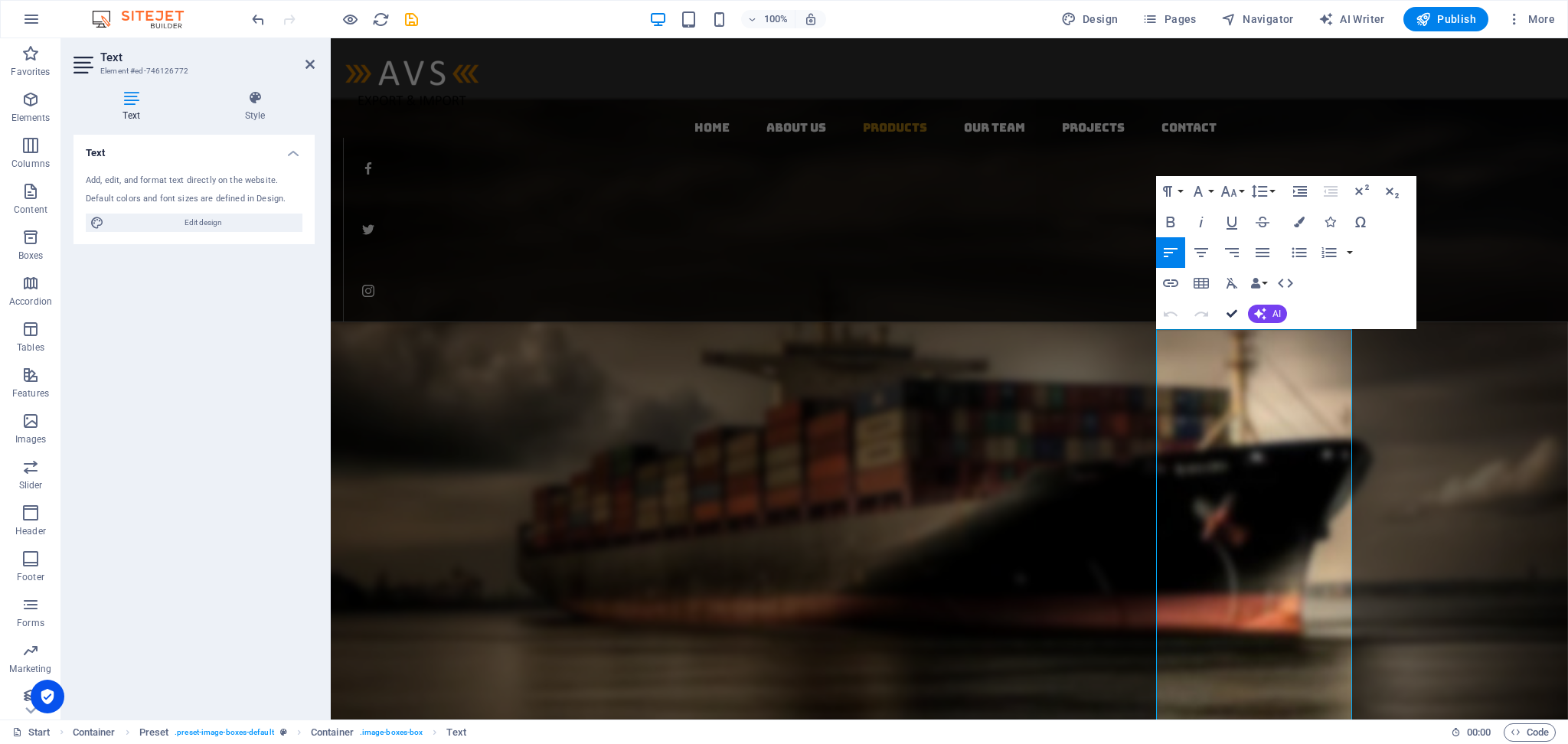 drag, startPoint x: 1154, startPoint y: 286, endPoint x: 1233, endPoint y: 311, distance: 82.86133 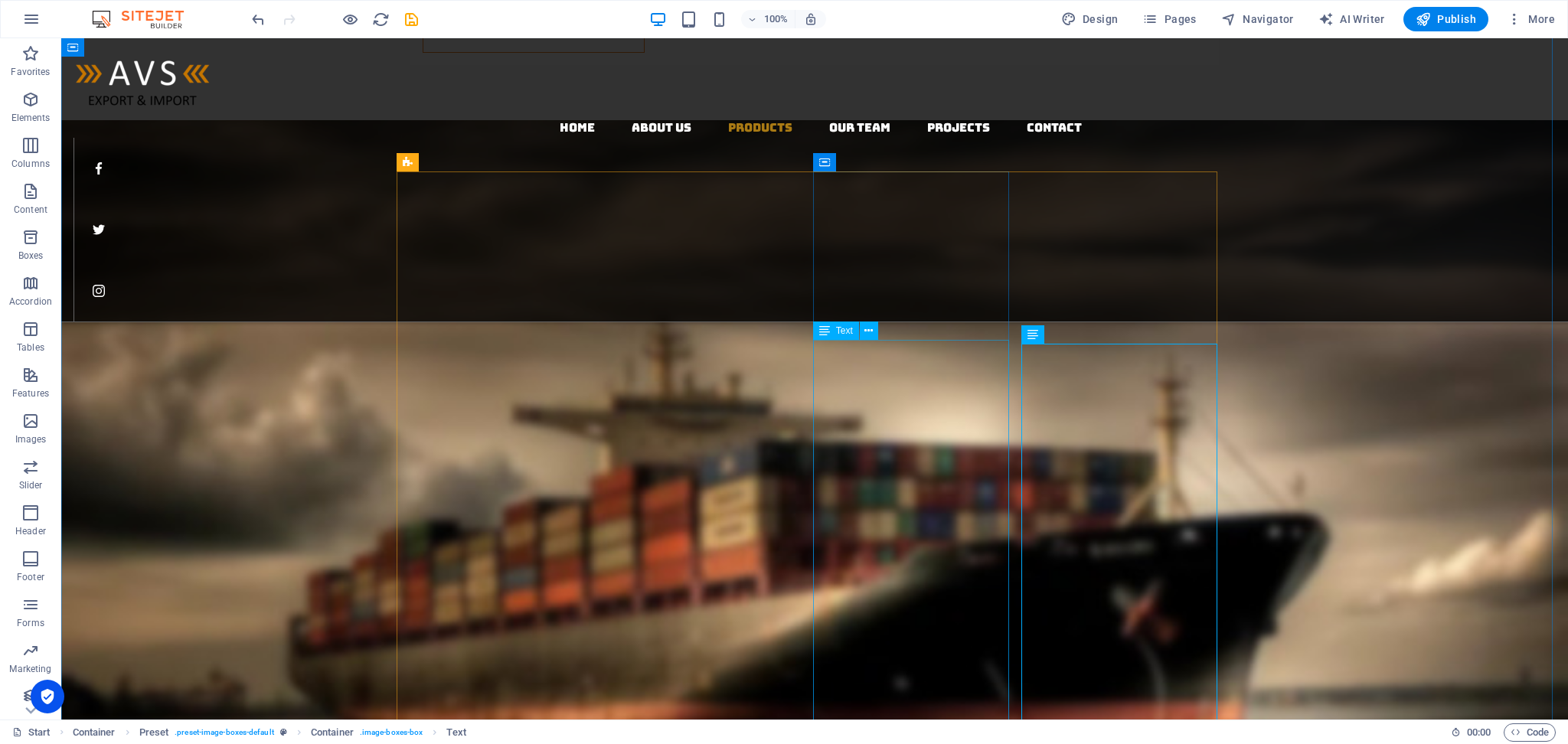 scroll, scrollTop: 1811, scrollLeft: 0, axis: vertical 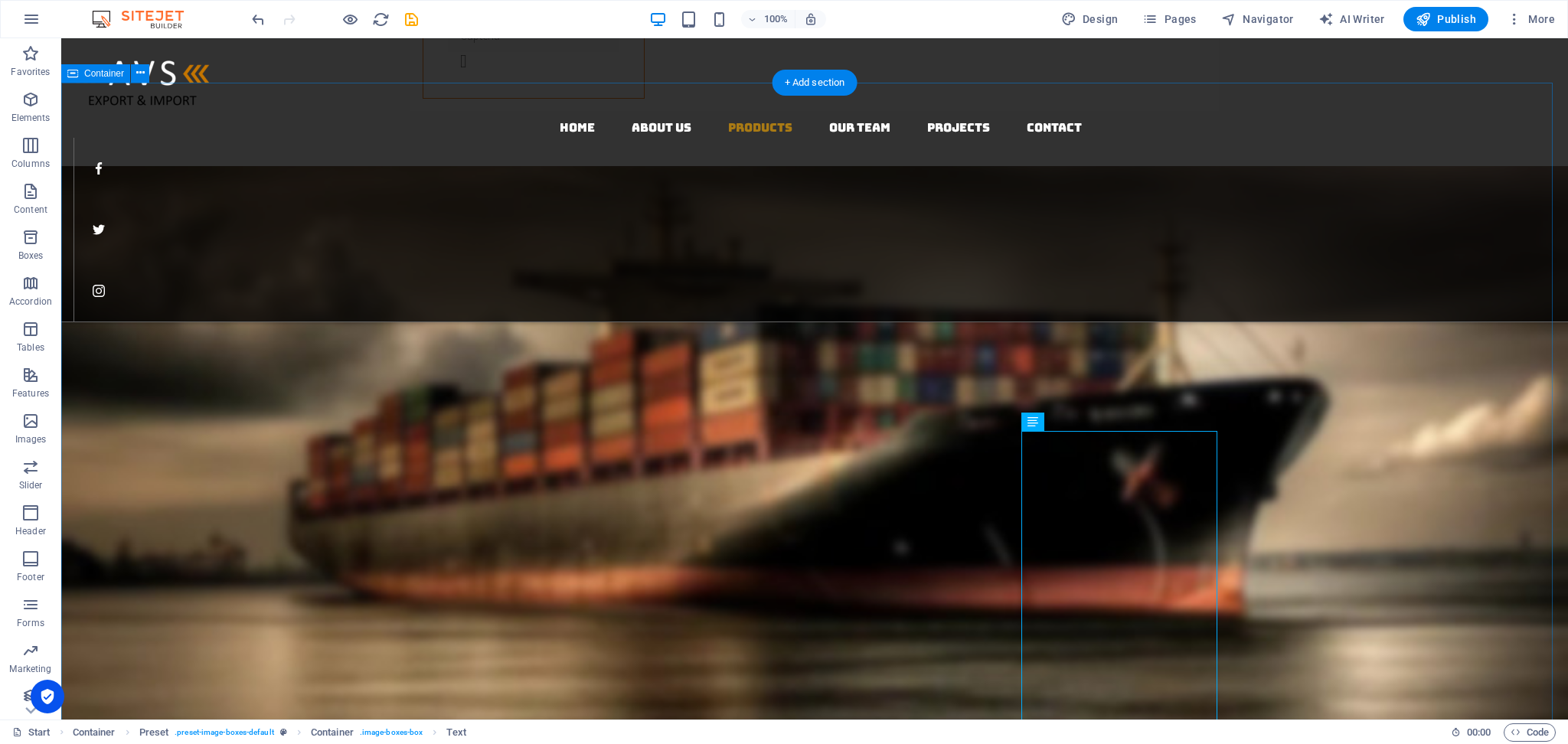 click on "Our  KEY  PRODUCTS We specialize in sourcing anything India offers — from traditional pooja items and cookware to spices, textiles, agro products, and more. Indian Pooja Artciles Bring the spiritual essence of India to your market with our premium range of Indian Pooja Items — carefully sourced from skilled artisans and trusted suppliers across Tamil Nadu and Kerala. From brass oil lamps (Kuthu Vilakku) to cotton wicks, pure camphor, traditional idols, pooja plates, and more — we supply everything needed for daily rituals, festive celebrations, and temple use - Authentic designs,  assured quality .   Bulk Orders & Custom Kits  – Perfect for retail, temples, gifting, and event supplies “From lamps to incense — if it belongs in a pooja room, we can deliver it.” Indian Clay Pots Authentic Taste – Slow cooking in clay brings out rich, earthy flavors Healthier Meals – Requires less oil and preserves natural nutrients Eco-Friendly & Sustainable – 100% natural and biodegradable Cotton Basics" at bounding box center (815, 2628) 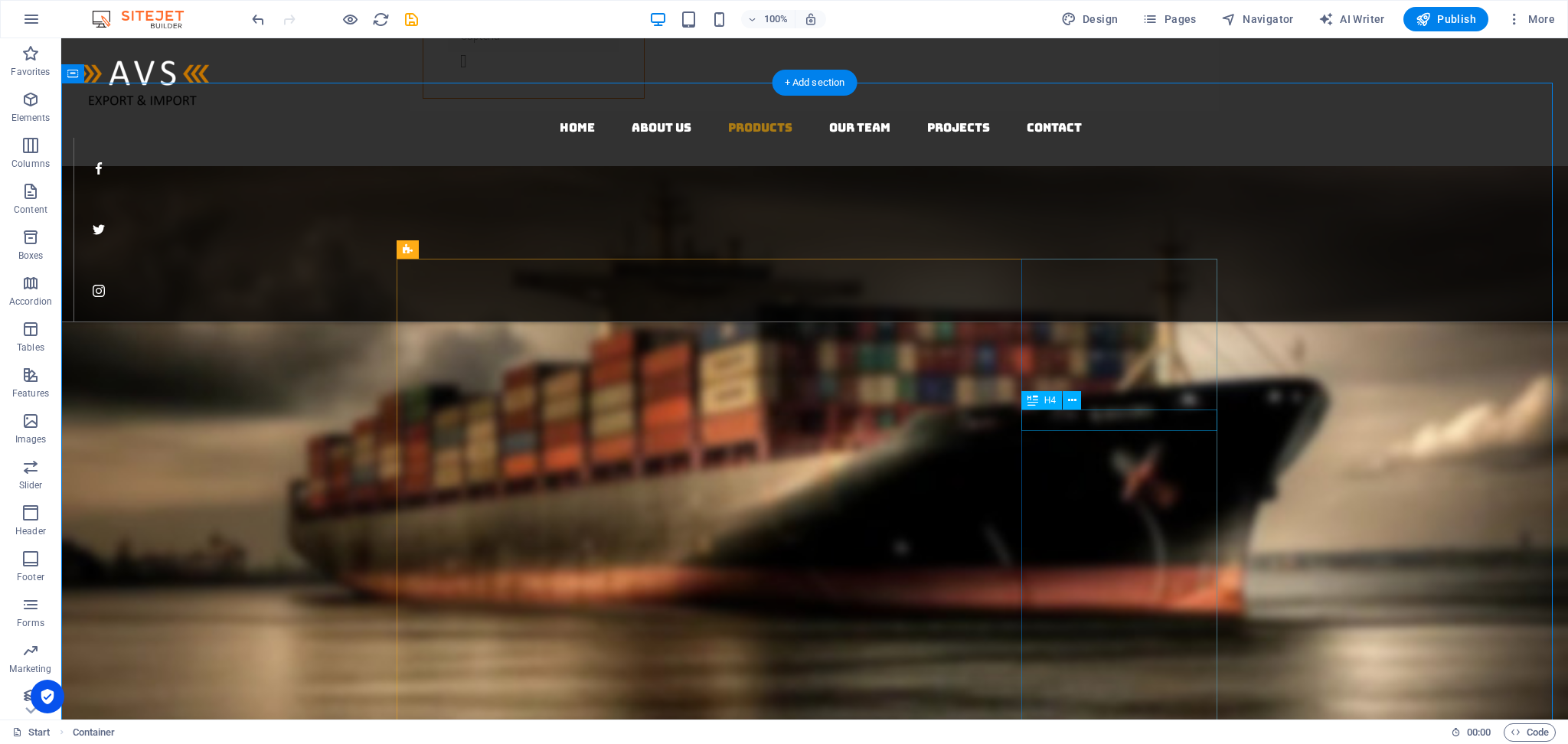 click on "Super Foods: Nuts & Seeds" at bounding box center [815, 4002] 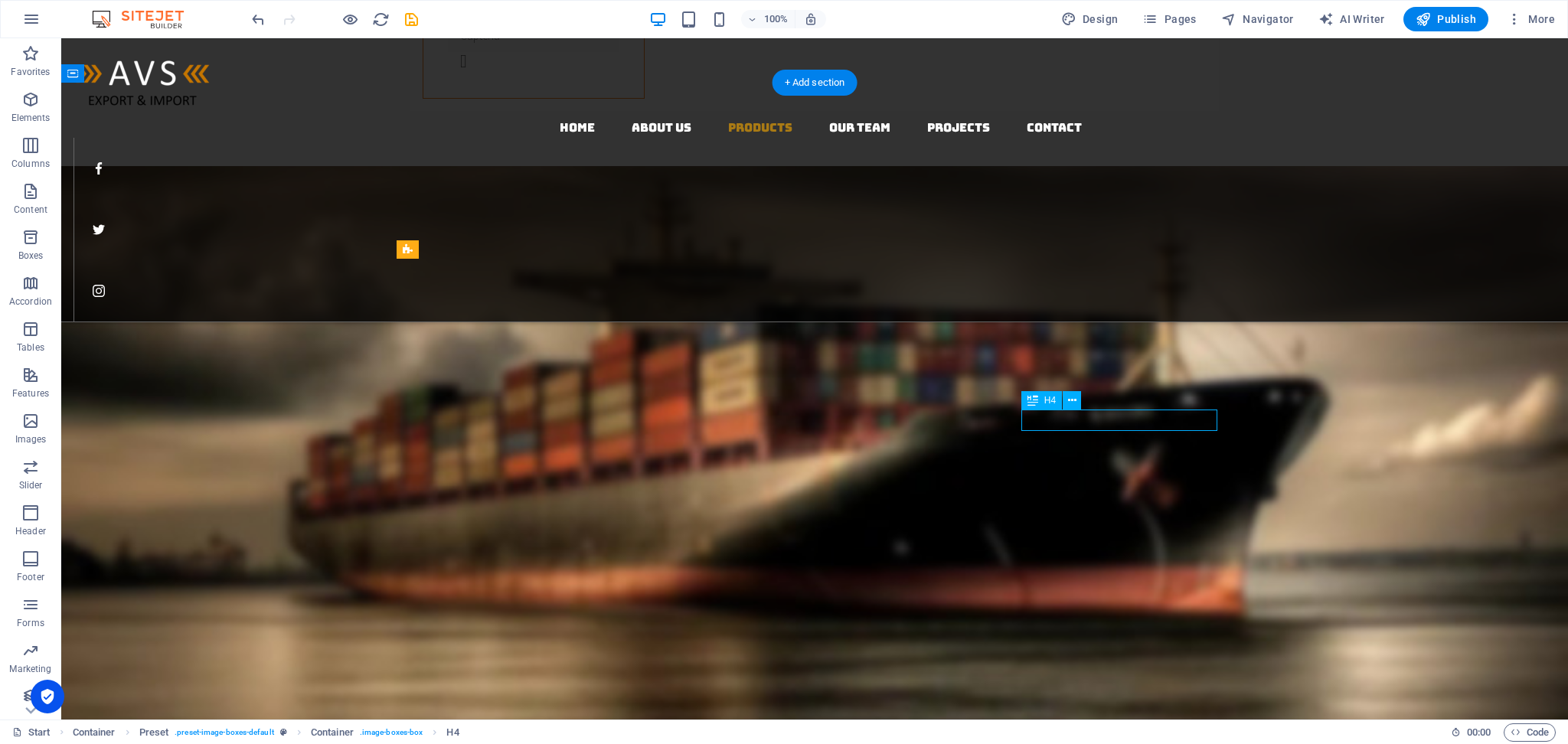 click on "Super Foods: Nuts & Seeds" at bounding box center [815, 4002] 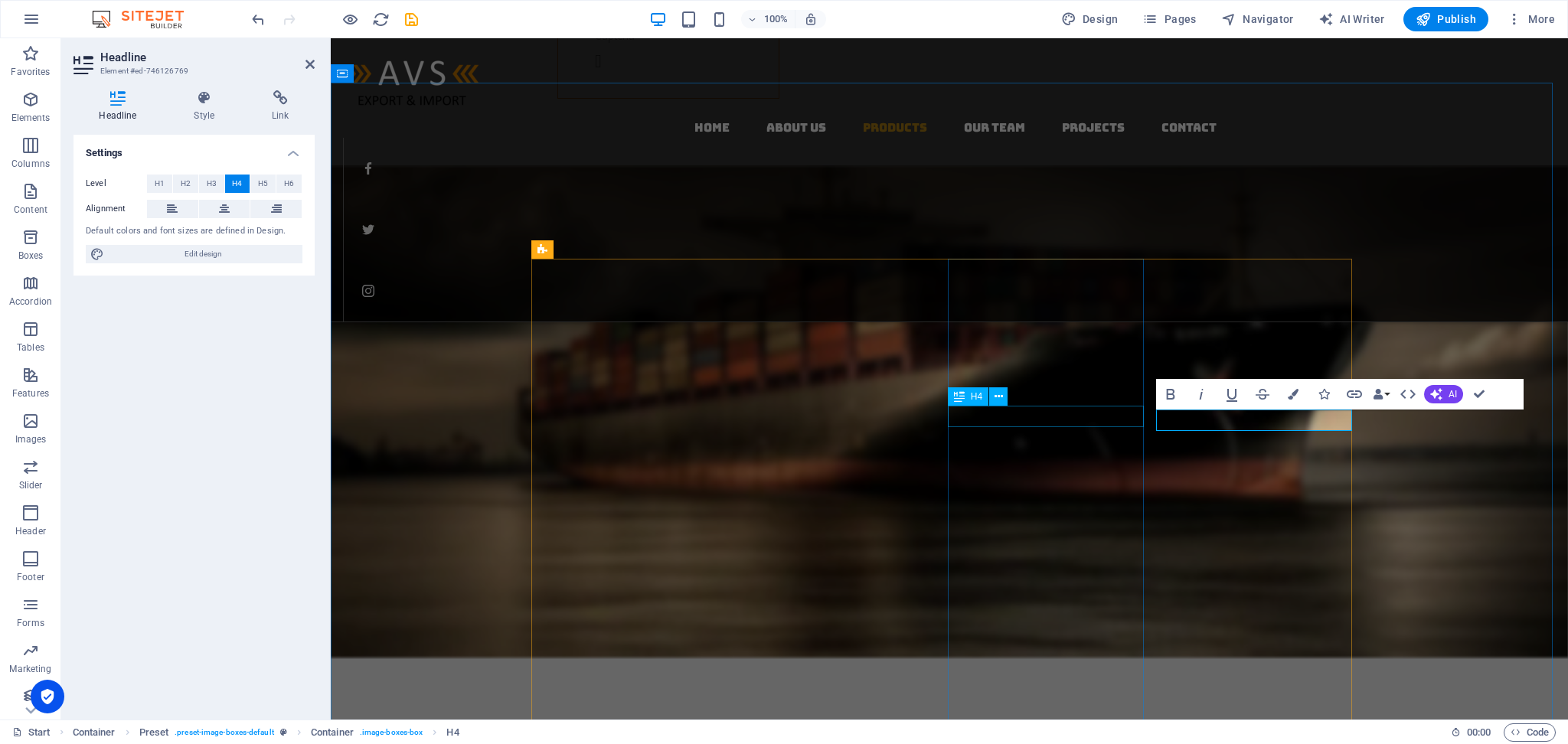 click on "Cotton Basics" at bounding box center (949, 3578) 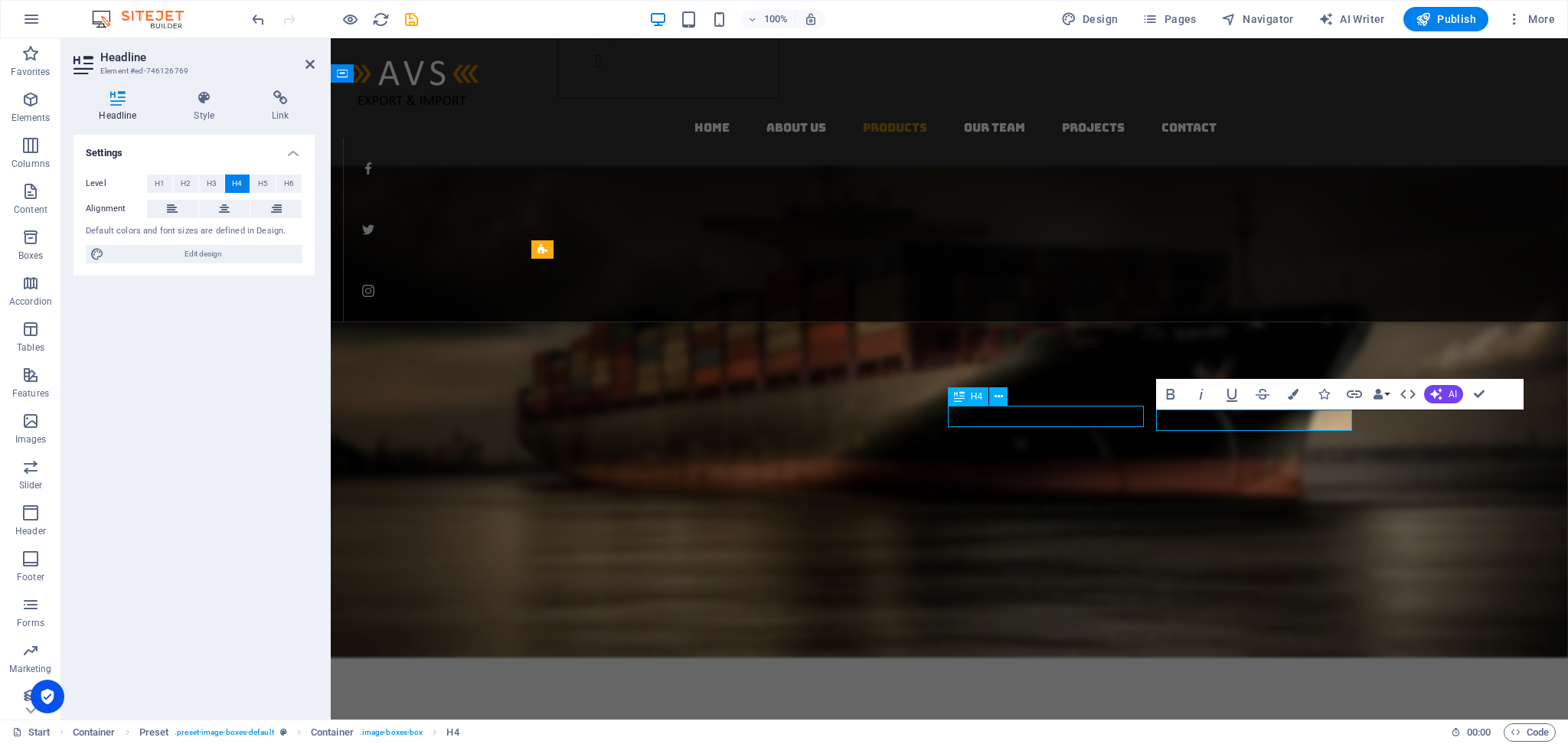click on "Cotton Basics" at bounding box center [949, 3578] 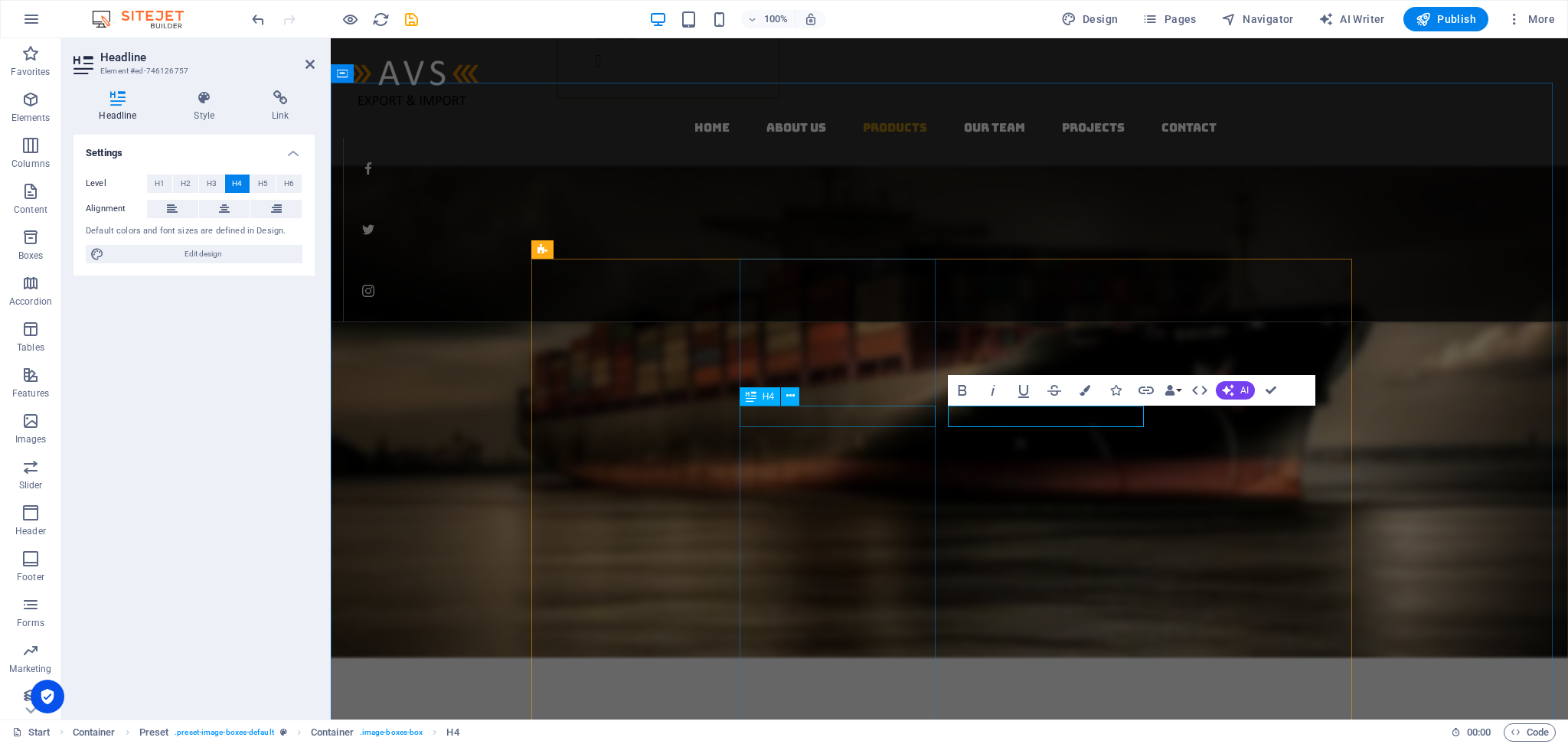 drag, startPoint x: 787, startPoint y: 410, endPoint x: 1070, endPoint y: 412, distance: 283.0071 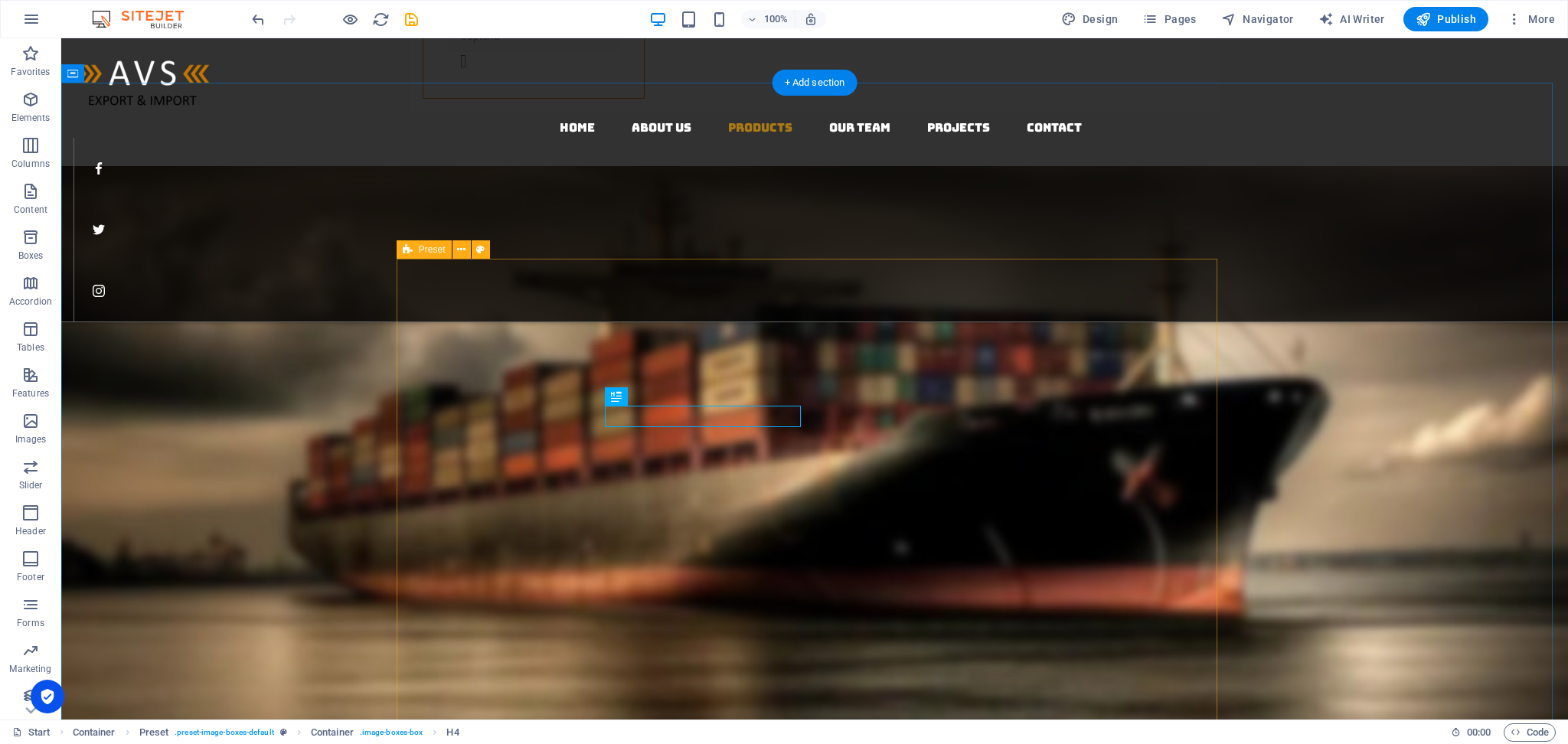 click on "Indian Pooja Artciles Bring the spiritual essence of India to your market with our premium range of Indian Pooja Items — carefully sourced from skilled artisans and trusted suppliers across Tamil Nadu and Kerala. From brass oil lamps (Kuthu Vilakku) to cotton wicks, pure camphor, traditional idols, pooja plates, and more — we supply everything needed for daily rituals, festive celebrations, and temple use - Authentic designs,  assured quality .   Bulk Orders & Custom Kits  – Perfect for retail, temples, gifting, and event supplies “From lamps to incense — if it belongs in a pooja room, we can deliver it.” Indian Clay Pots Bring the age-old wisdom of Indian kitchens to modern homes with our range of handcrafted clay pots, made by skilled artisans using traditional methods. Each pot is designed to enhance flavors, retain nutrients, and promote healthy, oil-free cooking. Authentic Taste – Slow cooking in clay brings out rich, earthy flavors Cotton Basics Tirupur ***** Super Foods: Nuts & Seeds" at bounding box center [815, 2686] 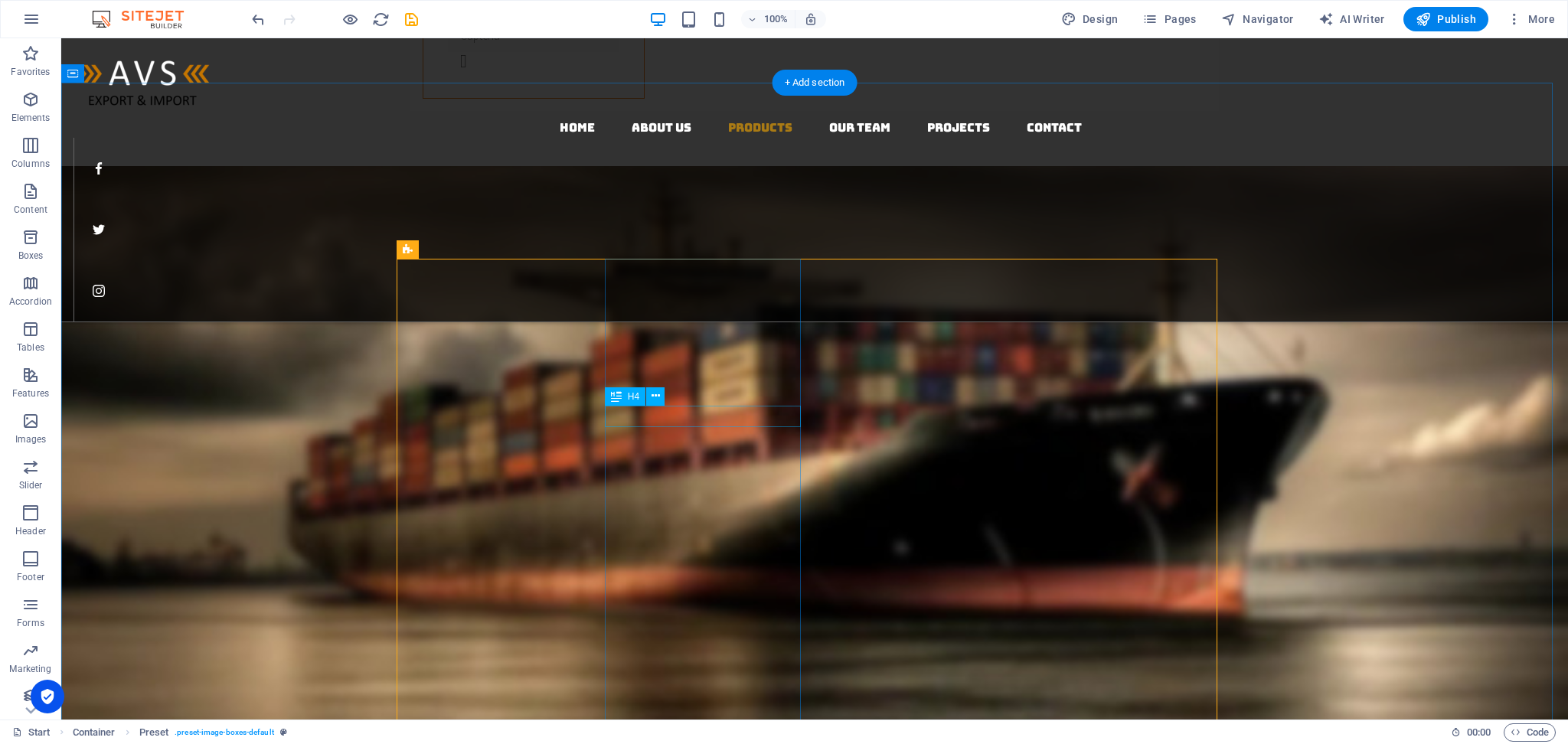 click on "Indian Clay Pots" at bounding box center [815, 2702] 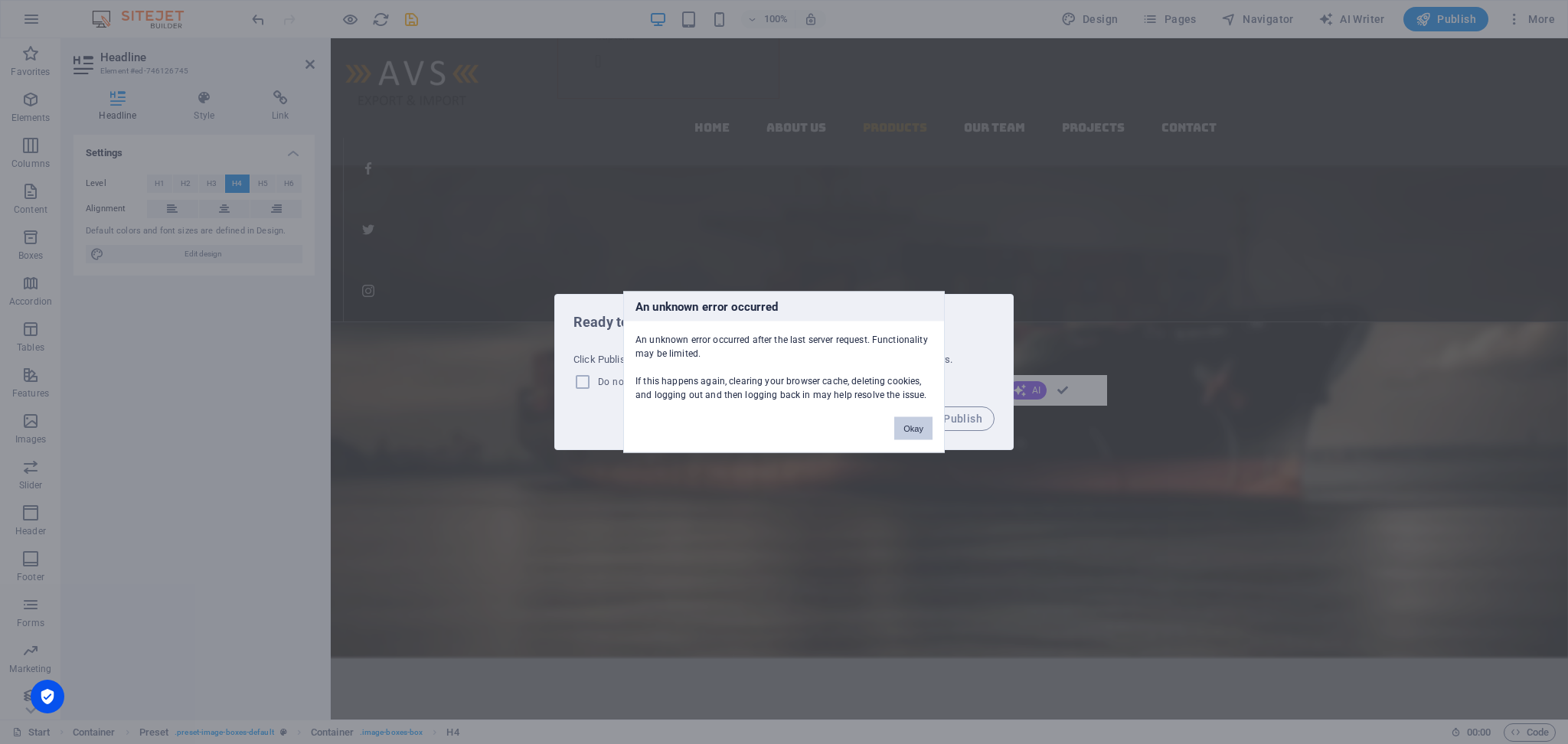 click on "Okay" at bounding box center (913, 429) 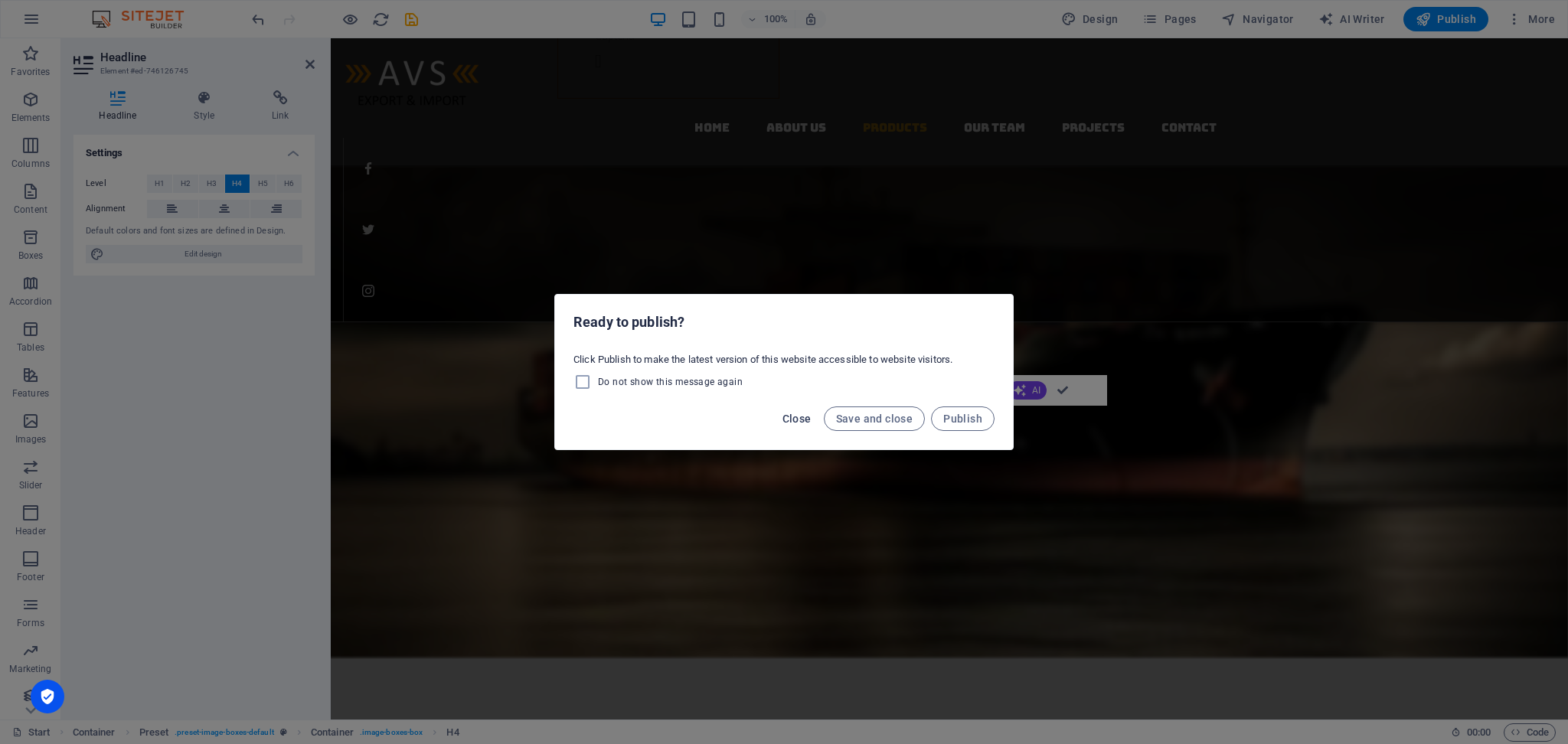 click on "Close" at bounding box center (797, 419) 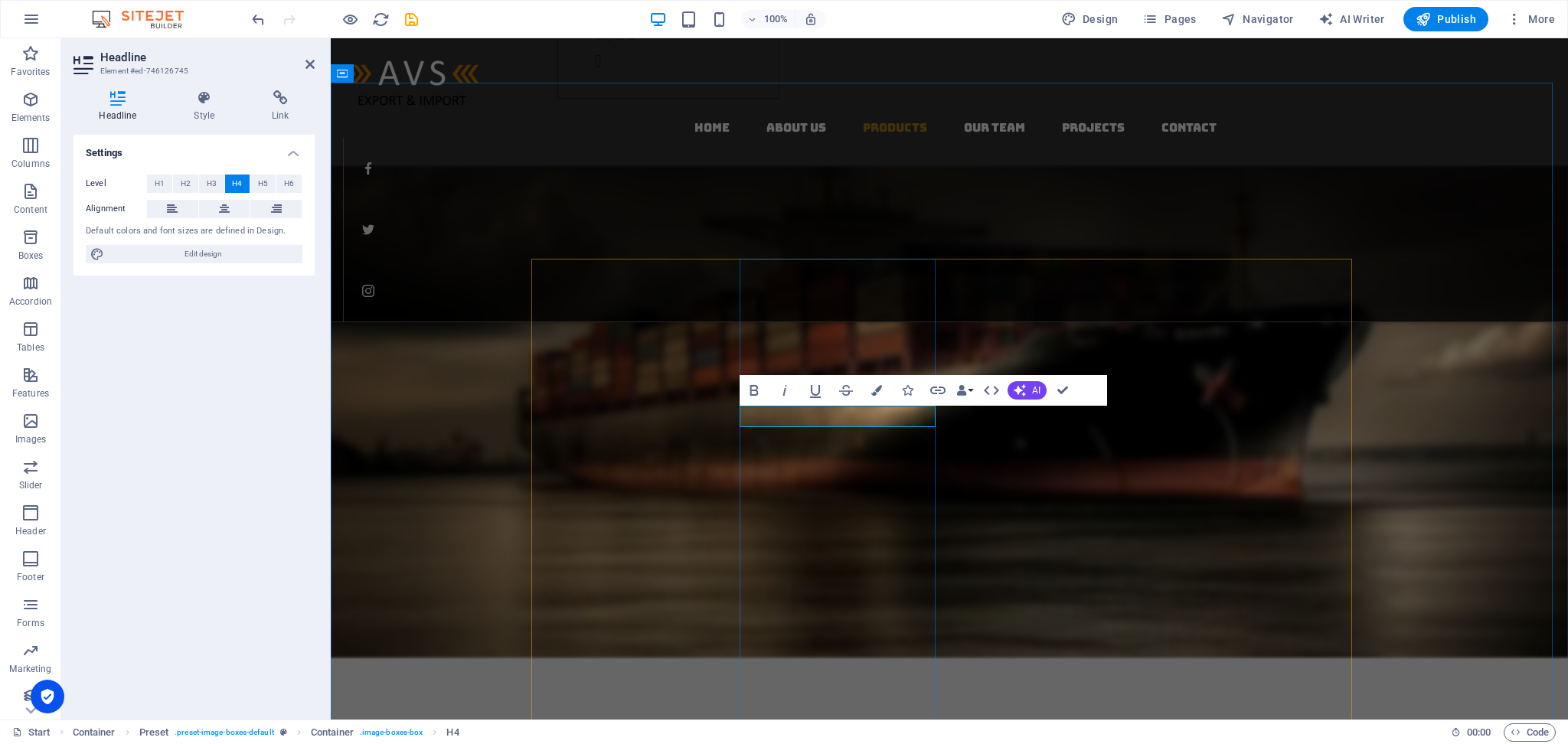click on "Cotton Basics" at bounding box center [949, 2702] 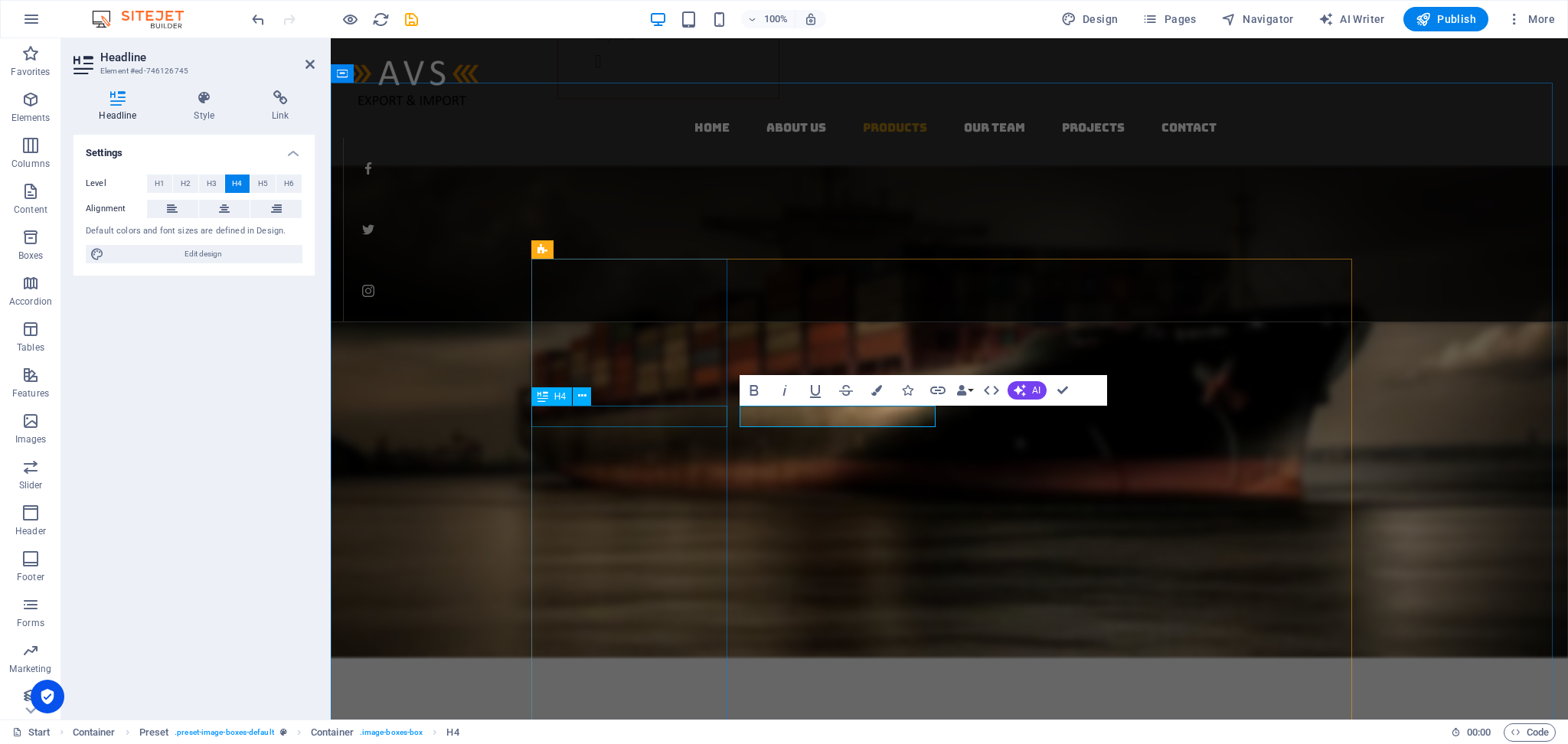 click on "Indian Pooja Artciles" at bounding box center [949, 1826] 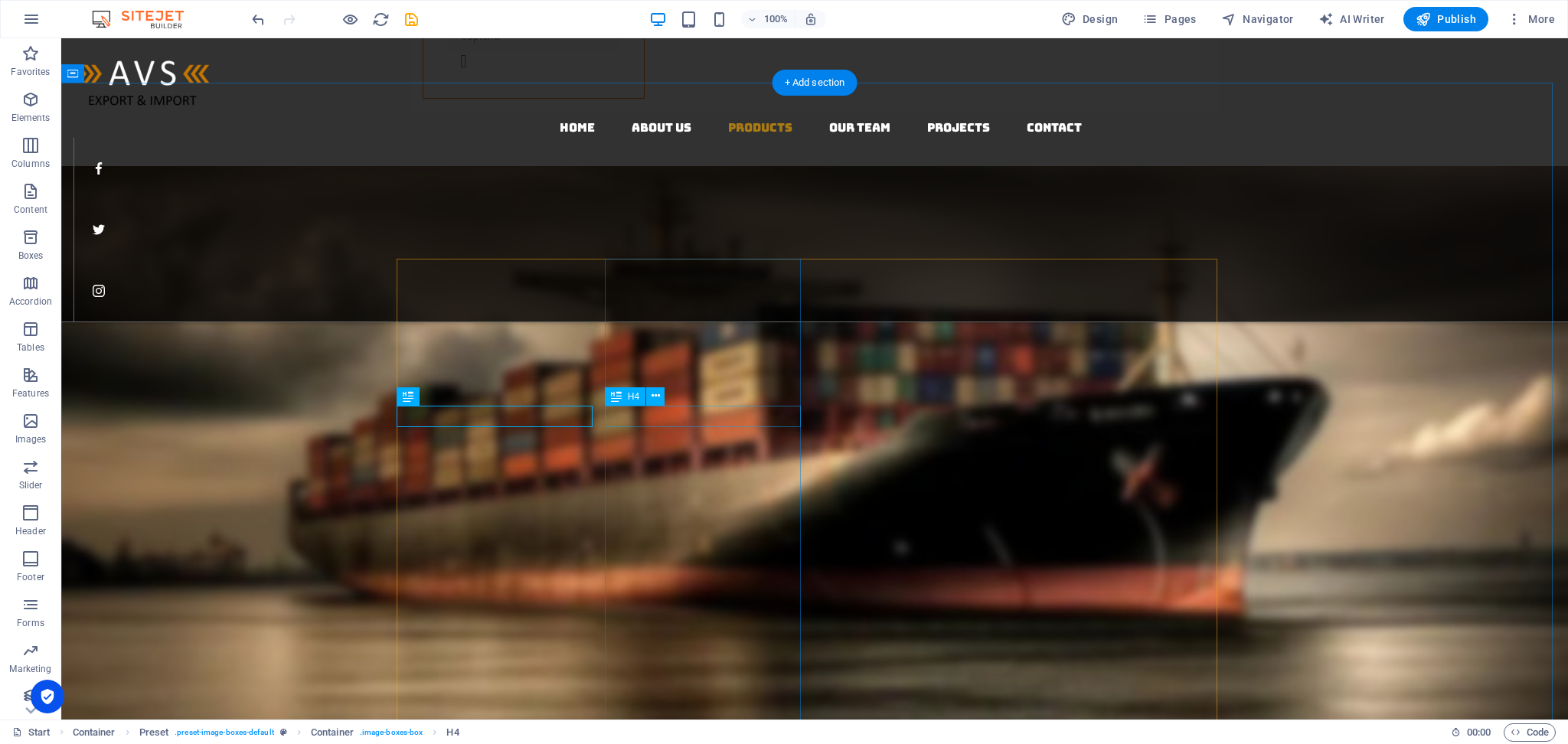 click on "Cotton Basics" at bounding box center (815, 2702) 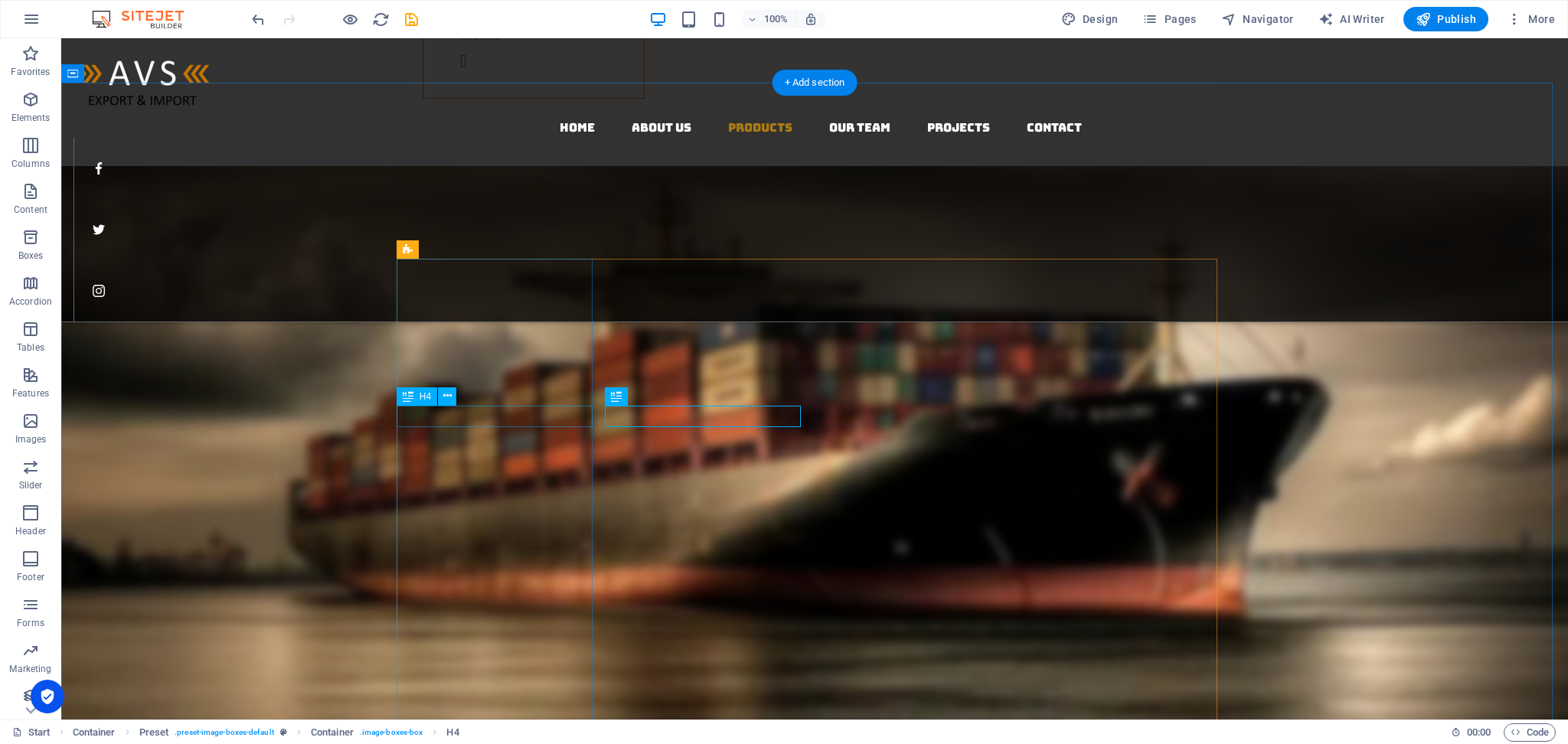 click on "Indian Pooja Artciles" at bounding box center [815, 1826] 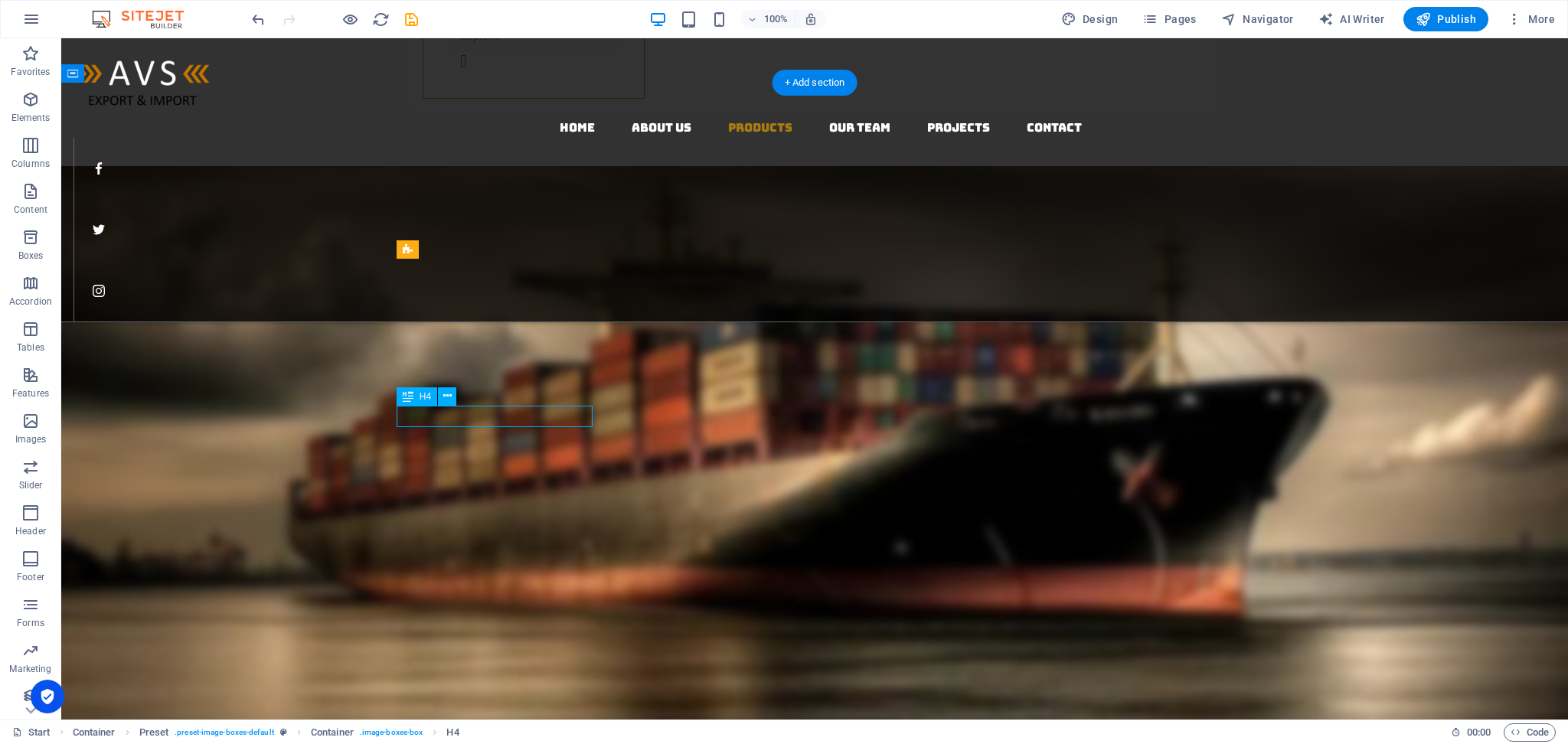 drag, startPoint x: 517, startPoint y: 416, endPoint x: 247, endPoint y: 416, distance: 270 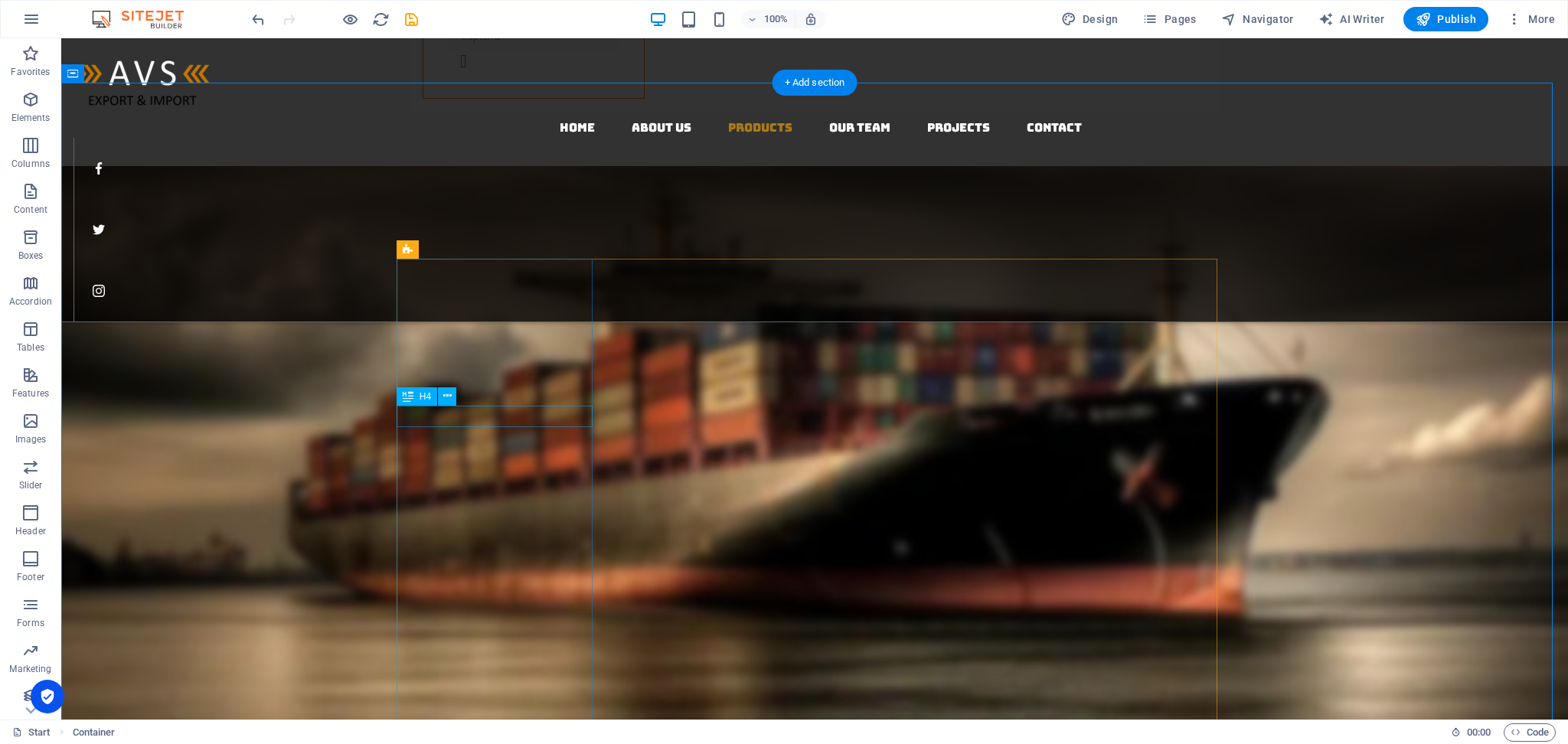 click on "Indian Pooja Artciles" at bounding box center [815, 1826] 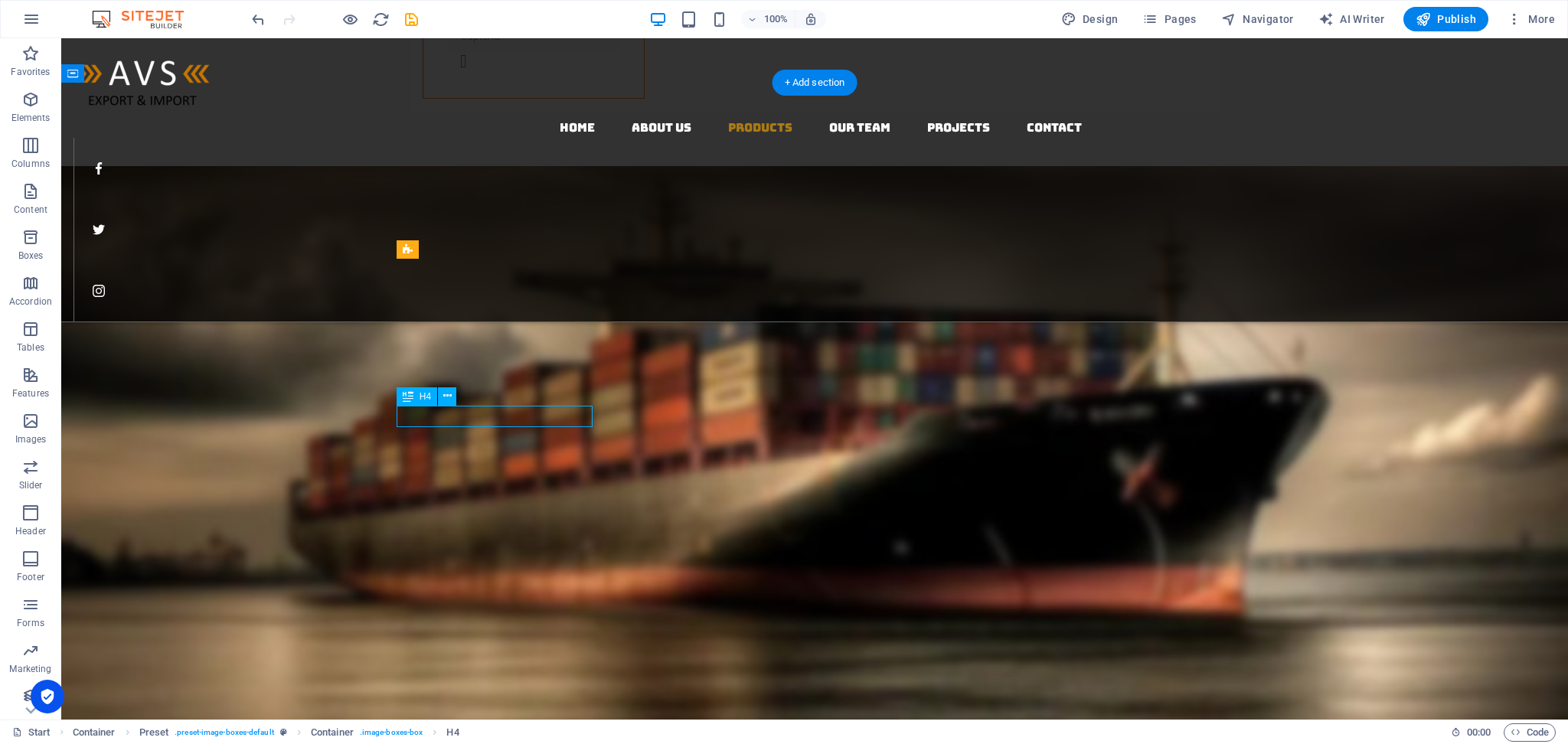 click on "Indian Pooja Artciles" at bounding box center (815, 1826) 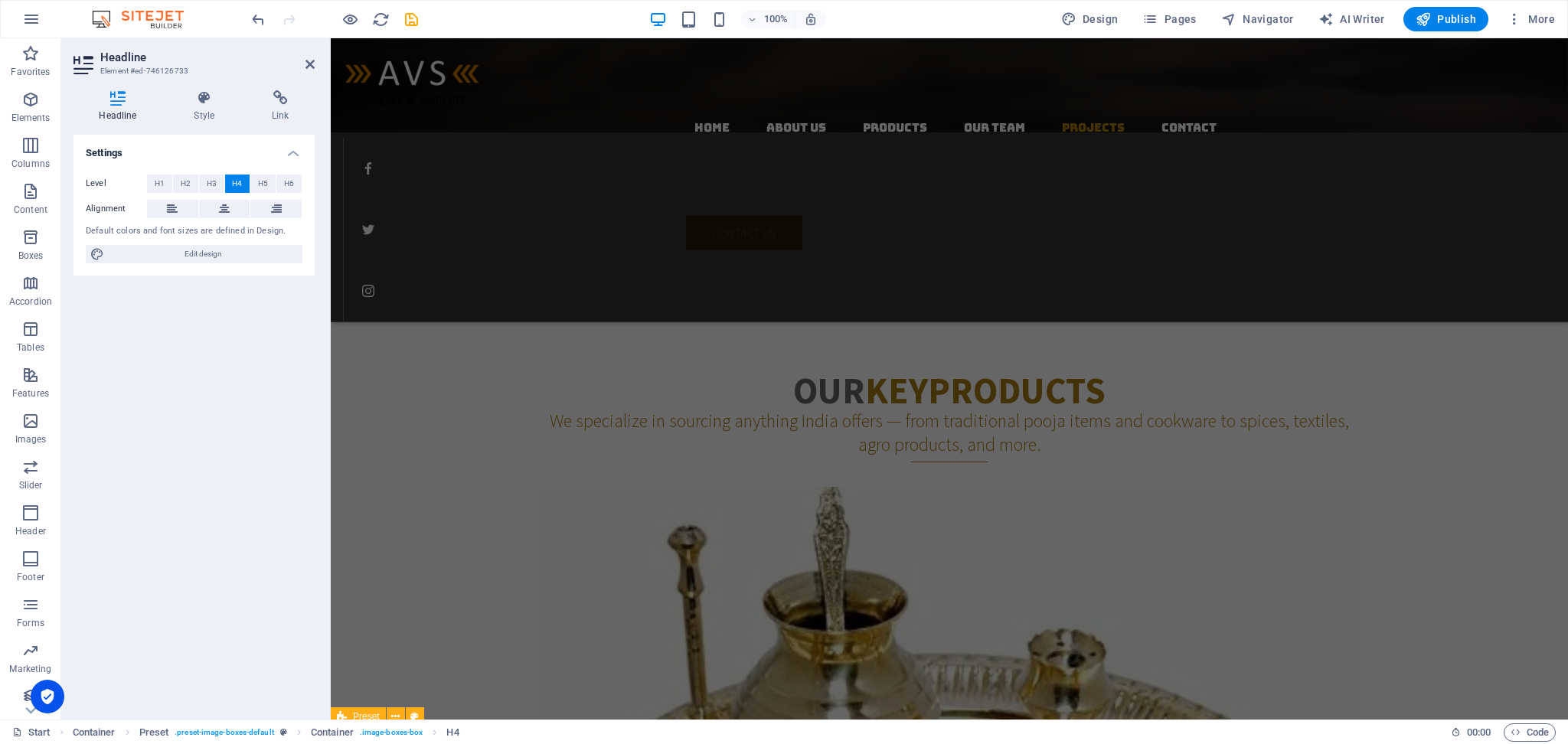 scroll, scrollTop: 2628, scrollLeft: 0, axis: vertical 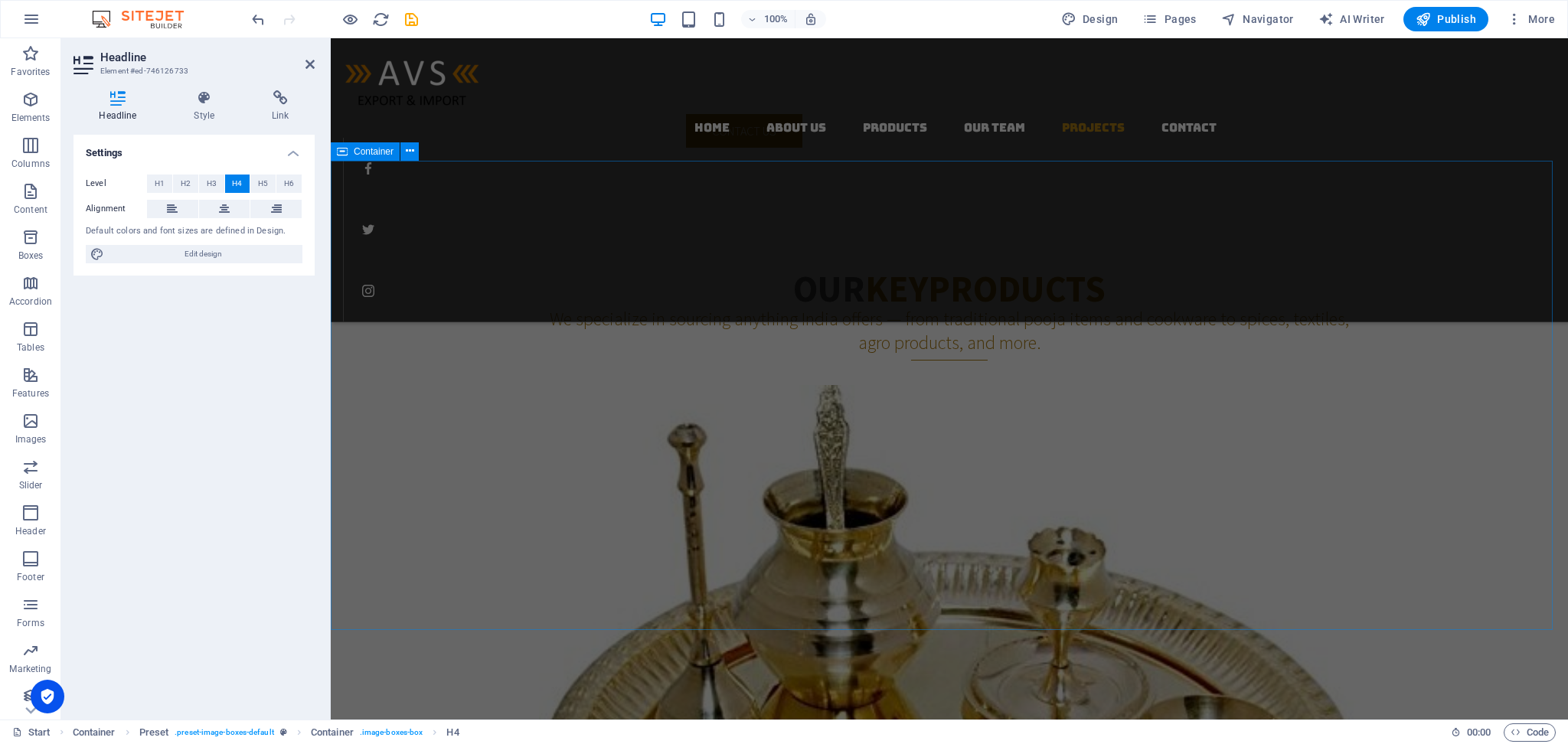 click on "Why AVS ? Wondering why you should choose us ? Product Range – One-stop export solution Customized Sourcing – Tailored to your business needs Bulk Exports – Reliable logistics & global shipping Trusted Network – Suppliers across India 100% Committed to Quality, Timeliness & Transparency" at bounding box center (949, 3650) 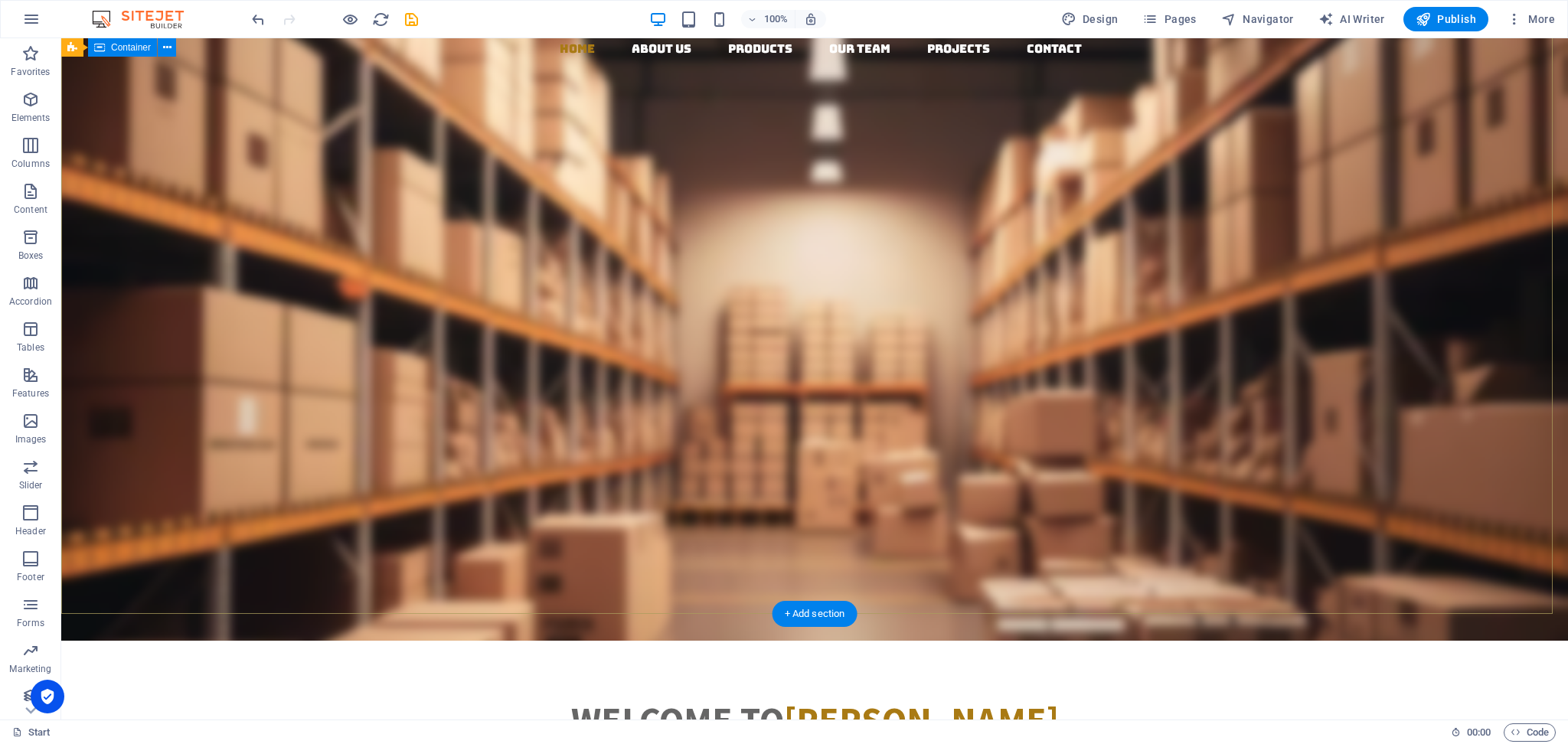 scroll, scrollTop: 0, scrollLeft: 0, axis: both 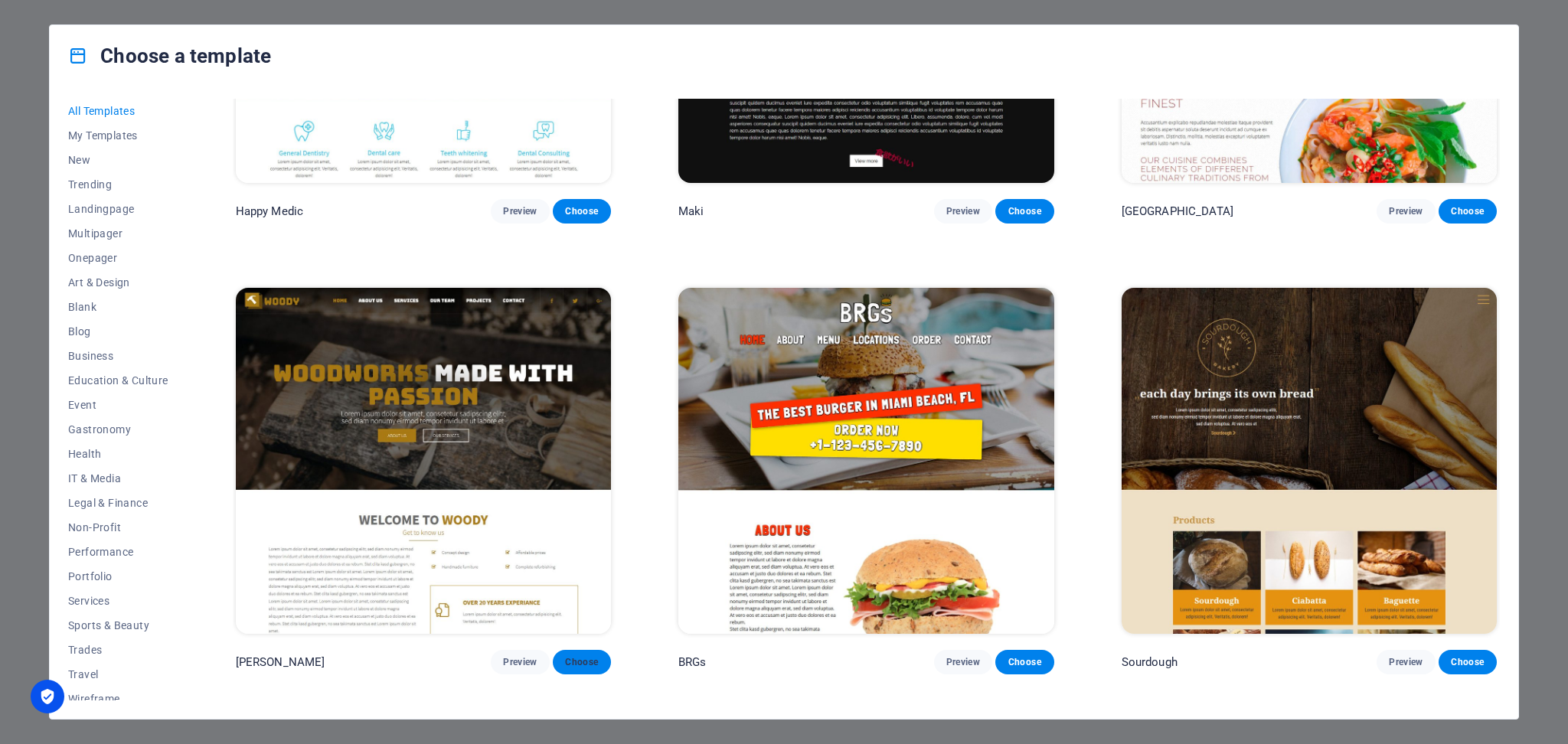 click on "Choose" at bounding box center [582, 662] 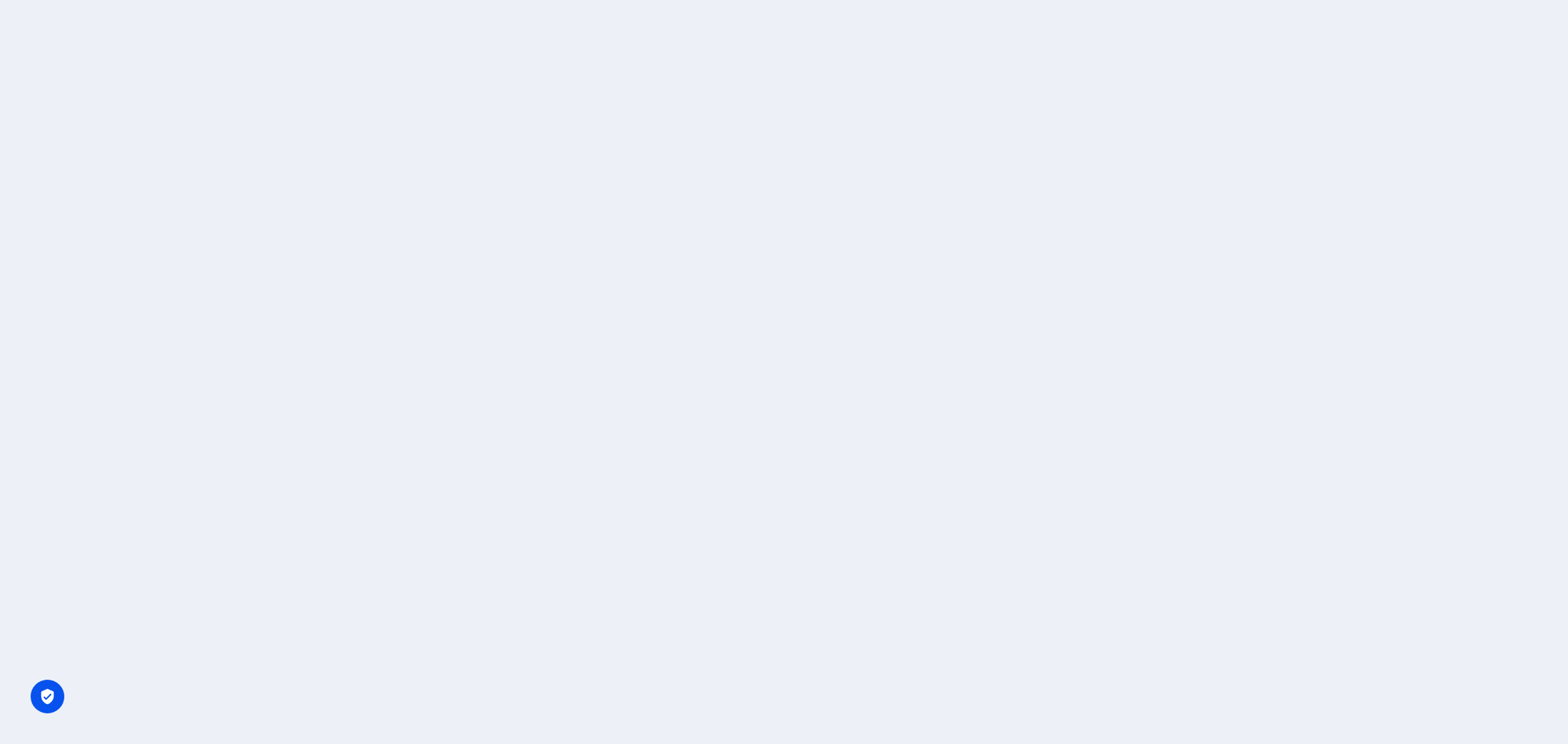 scroll, scrollTop: 0, scrollLeft: 0, axis: both 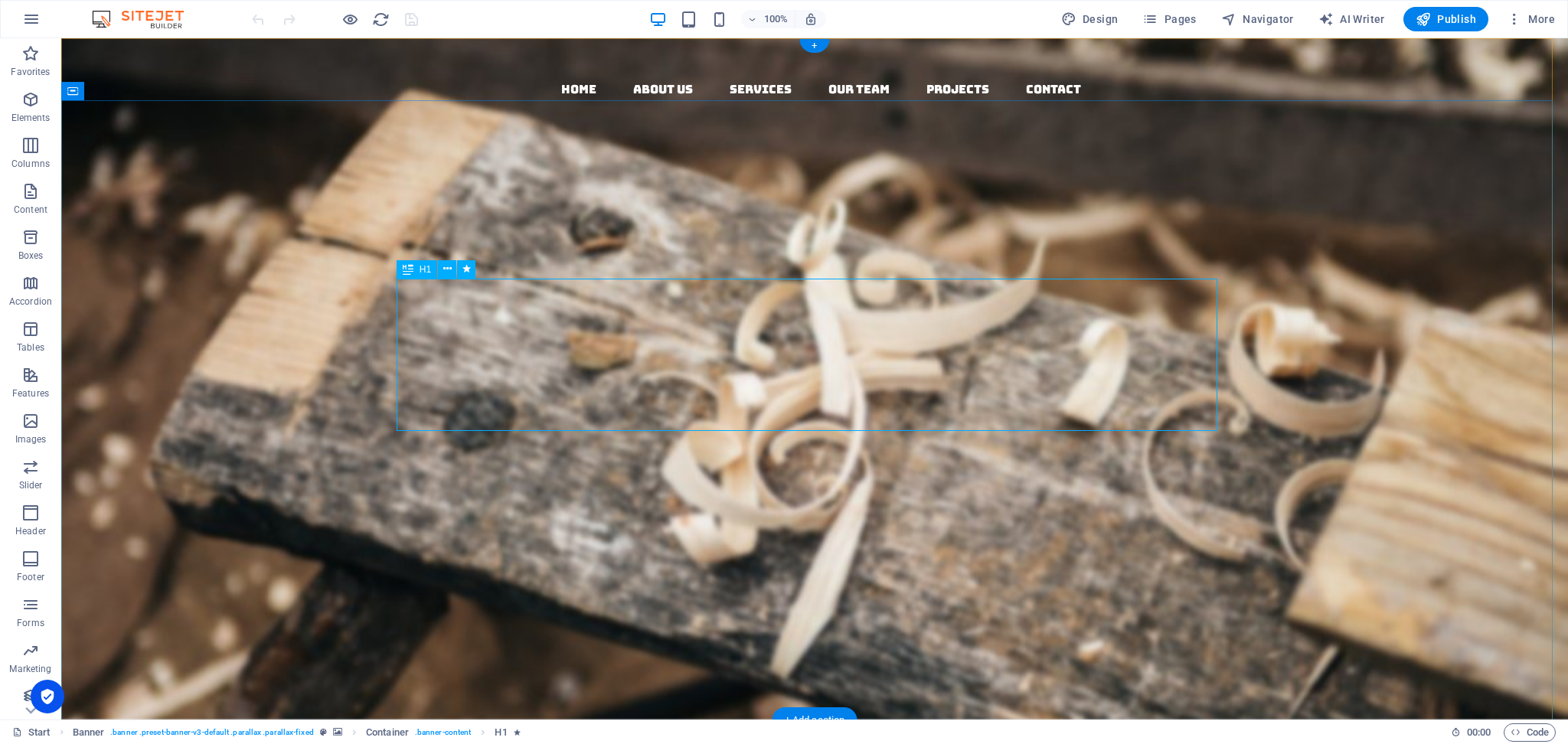 click on "Woodworks ­ made with   Passion" at bounding box center [815, 422] 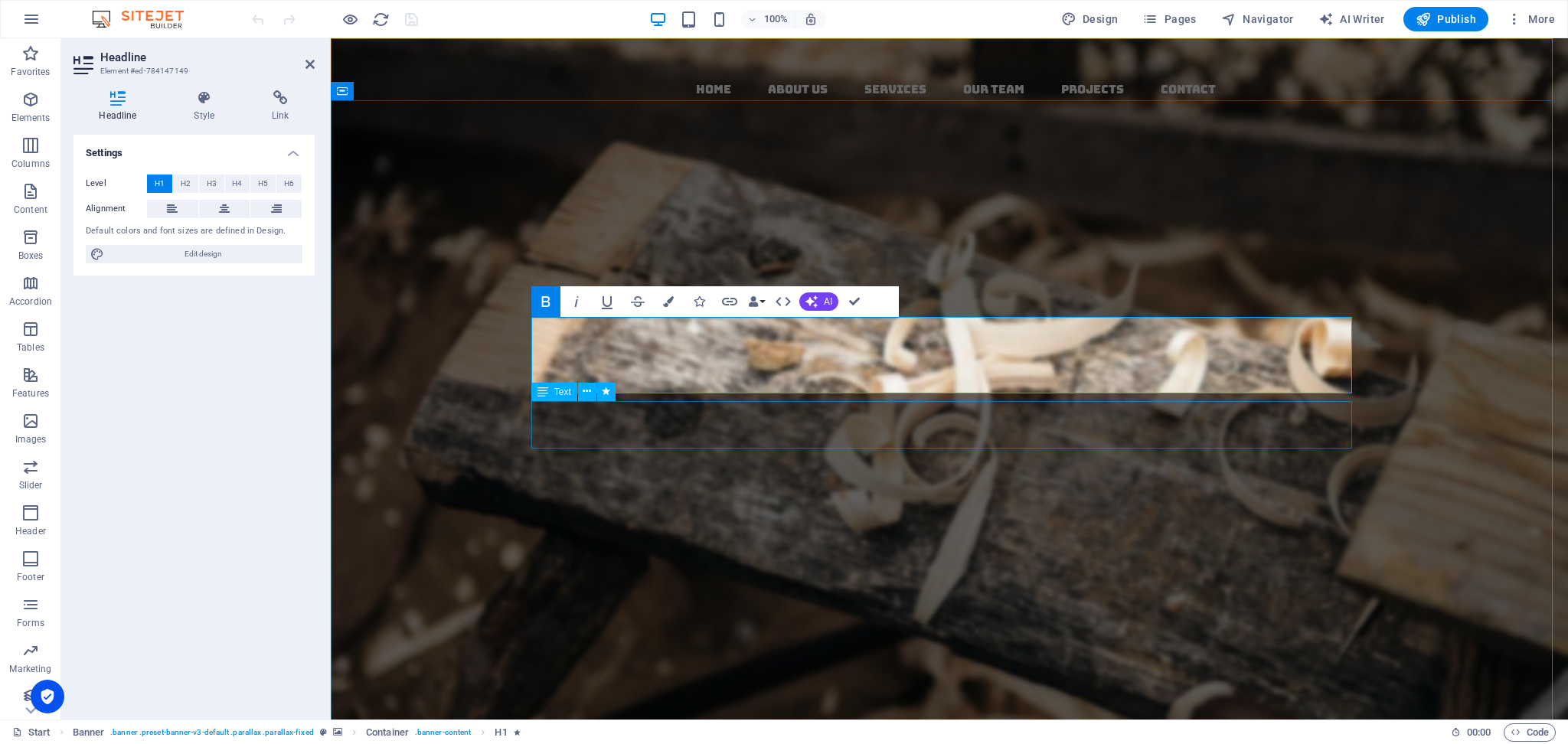 click on "Lorem ipsum dolor sit amet, consectetuer adipiscing elit. Aenean commodo ligula eget dolor. Aenean massa. Cum sociis natoque penatibus et magnis dis parturient montes, nascetur ridiculus mus." at bounding box center [949, 453] 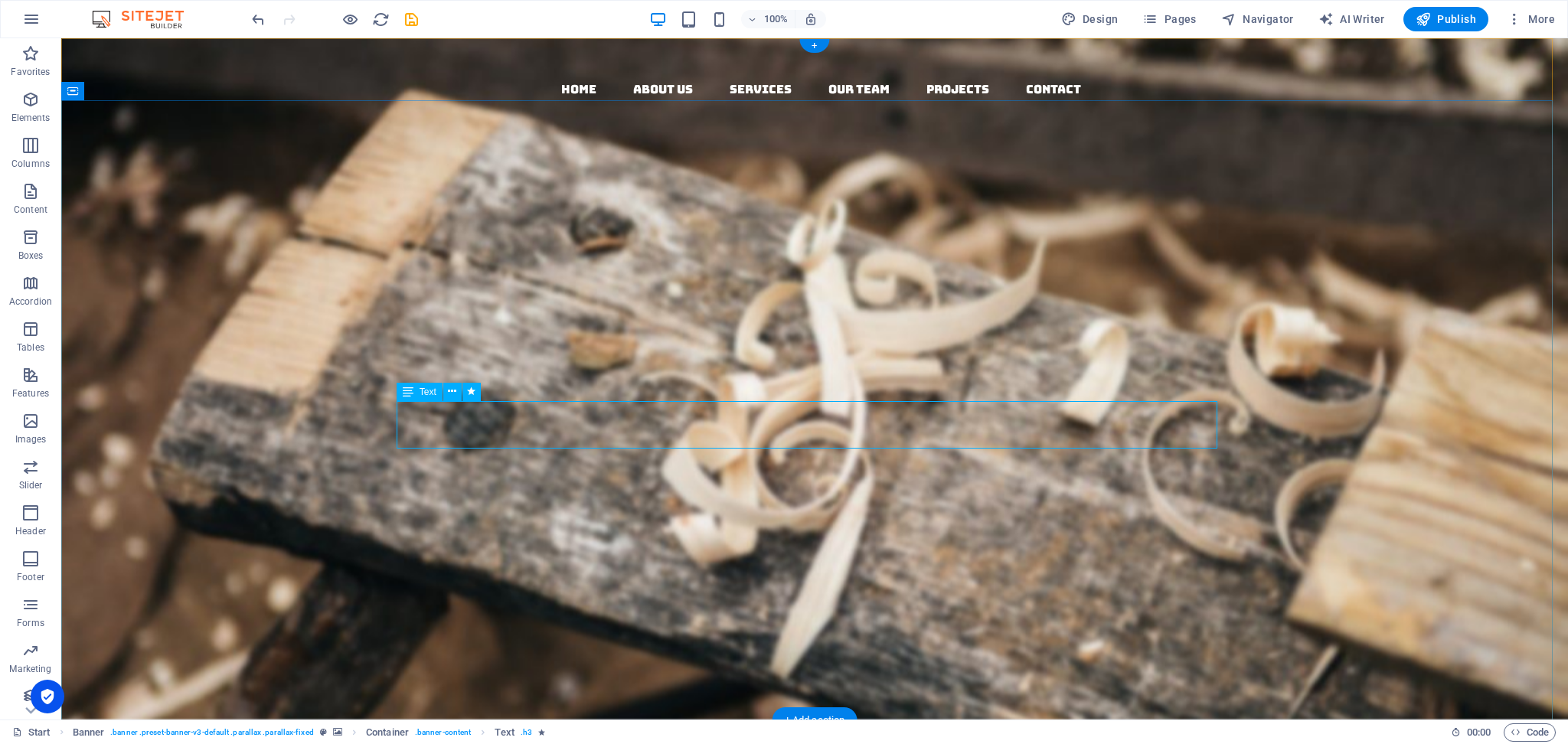 click on "Lorem ipsum dolor sit amet, consectetuer adipiscing elit. Aenean commodo ligula eget dolor. Aenean massa. Cum sociis natoque penatibus et magnis dis parturient montes, nascetur ridiculus mus." at bounding box center [815, 453] 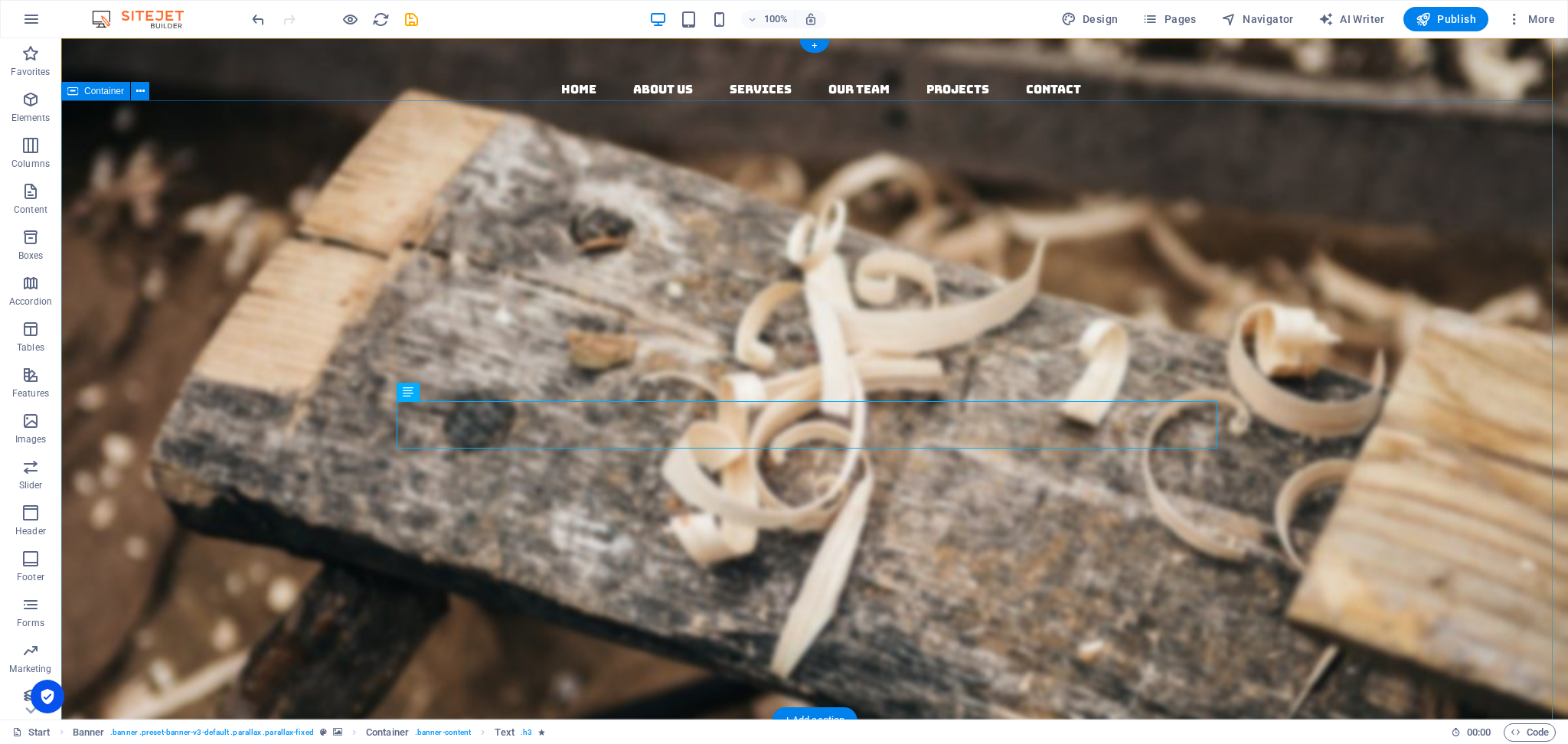 click on "AVS Export & IMPORT Born from 20 years of legacy, AVS is the new face of Indian exports. We bring fresh energy, wider product ranges, and global ambitions to trusted sourcing. About us Our Services" at bounding box center (815, 461) 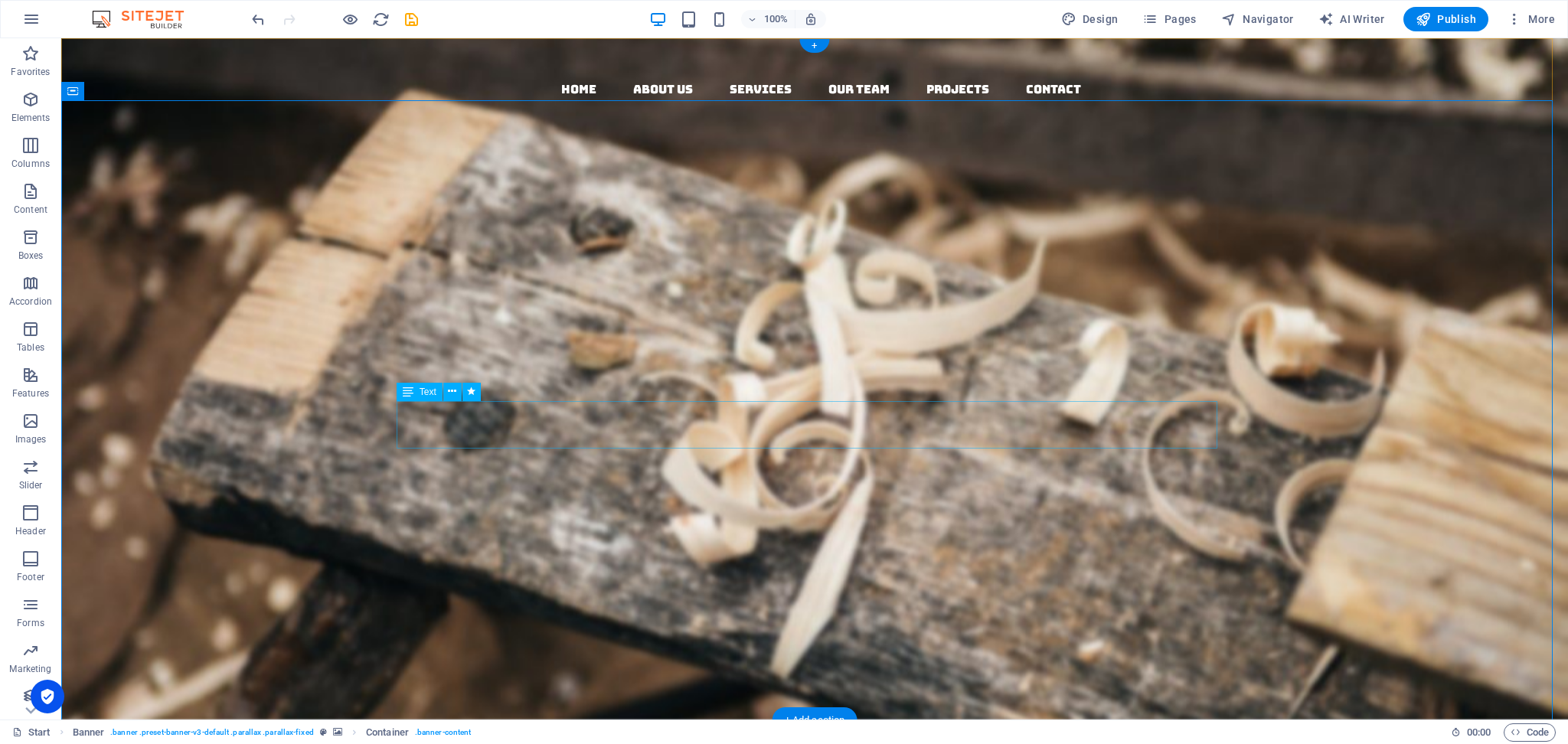 click on "Born from 20 years of legacy, AVS is the new face of Indian exports. We bring fresh energy, wider product ranges, and global ambitions to trusted sourcing." at bounding box center (815, 453) 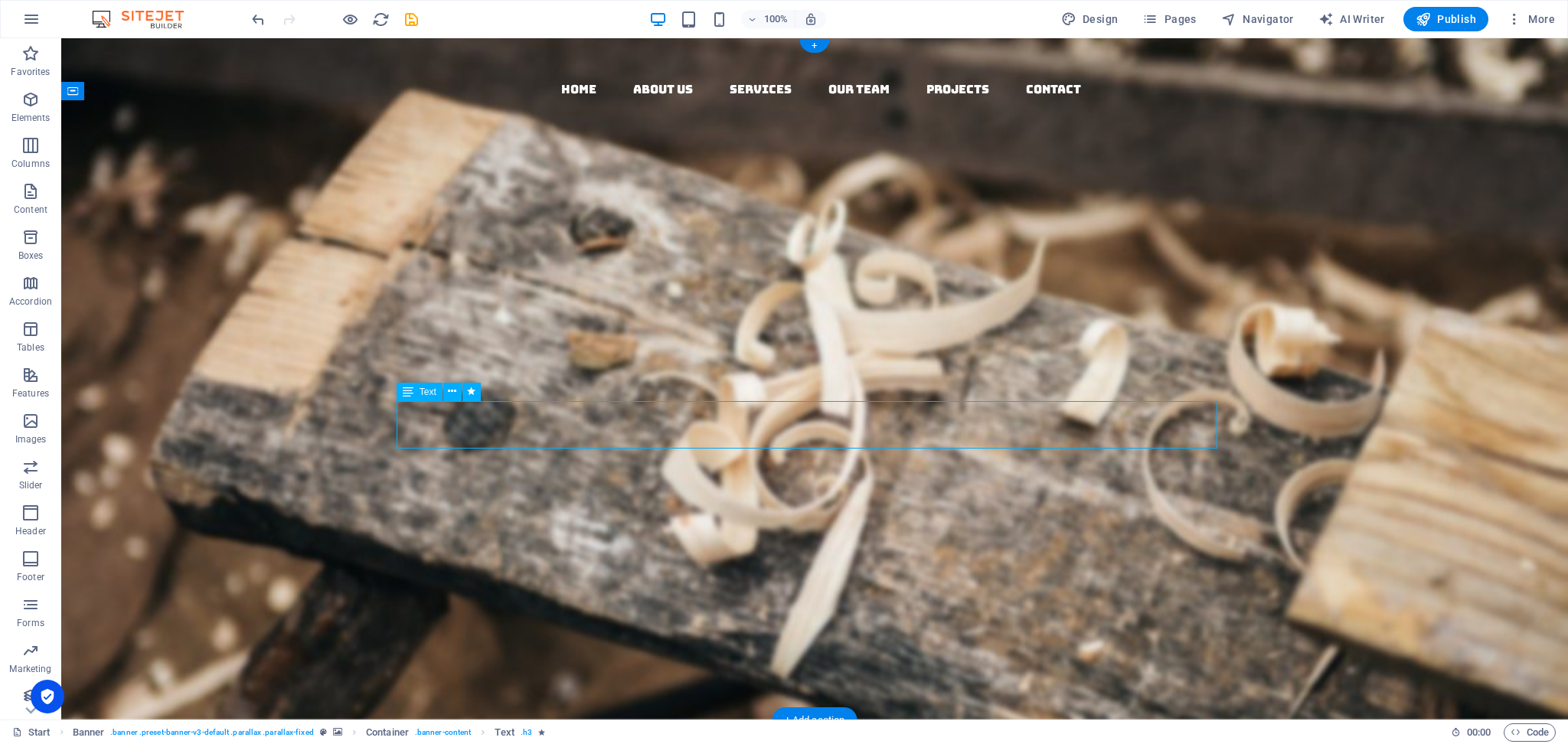 click on "Born from 20 years of legacy, AVS is the new face of Indian exports. We bring fresh energy, wider product ranges, and global ambitions to trusted sourcing." at bounding box center [815, 453] 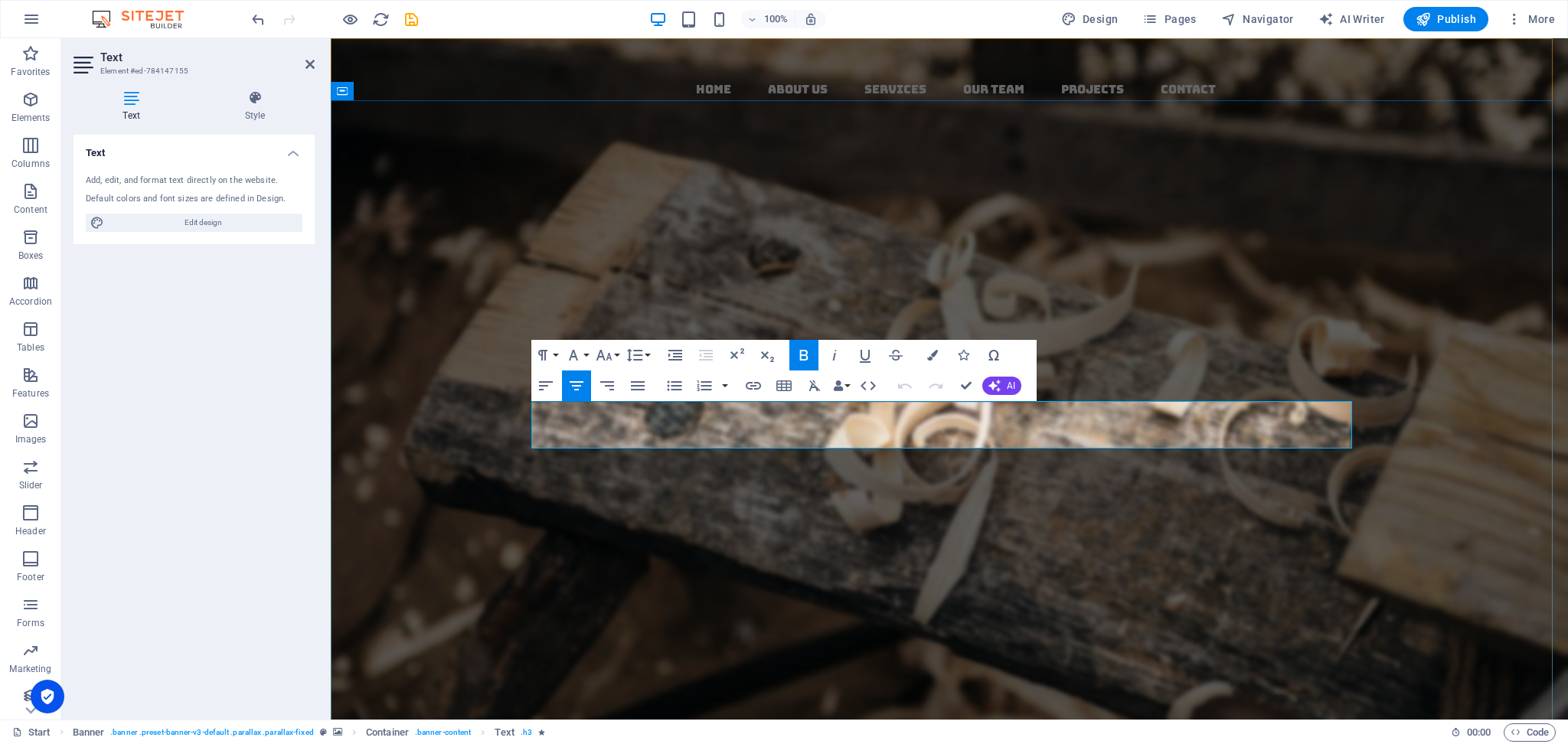 click on "Born from 20 years of legacy, AVS is the new face of Indian exports. We bring fresh energy, wider product ranges, and global ambitions to trusted sourcing." at bounding box center (949, 453) 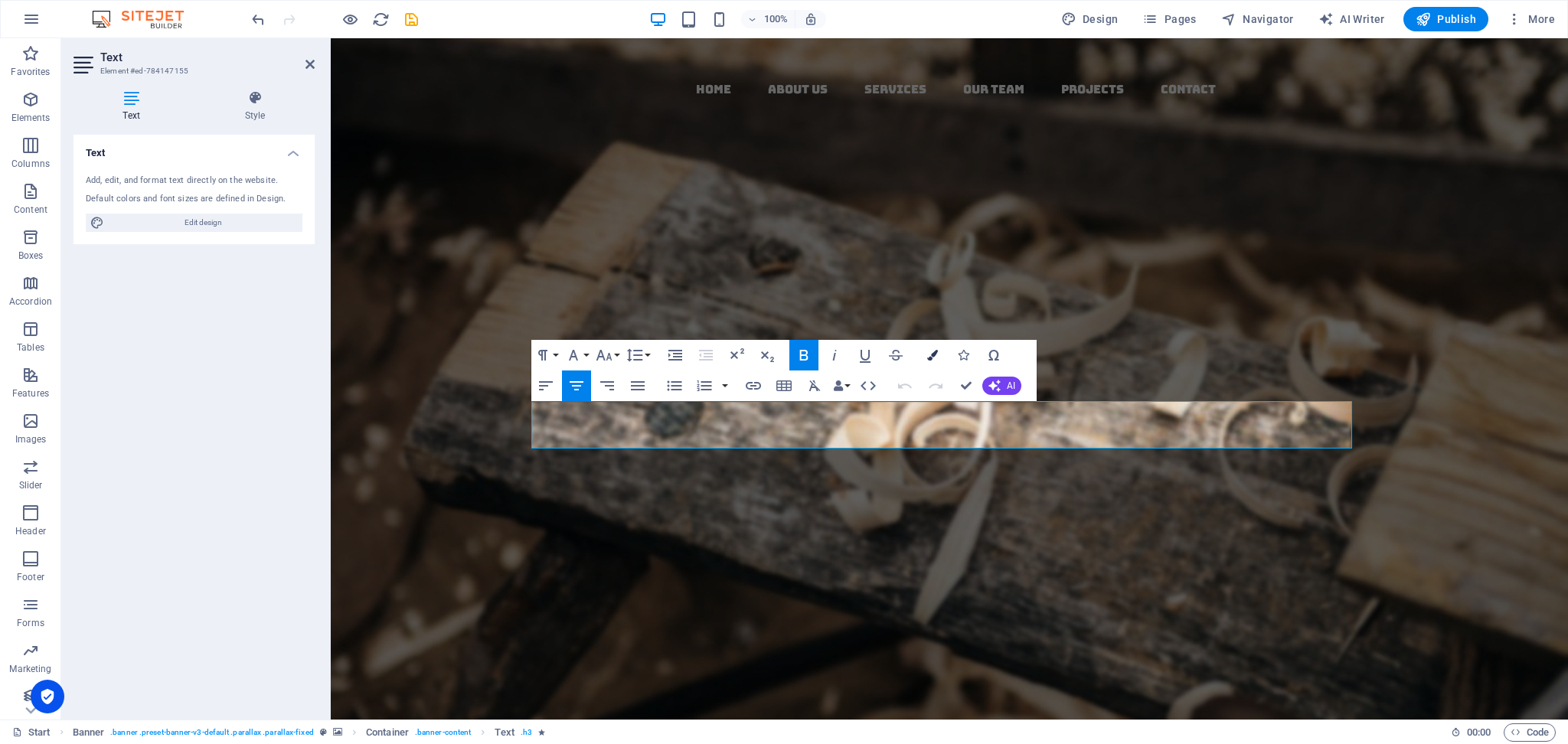 click at bounding box center [933, 355] 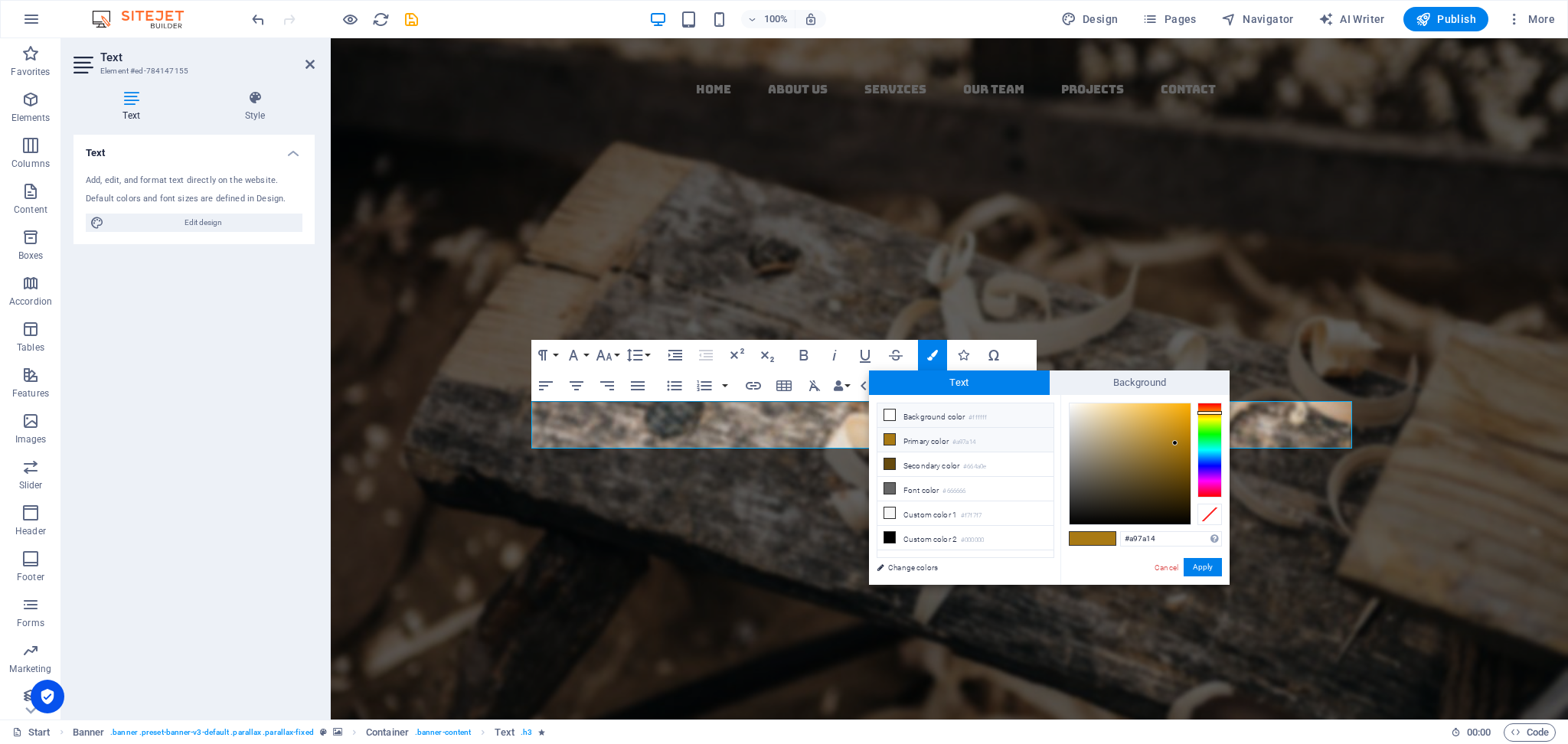click at bounding box center [890, 415] 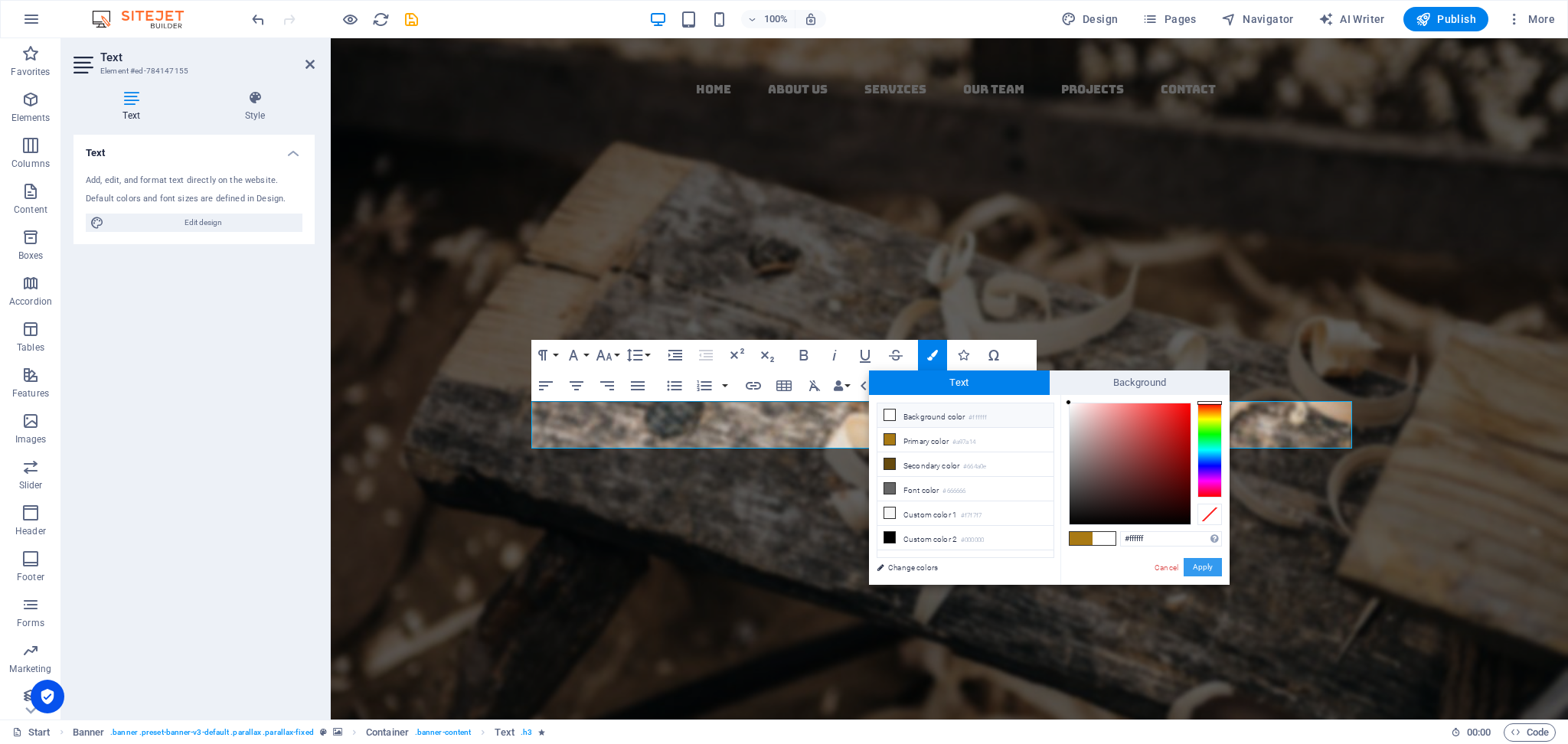 click on "Apply" at bounding box center (1203, 567) 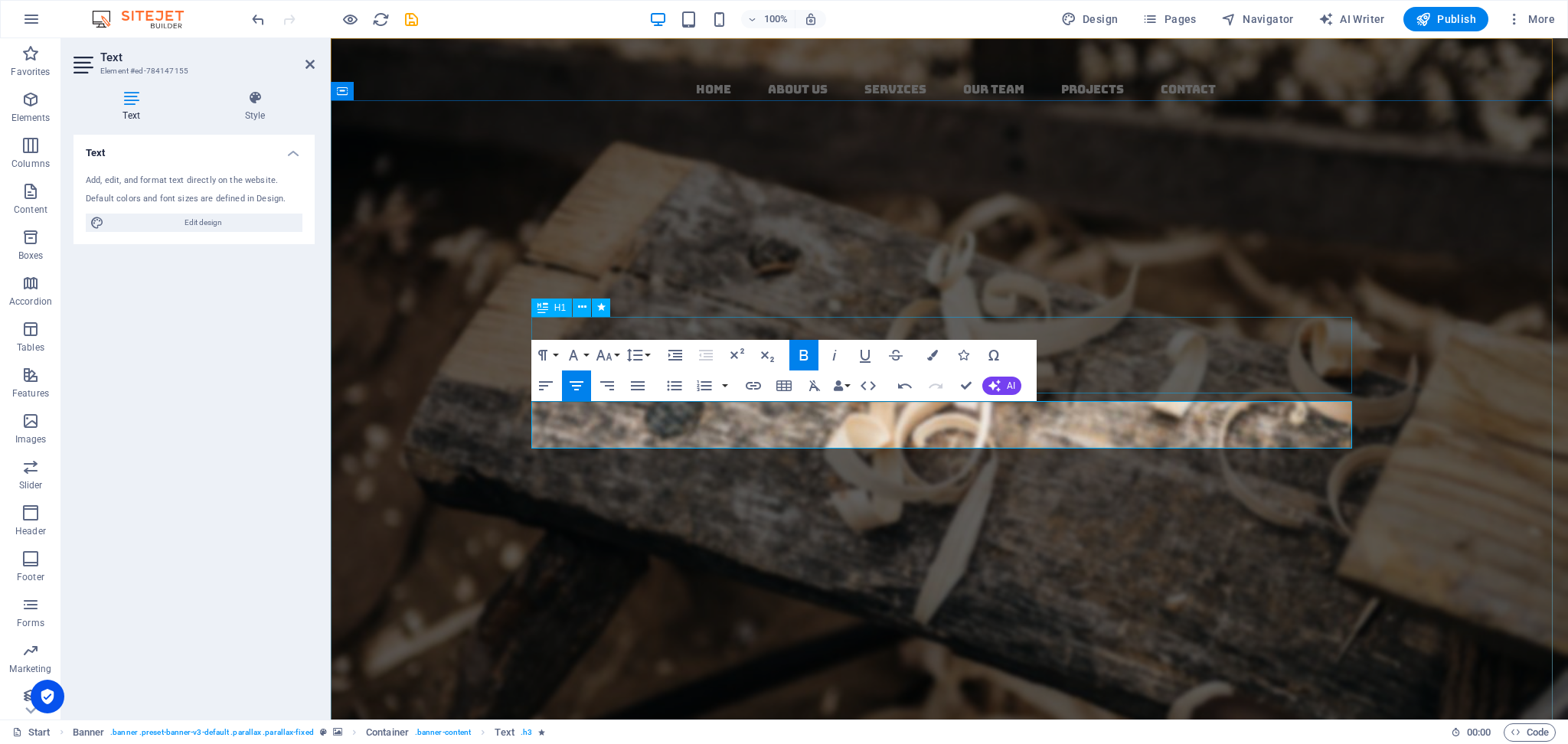 click on "AVS Export & IMPORT" at bounding box center (949, 383) 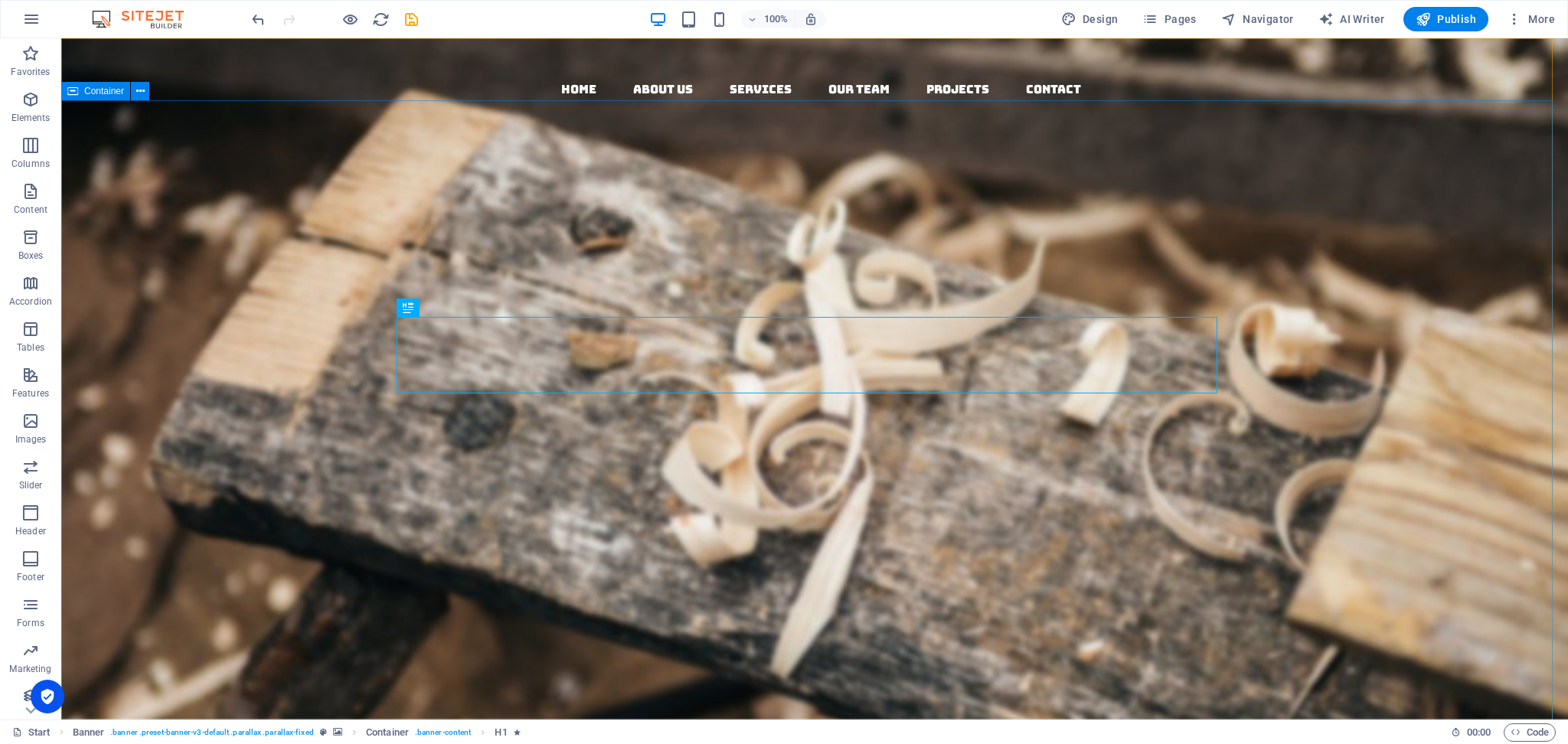 click on "AVS Export & IMPORT Born from 20 years of legacy, AVS is the new face of Indian exports. We bring fresh energy, wider product ranges, and global ambitions to trusted sourcing. About us Our Services" at bounding box center [815, 461] 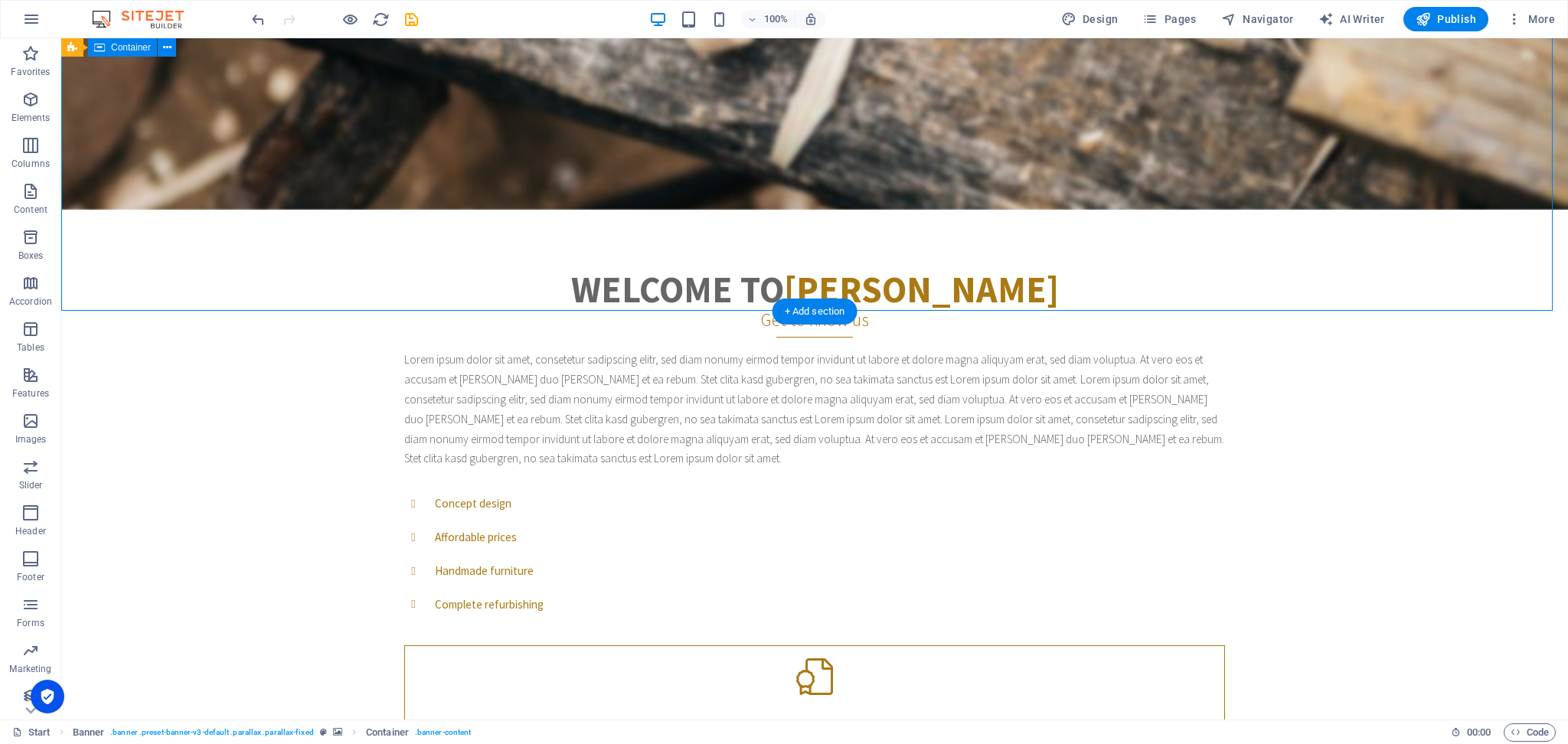 scroll, scrollTop: 204, scrollLeft: 0, axis: vertical 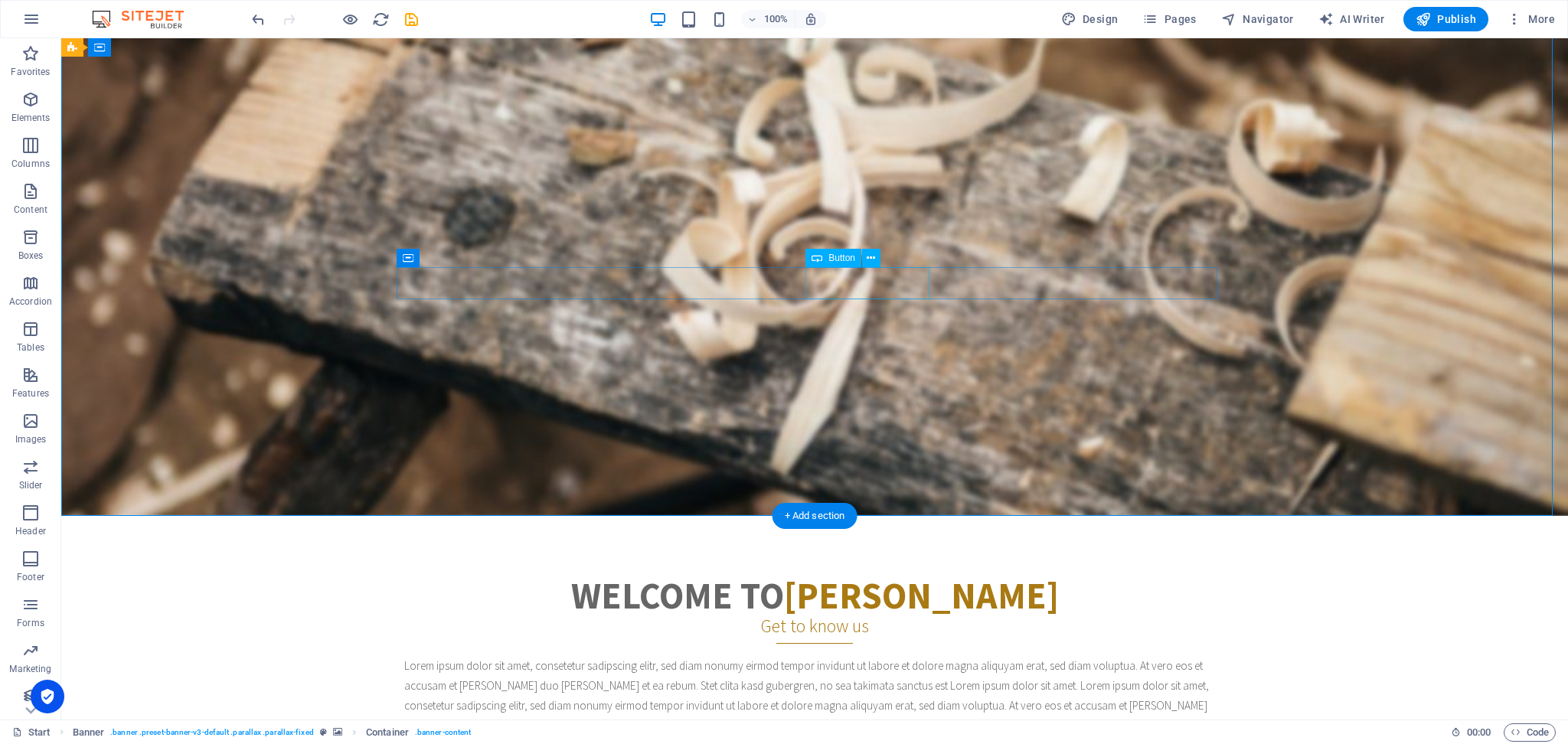click on "Our Services" at bounding box center [815, 356] 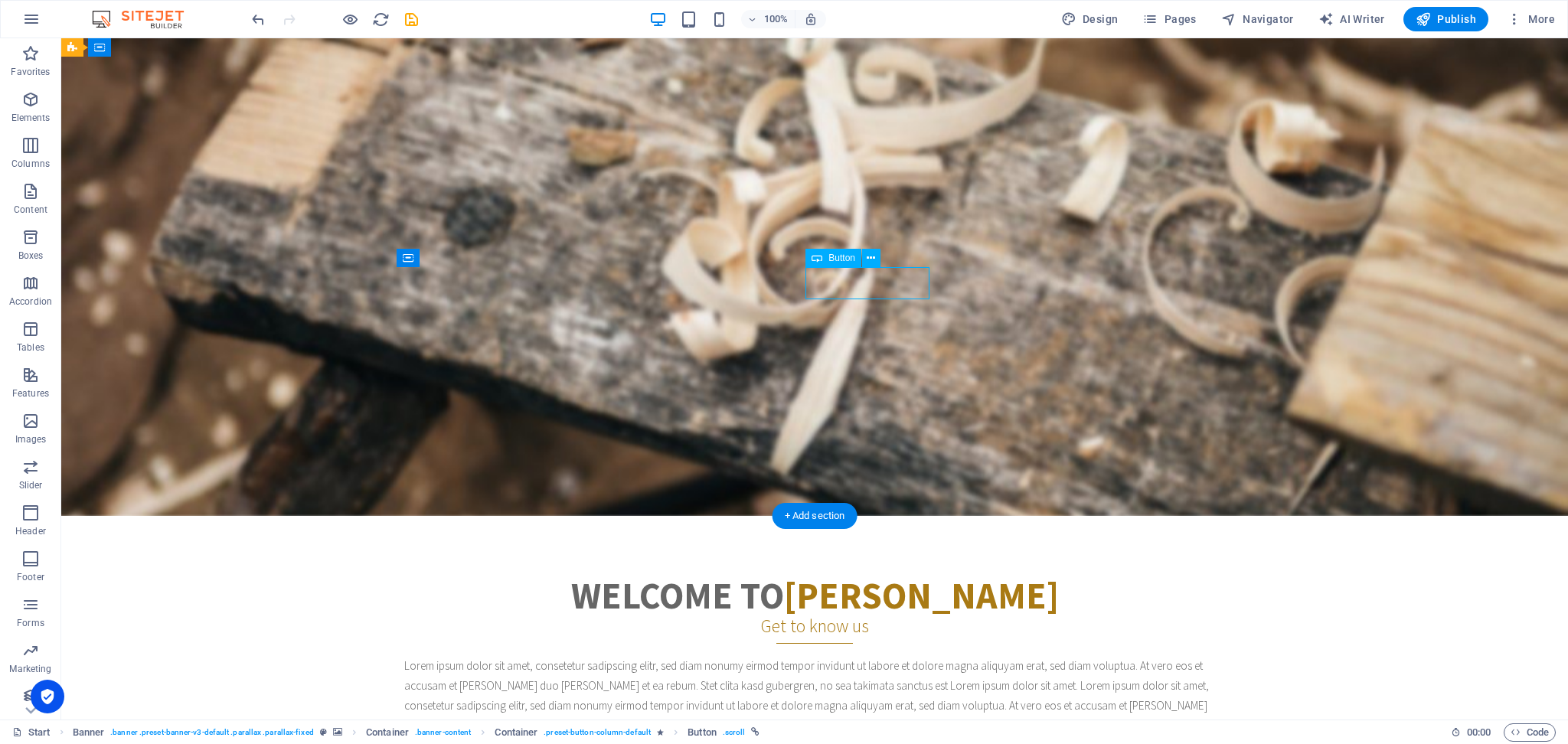 click on "Our Services" at bounding box center (815, 356) 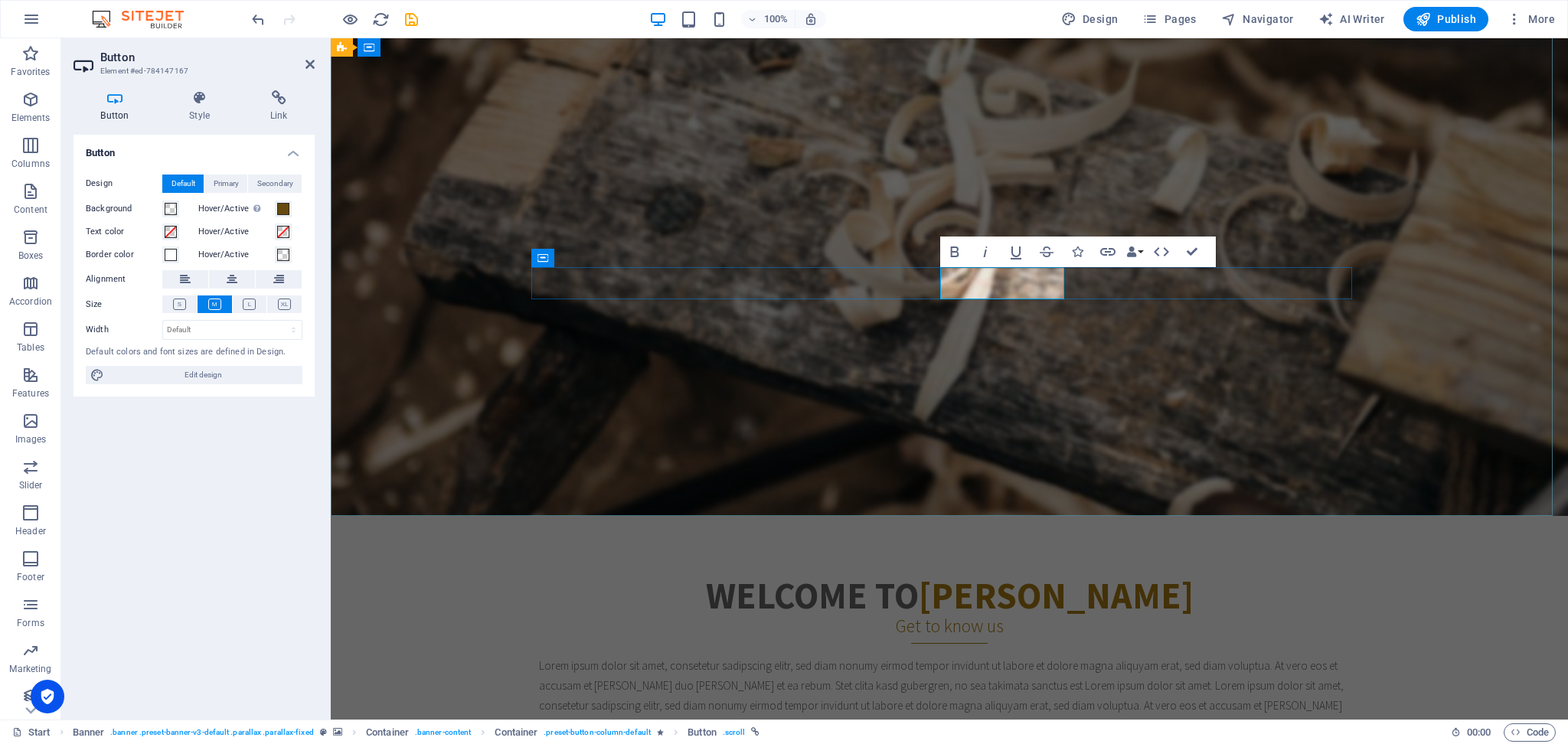 type 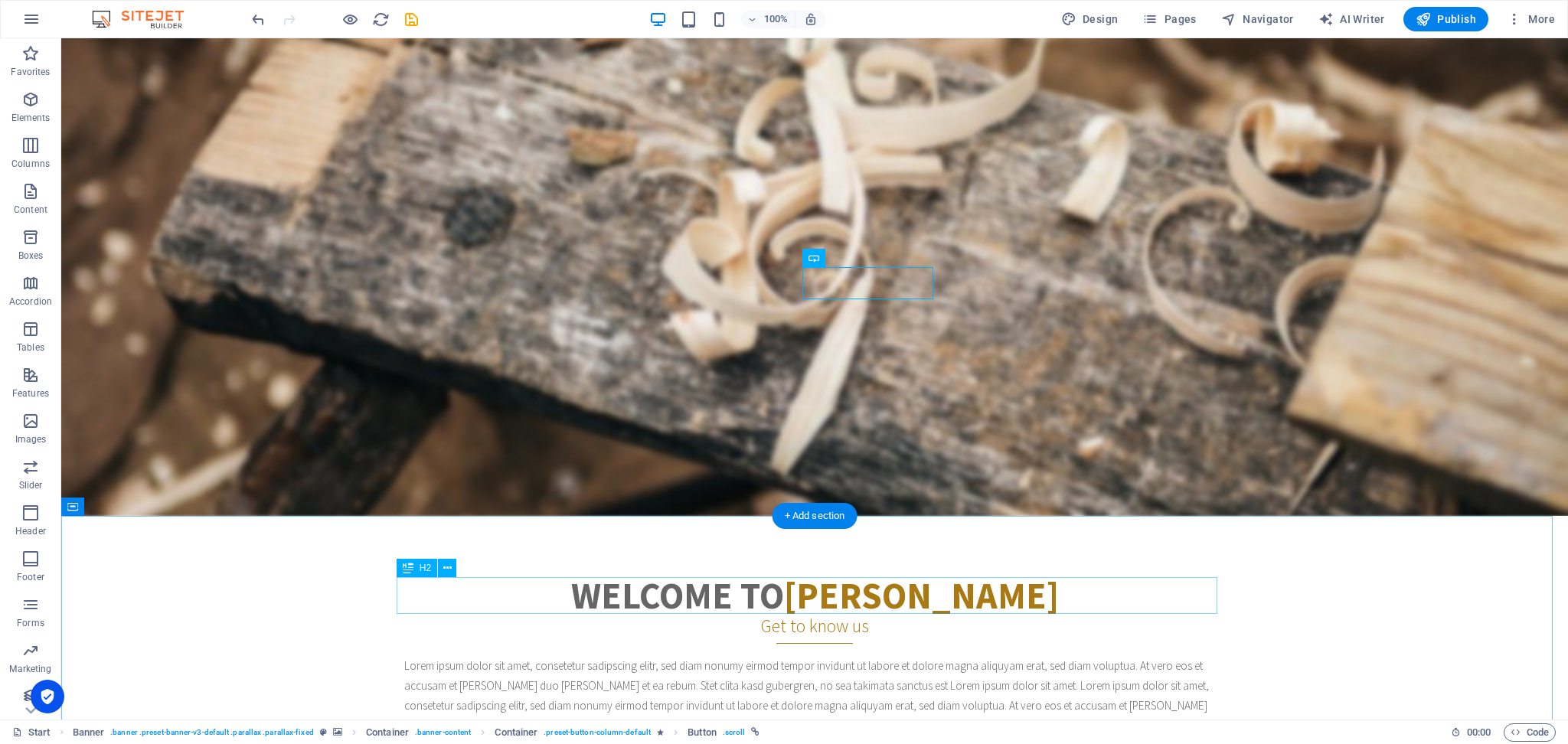 click on "Welcome to  Woody" at bounding box center [815, 596] 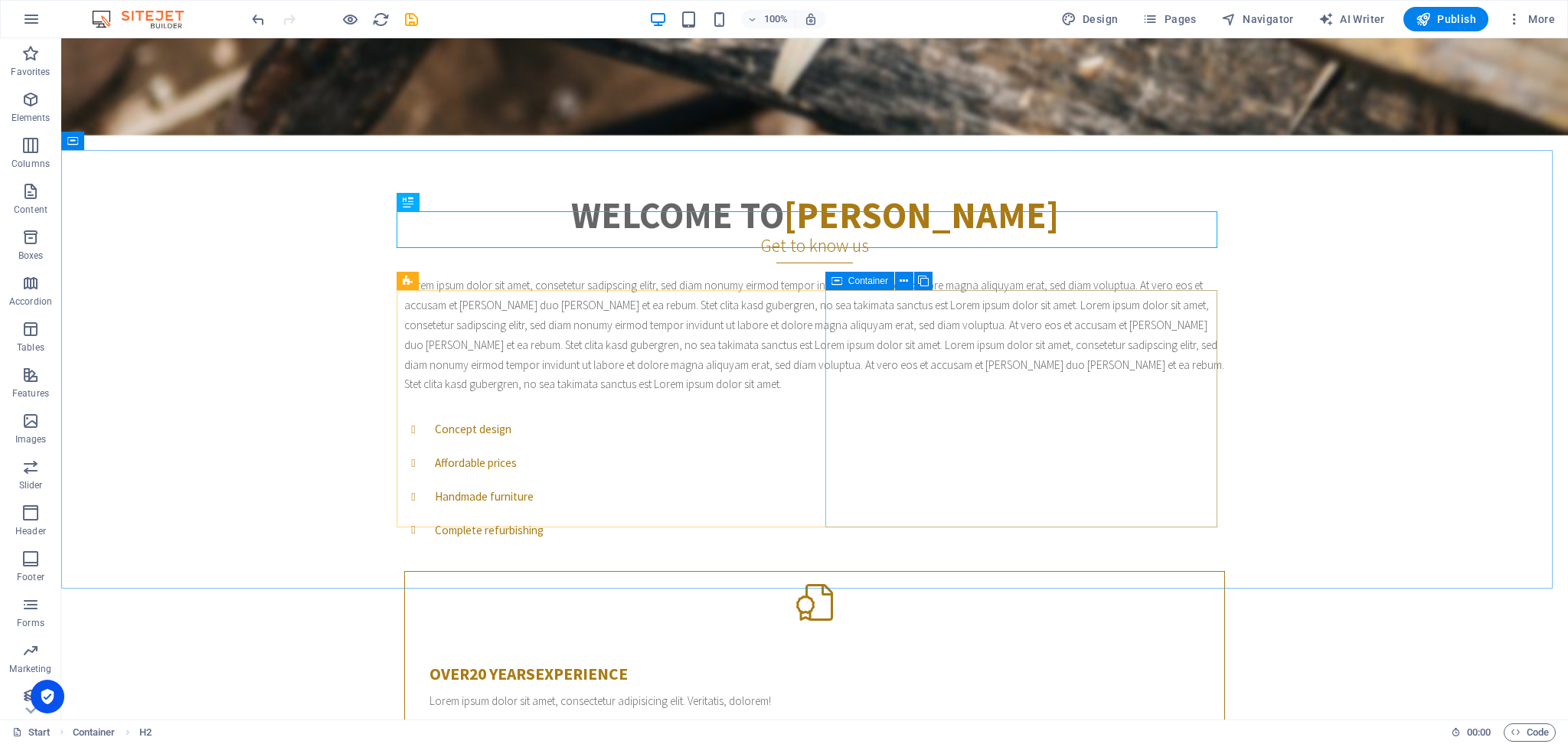 scroll, scrollTop: 612, scrollLeft: 0, axis: vertical 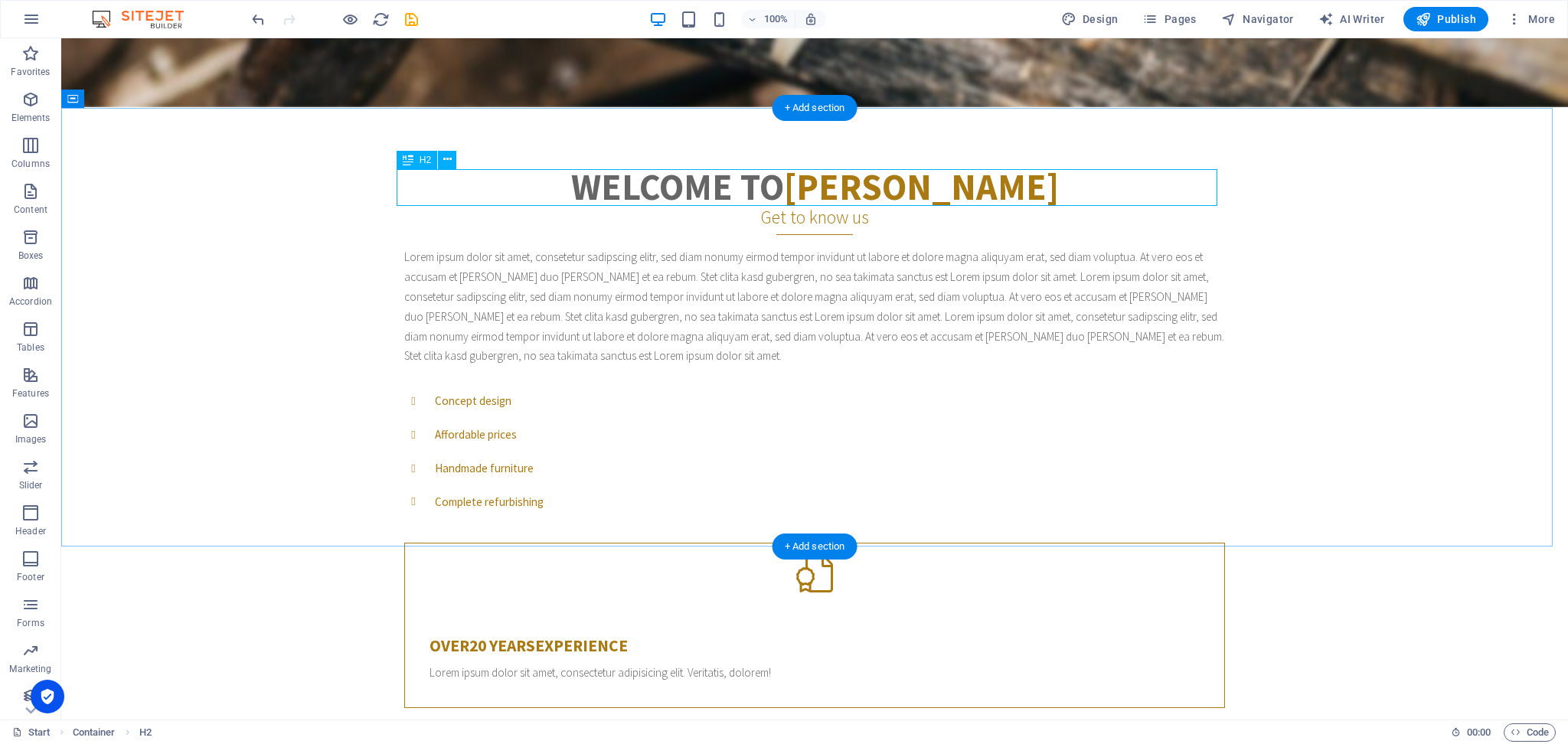 click on "Welcome to  Woody" at bounding box center (815, 187) 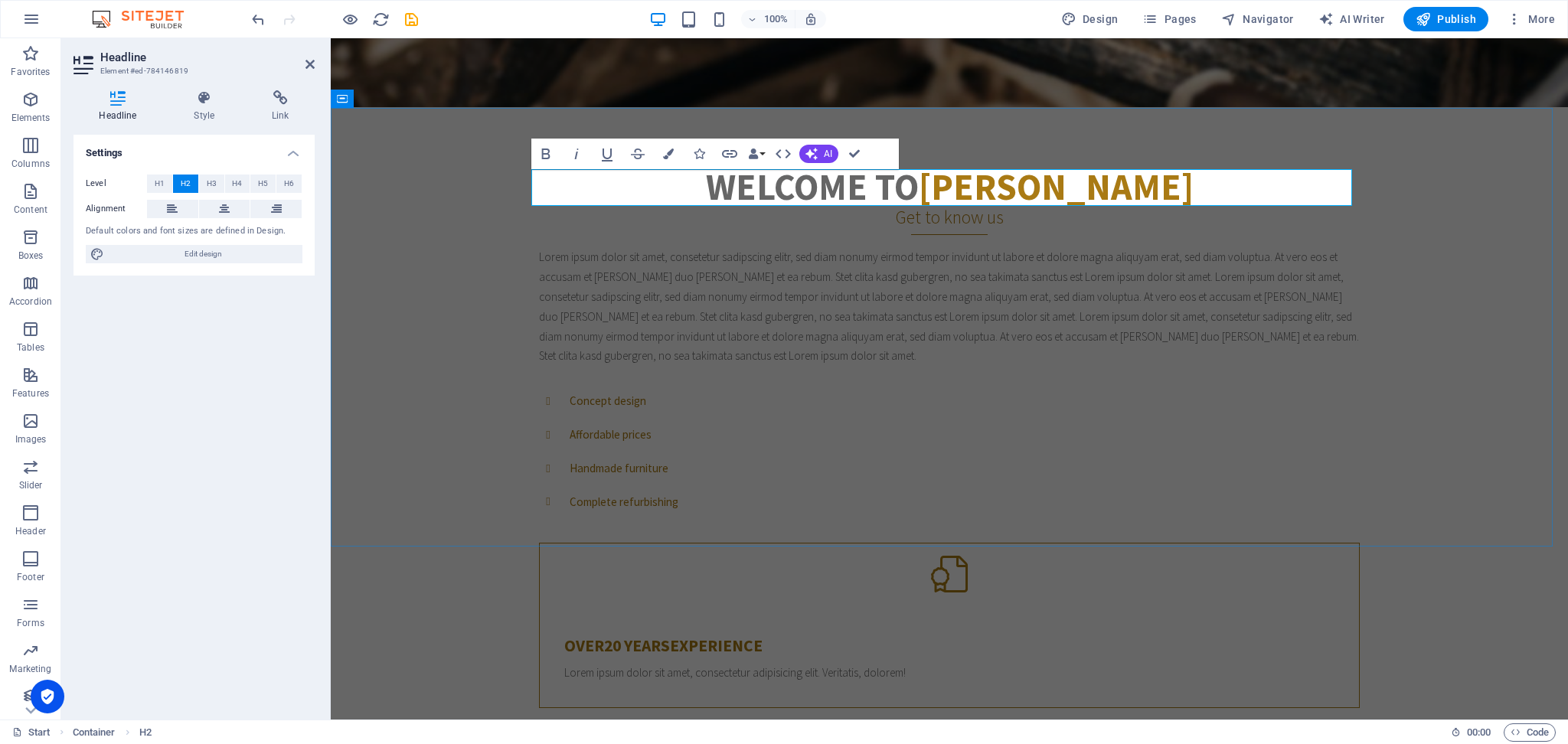 click on "[PERSON_NAME]" at bounding box center [1056, 187] 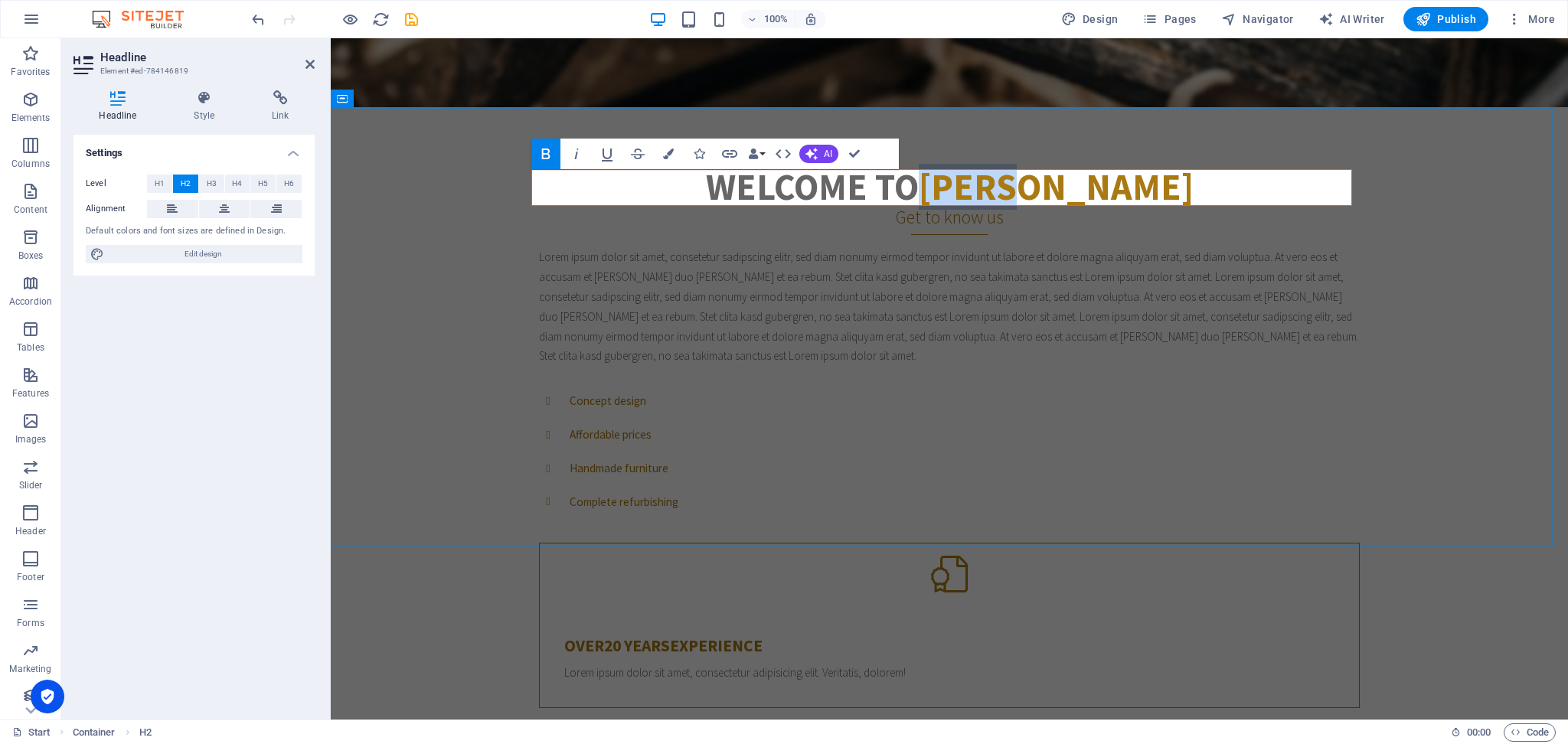 drag, startPoint x: 999, startPoint y: 181, endPoint x: 1191, endPoint y: 188, distance: 192.12756 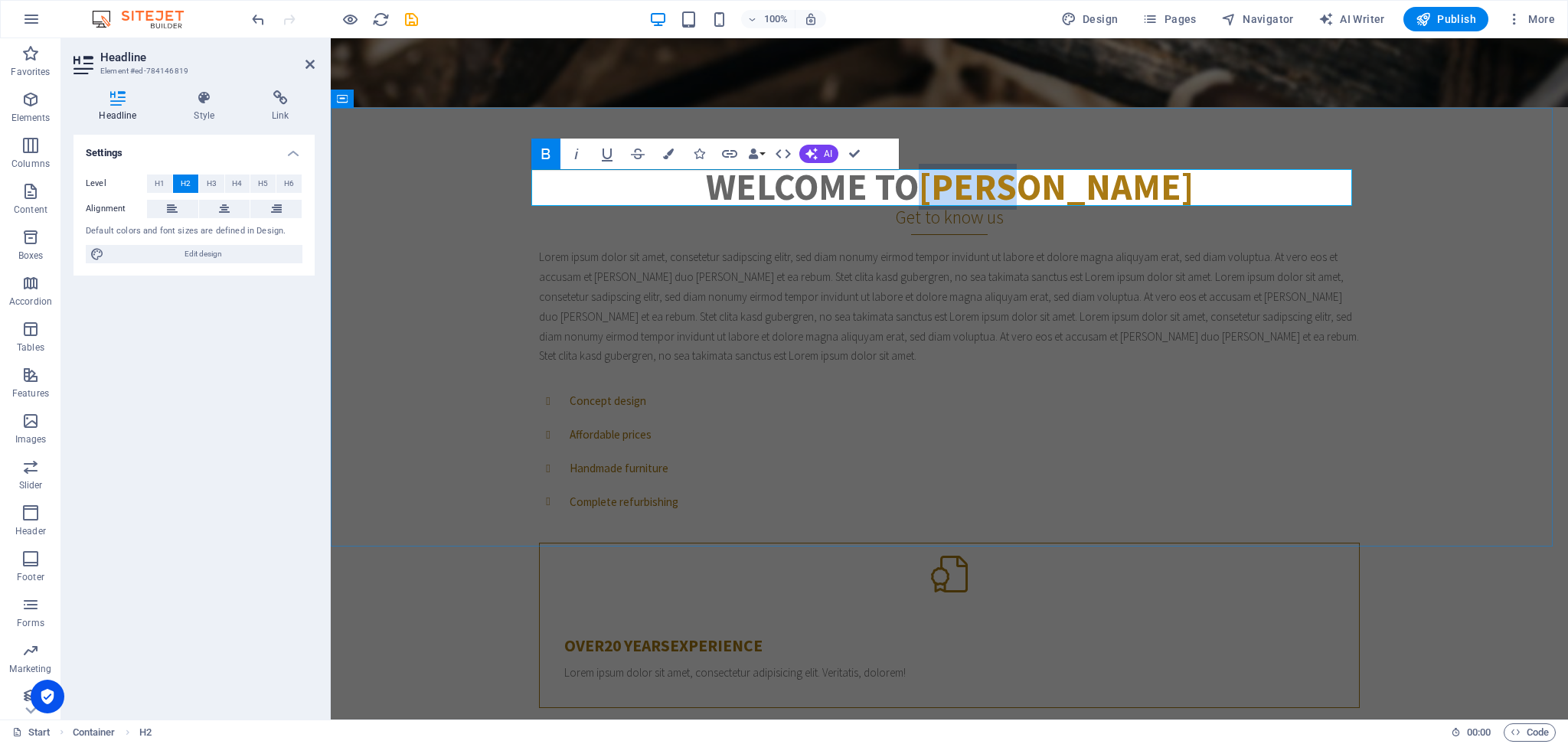 click on "Welcome to  Woody" at bounding box center (949, 187) 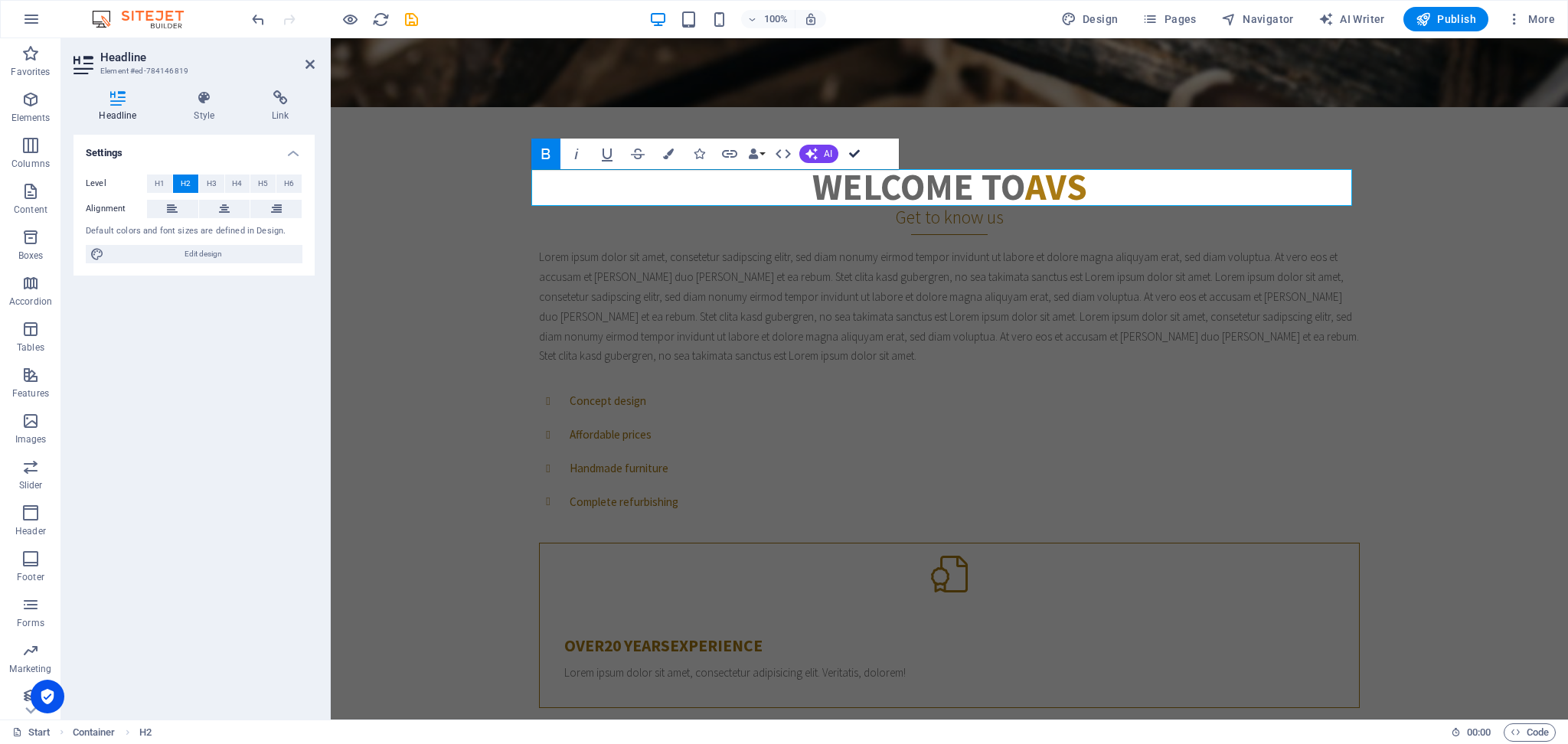 drag, startPoint x: 851, startPoint y: 148, endPoint x: 792, endPoint y: 111, distance: 69.64194 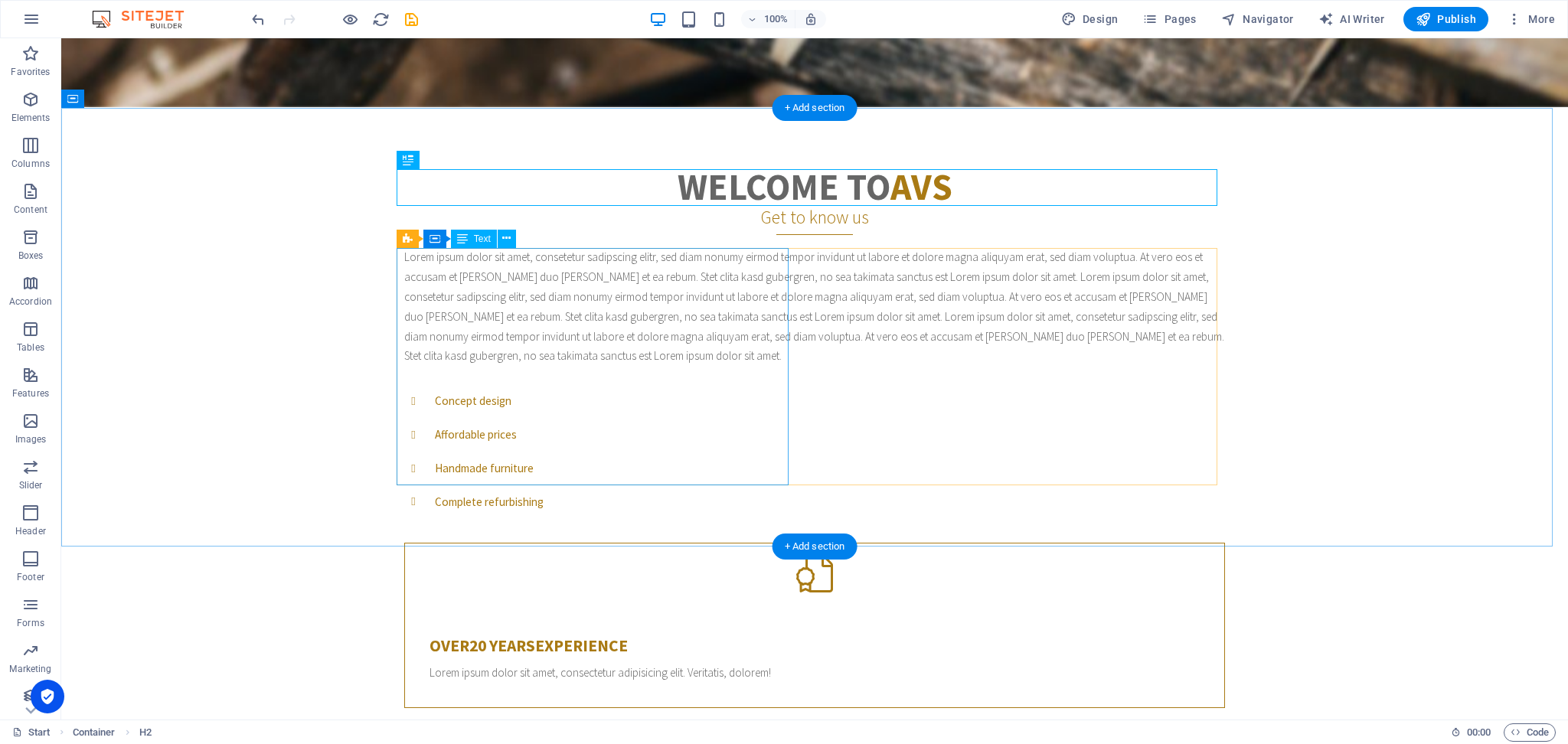 click on "Lorem ipsum dolor sit amet, consetetur sadipscing elitr, sed diam nonumy eirmod tempor invidunt ut labore et dolore magna aliquyam erat, sed diam voluptua. At vero eos et accusam et justo duo dolores et ea rebum. Stet clita kasd gubergren, no sea takimata sanctus est Lorem ipsum dolor sit amet. Lorem ipsum dolor sit amet, consetetur sadipscing elitr, sed diam nonumy eirmod tempor invidunt ut labore et dolore magna aliquyam erat, sed diam voluptua. At vero eos et accusam et justo duo dolores et ea rebum. Stet clita kasd gubergren, no sea takimata sanctus est Lorem ipsum dolor sit amet. Lorem ipsum dolor sit amet, consetetur sadipscing elitr, sed diam nonumy eirmod tempor invidunt ut labore et dolore magna aliquyam erat, sed diam voluptua. At vero eos et accusam et justo duo dolores et ea rebum. Stet clita kasd gubergren, no sea takimata sanctus est Lorem ipsum dolor sit amet." at bounding box center (815, 306) 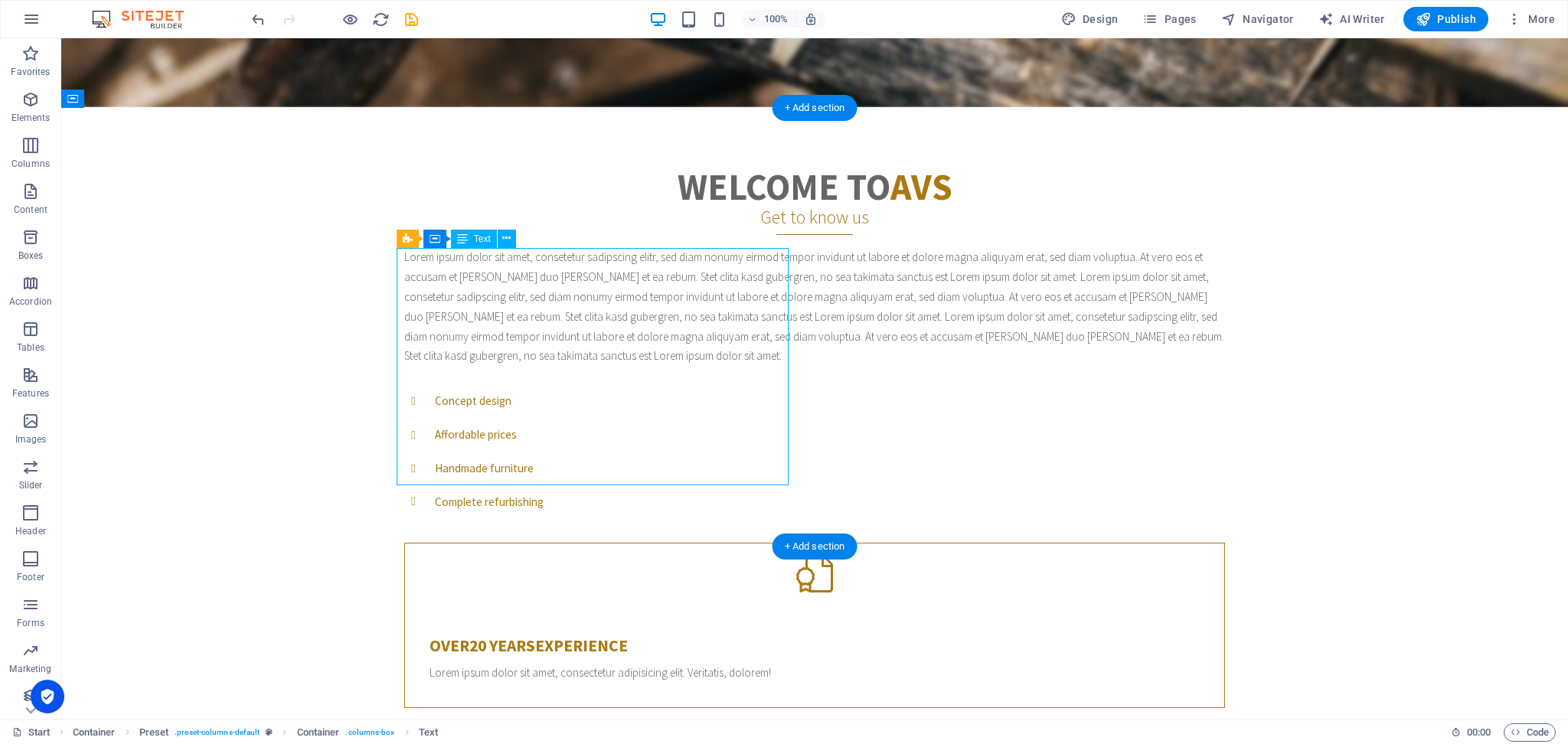 click on "Lorem ipsum dolor sit amet, consetetur sadipscing elitr, sed diam nonumy eirmod tempor invidunt ut labore et dolore magna aliquyam erat, sed diam voluptua. At vero eos et accusam et justo duo dolores et ea rebum. Stet clita kasd gubergren, no sea takimata sanctus est Lorem ipsum dolor sit amet. Lorem ipsum dolor sit amet, consetetur sadipscing elitr, sed diam nonumy eirmod tempor invidunt ut labore et dolore magna aliquyam erat, sed diam voluptua. At vero eos et accusam et justo duo dolores et ea rebum. Stet clita kasd gubergren, no sea takimata sanctus est Lorem ipsum dolor sit amet. Lorem ipsum dolor sit amet, consetetur sadipscing elitr, sed diam nonumy eirmod tempor invidunt ut labore et dolore magna aliquyam erat, sed diam voluptua. At vero eos et accusam et justo duo dolores et ea rebum. Stet clita kasd gubergren, no sea takimata sanctus est Lorem ipsum dolor sit amet." at bounding box center (815, 306) 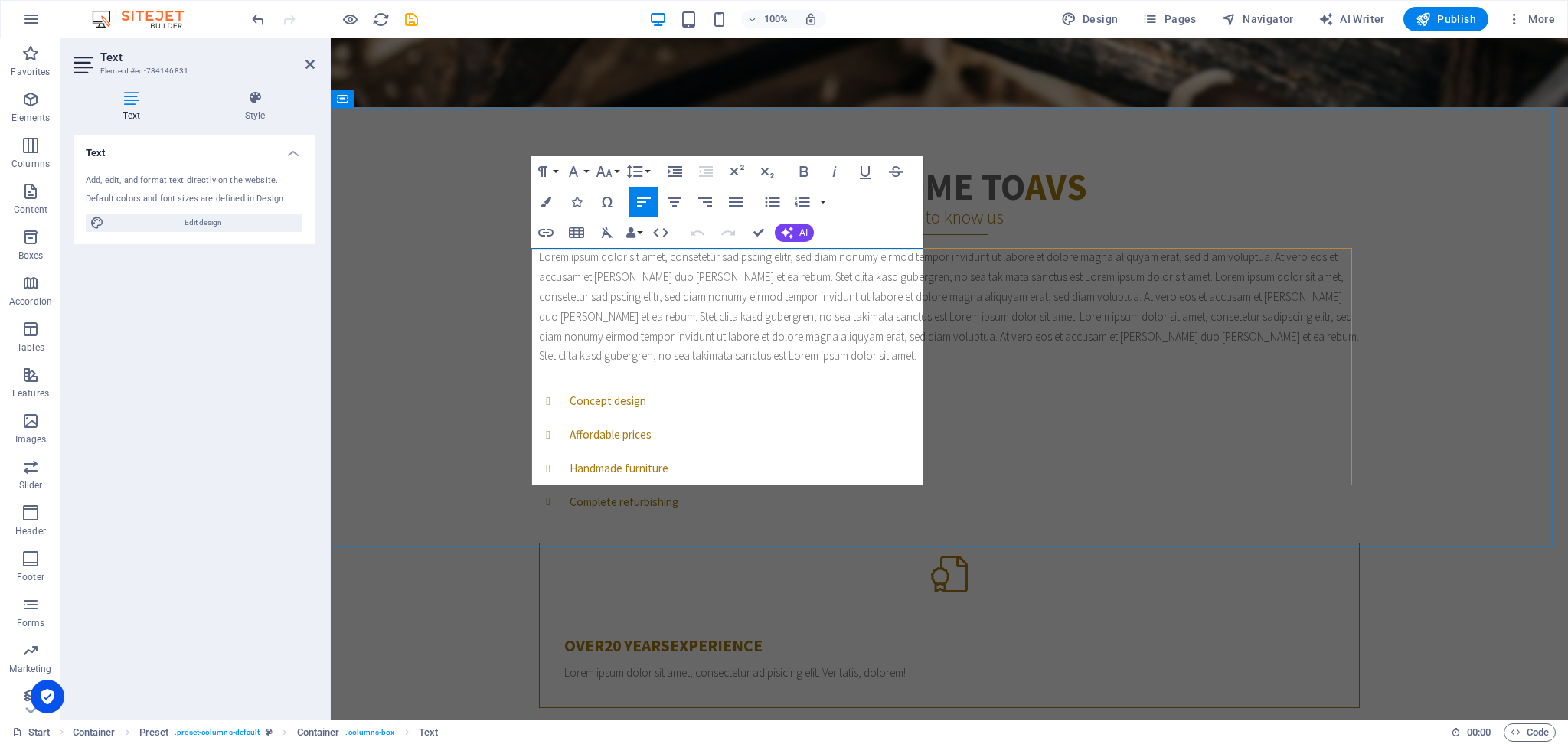 click on "Lorem ipsum dolor sit amet, consetetur sadipscing elitr, sed diam nonumy eirmod tempor invidunt ut labore et dolore magna aliquyam erat, sed diam voluptua. At vero eos et accusam et justo duo dolores et ea rebum. Stet clita kasd gubergren, no sea takimata sanctus est Lorem ipsum dolor sit amet. Lorem ipsum dolor sit amet, consetetur sadipscing elitr, sed diam nonumy eirmod tempor invidunt ut labore et dolore magna aliquyam erat, sed diam voluptua. At vero eos et accusam et justo duo dolores et ea rebum. Stet clita kasd gubergren, no sea takimata sanctus est Lorem ipsum dolor sit amet. Lorem ipsum dolor sit amet, consetetur sadipscing elitr, sed diam nonumy eirmod tempor invidunt ut labore et dolore magna aliquyam erat, sed diam voluptua. At vero eos et accusam et justo duo dolores et ea rebum. Stet clita kasd gubergren, no sea takimata sanctus est Lorem ipsum dolor sit amet." at bounding box center (949, 306) 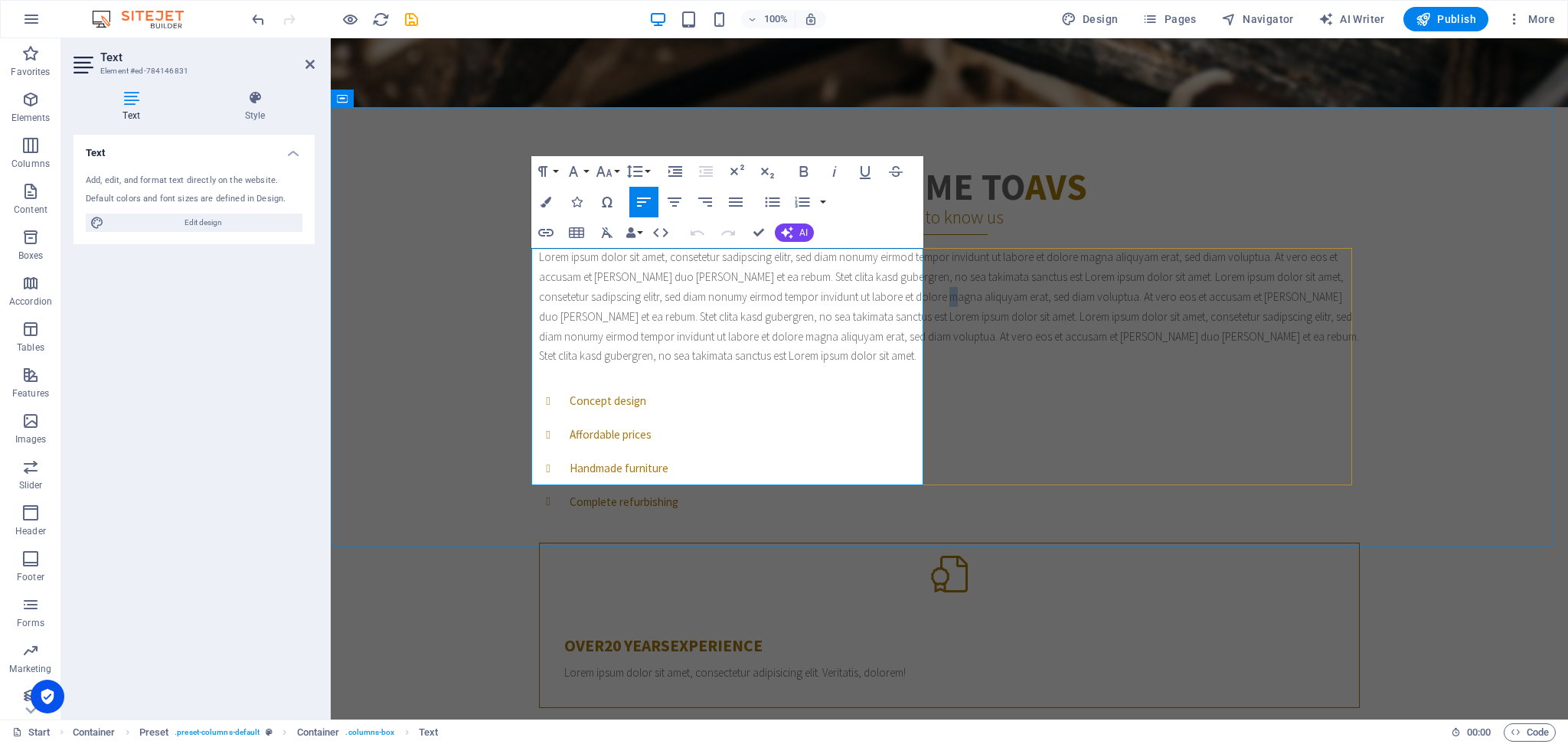 click on "Lorem ipsum dolor sit amet, consetetur sadipscing elitr, sed diam nonumy eirmod tempor invidunt ut labore et dolore magna aliquyam erat, sed diam voluptua. At vero eos et accusam et justo duo dolores et ea rebum. Stet clita kasd gubergren, no sea takimata sanctus est Lorem ipsum dolor sit amet. Lorem ipsum dolor sit amet, consetetur sadipscing elitr, sed diam nonumy eirmod tempor invidunt ut labore et dolore magna aliquyam erat, sed diam voluptua. At vero eos et accusam et justo duo dolores et ea rebum. Stet clita kasd gubergren, no sea takimata sanctus est Lorem ipsum dolor sit amet. Lorem ipsum dolor sit amet, consetetur sadipscing elitr, sed diam nonumy eirmod tempor invidunt ut labore et dolore magna aliquyam erat, sed diam voluptua. At vero eos et accusam et justo duo dolores et ea rebum. Stet clita kasd gubergren, no sea takimata sanctus est Lorem ipsum dolor sit amet." at bounding box center [949, 306] 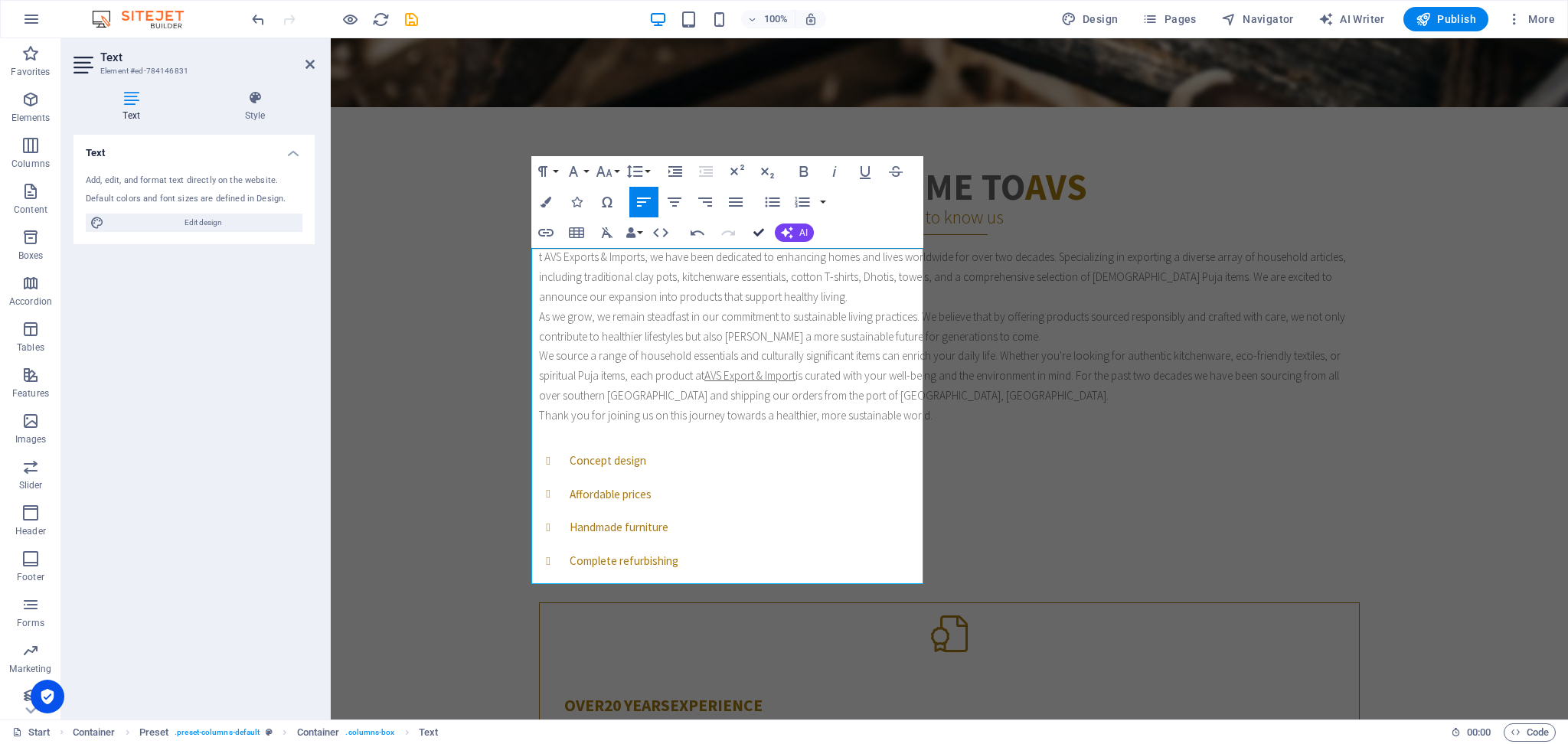 drag, startPoint x: 760, startPoint y: 237, endPoint x: 699, endPoint y: 198, distance: 72.40166 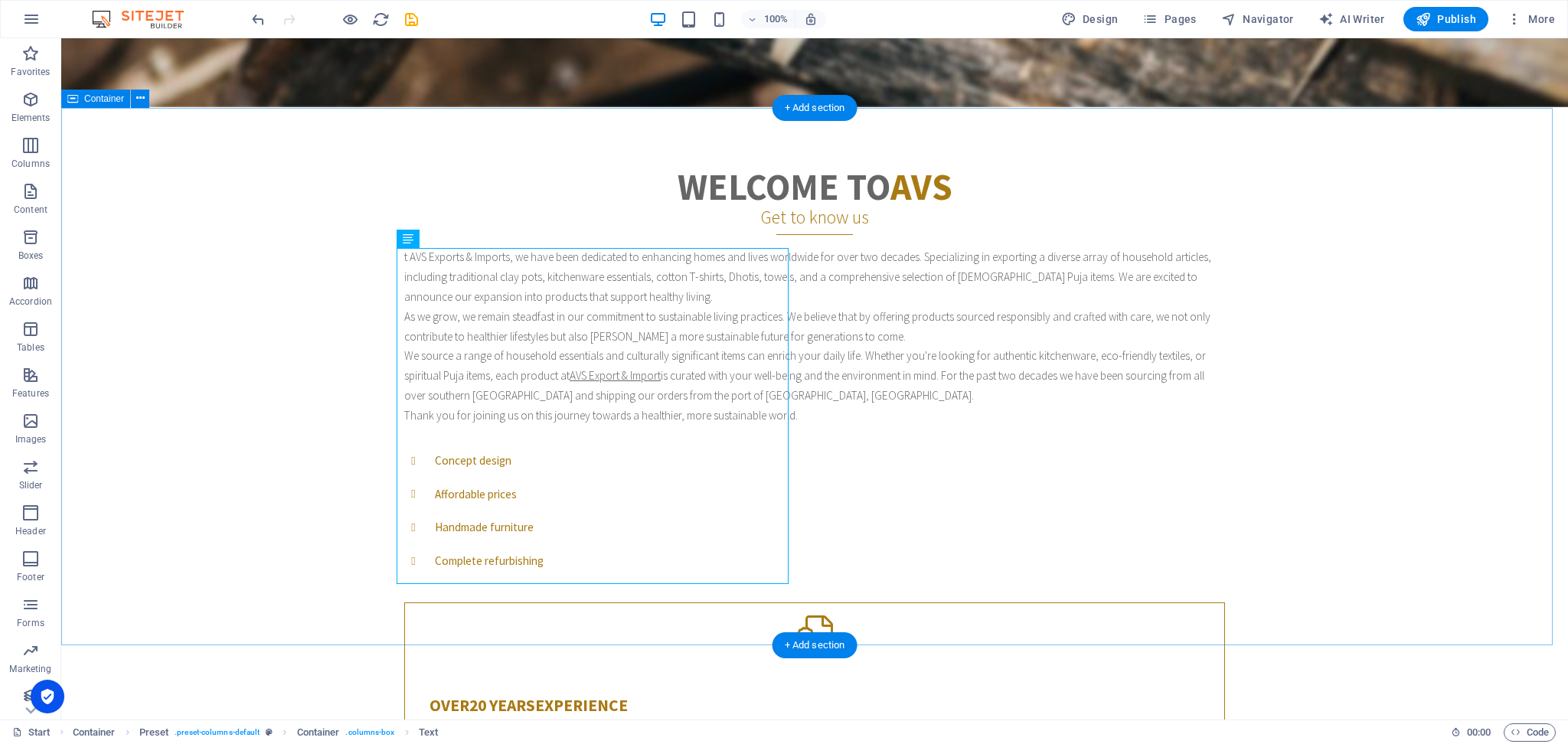 click on "Welcome to  AVS Get to know us t AVS Exports & Imports, we have been dedicated to enhancing homes and lives worldwide for over two decades. Specializing in exporting a diverse array of household articles, including traditional clay pots, kitchenware essentials, cotton T-shirts, Dhotis, towels, and a comprehensive selection of Hindu Puja items. We are excited to announce our expansion into products that support healthy living. As we grow, we remain steadfast in our commitment to sustainable living practices. We believe that by offering products sourced responsibly and crafted with care, we not only contribute to healthier lifestyles but also foster a more sustainable future for generations to come. We source a range of household essentials and culturally significant items can enrich your daily life. Whether you're looking for authentic kitchenware, eco-friendly textiles, or spiritual Puja items, each product at  AVS Export & Import Concept design Affordable prices Handmade furniture Complete refurbishing Over" at bounding box center [815, 468] 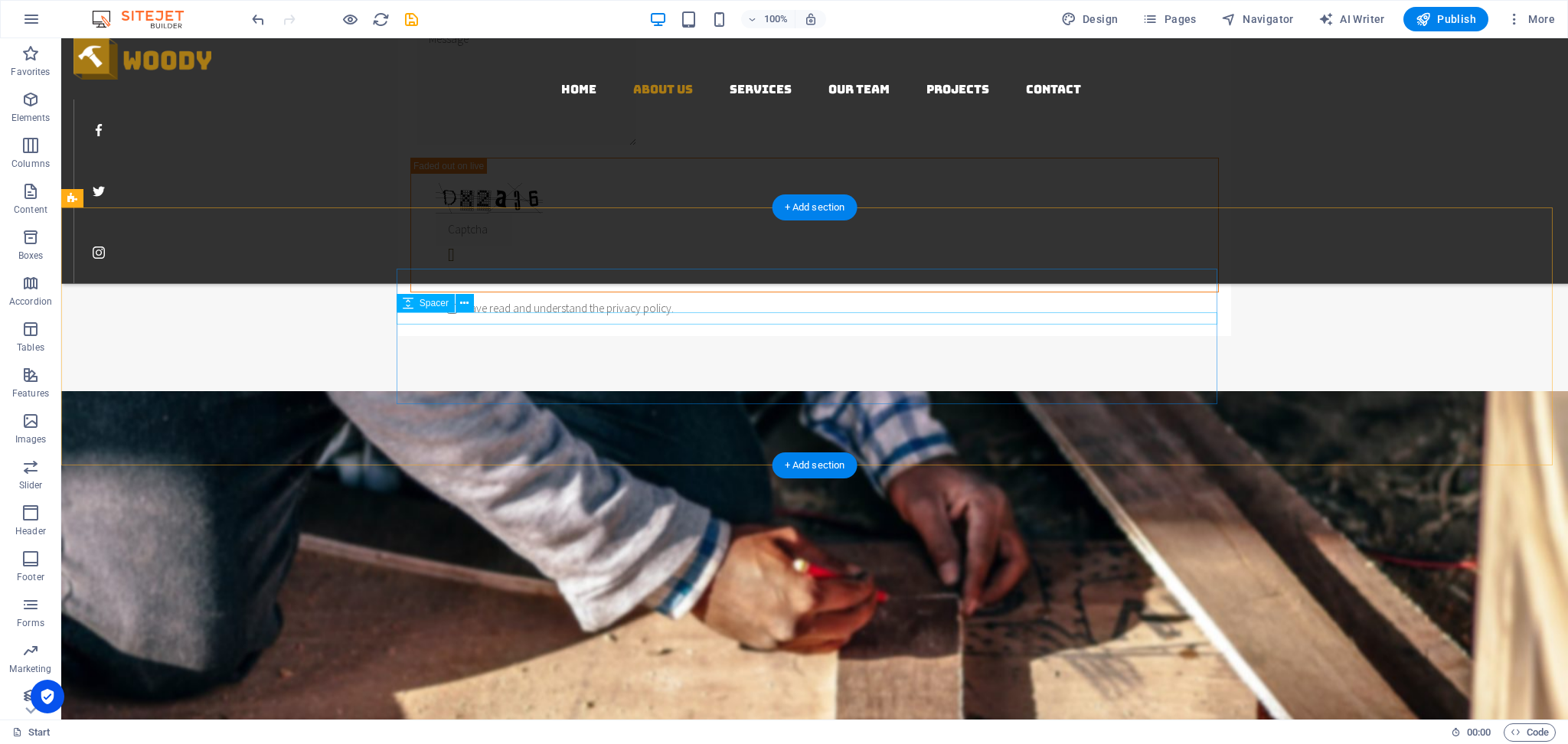 scroll, scrollTop: 1633, scrollLeft: 0, axis: vertical 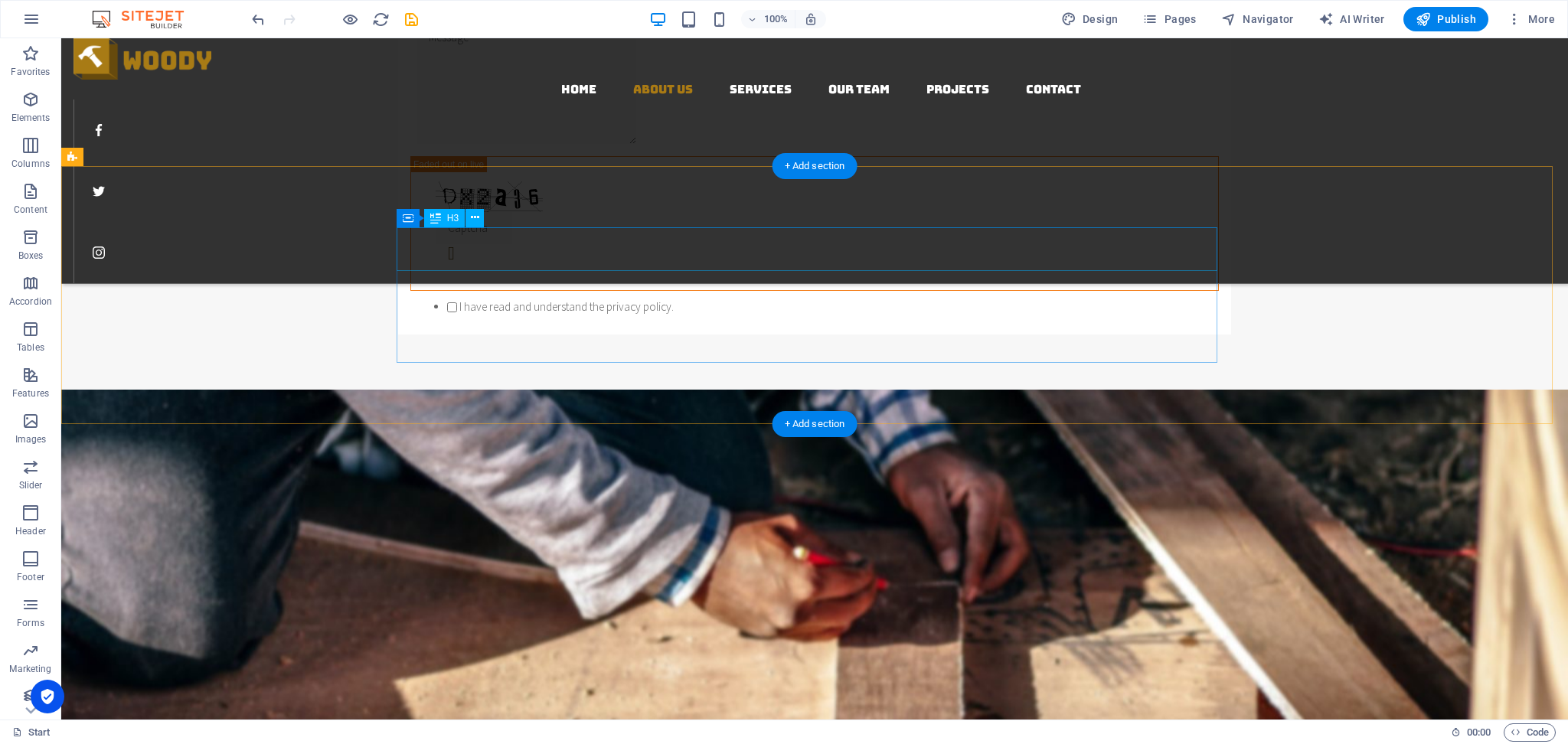 click on "We   to create" at bounding box center [815, 1027] 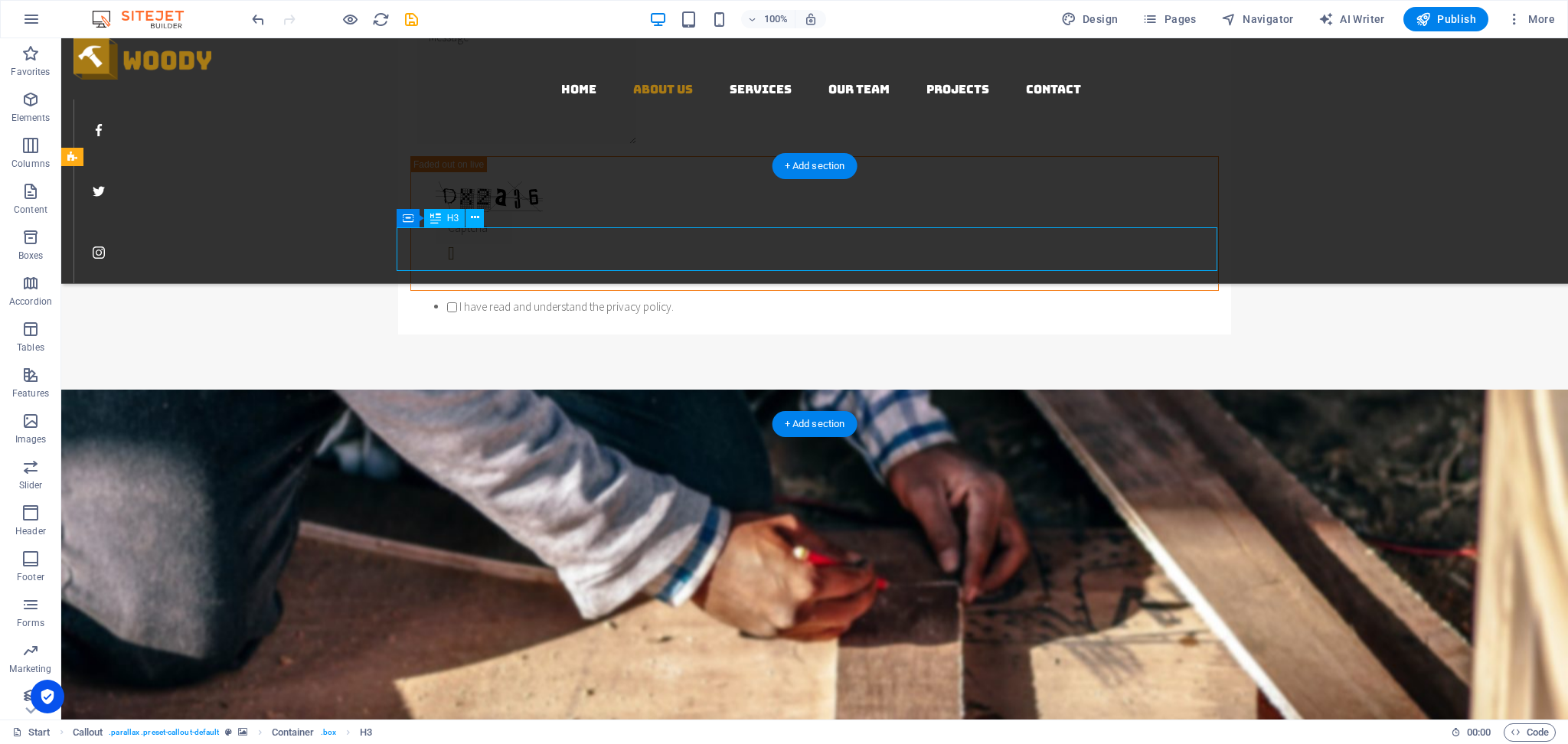 click on "We   to create" at bounding box center (815, 1027) 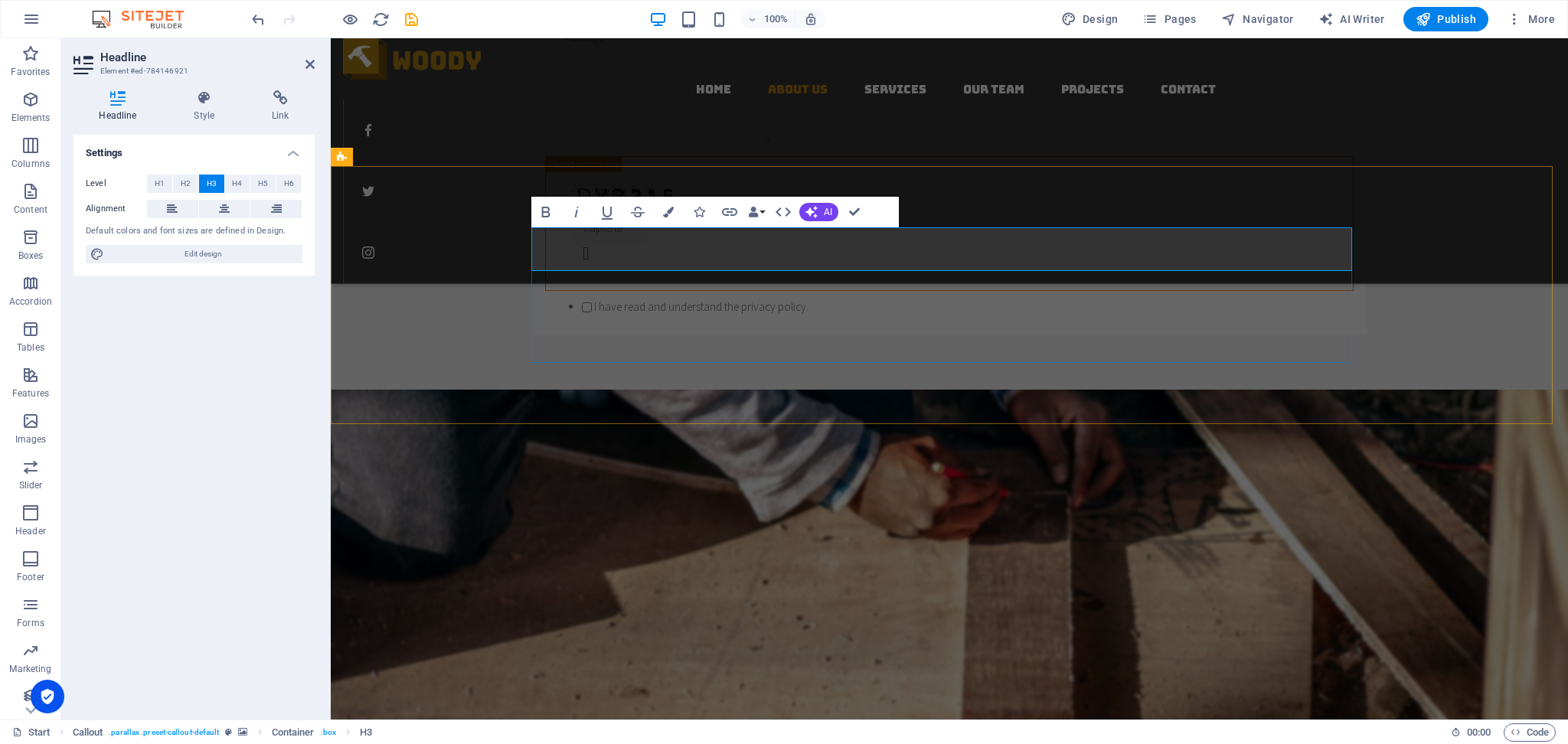 click at bounding box center [860, 1028] 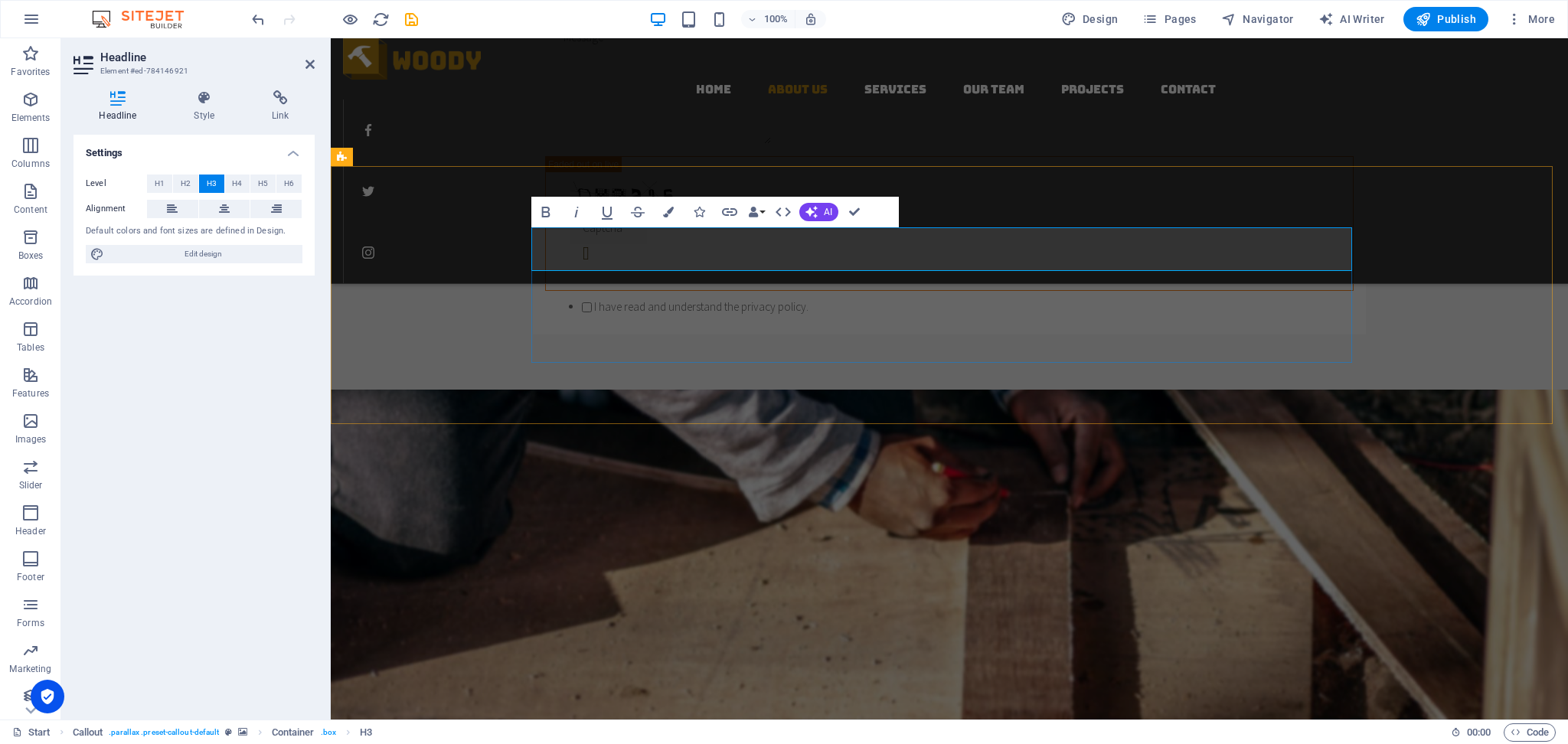 drag, startPoint x: 885, startPoint y: 240, endPoint x: 1178, endPoint y: 246, distance: 293.06143 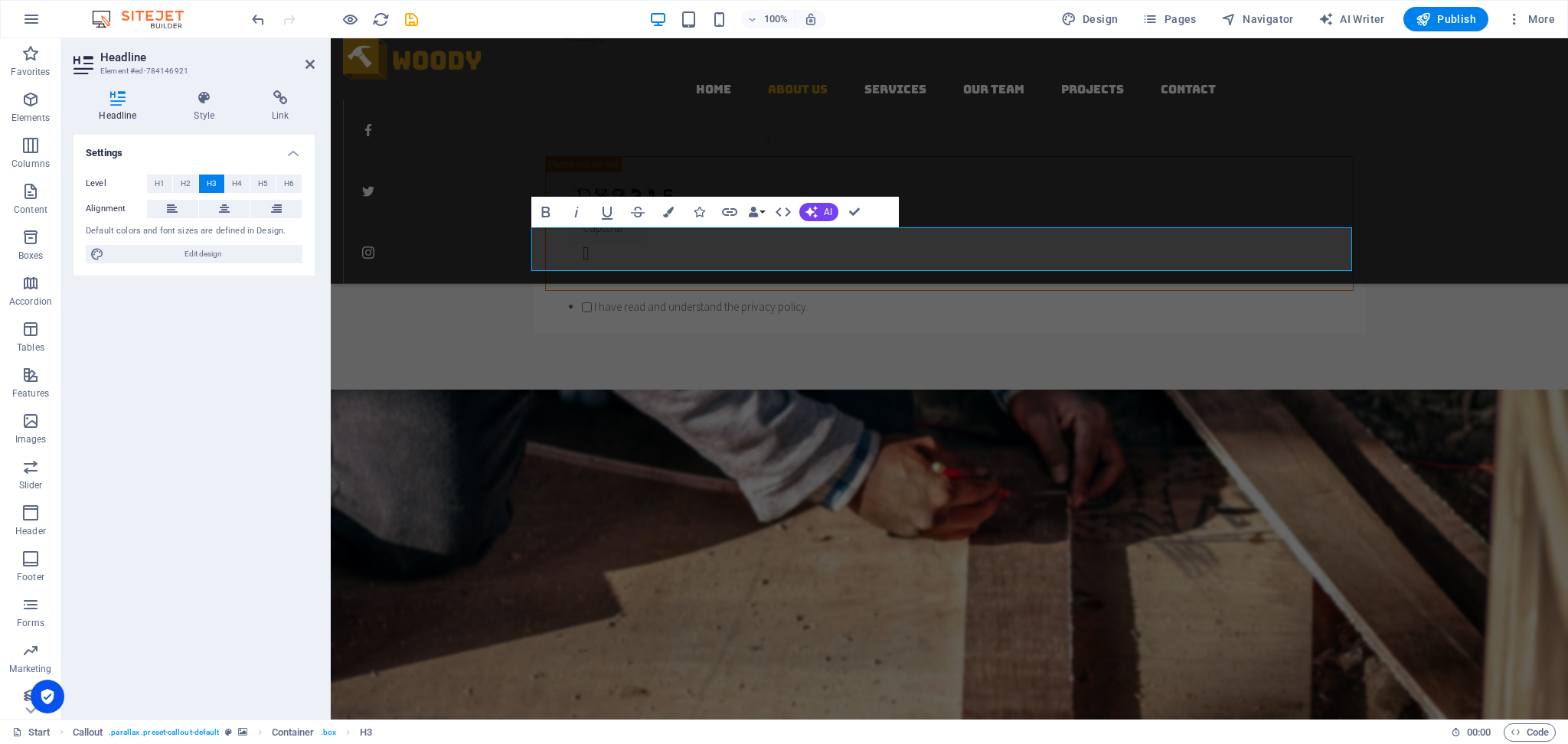 type 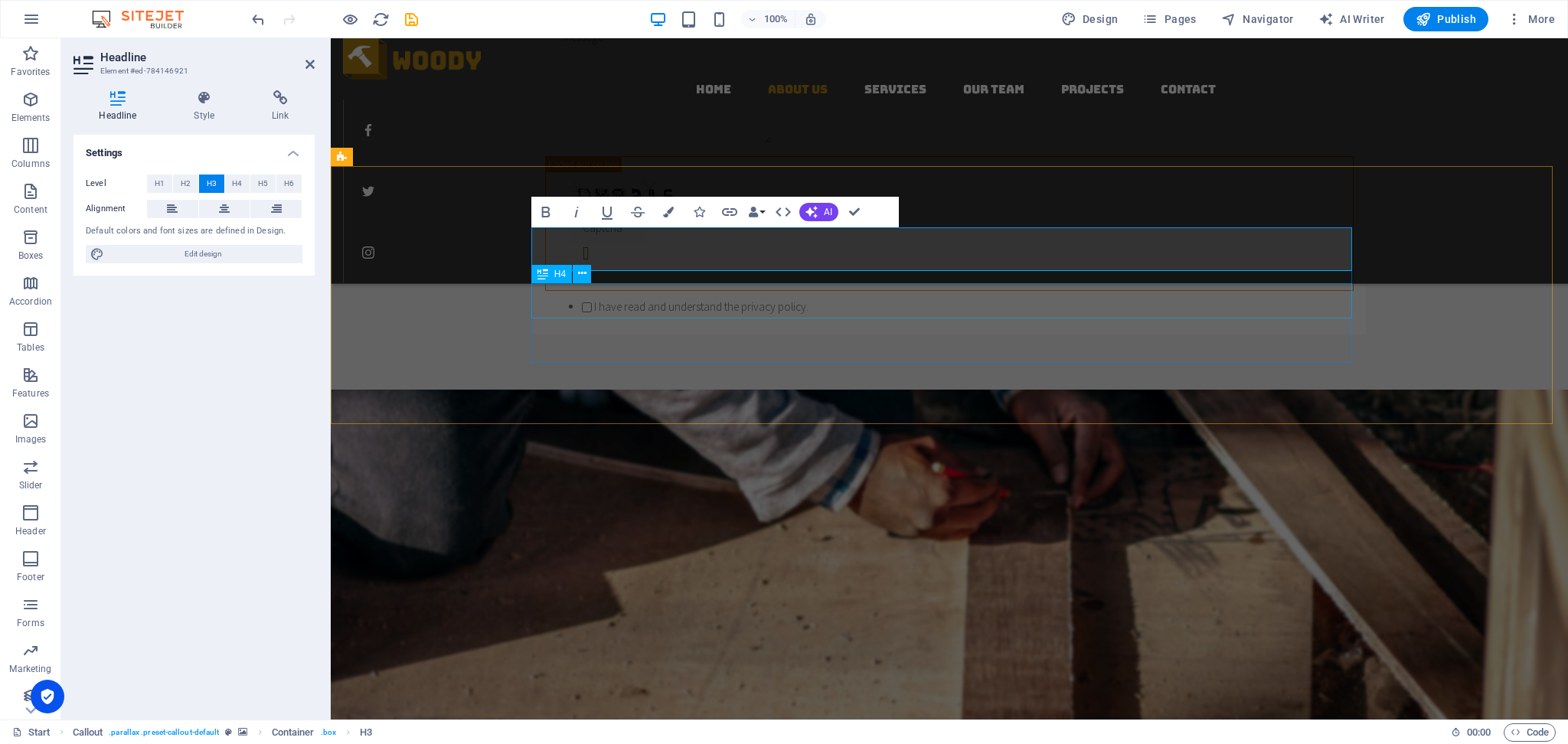 click on "Lorem ipsum dolor sit amet, consetetur sadipscing elitr, sed diam nonumy eirmod tempor invidunt ut labore et dolore magna aliquyam erat, sed diam voluptua." at bounding box center [949, 1079] 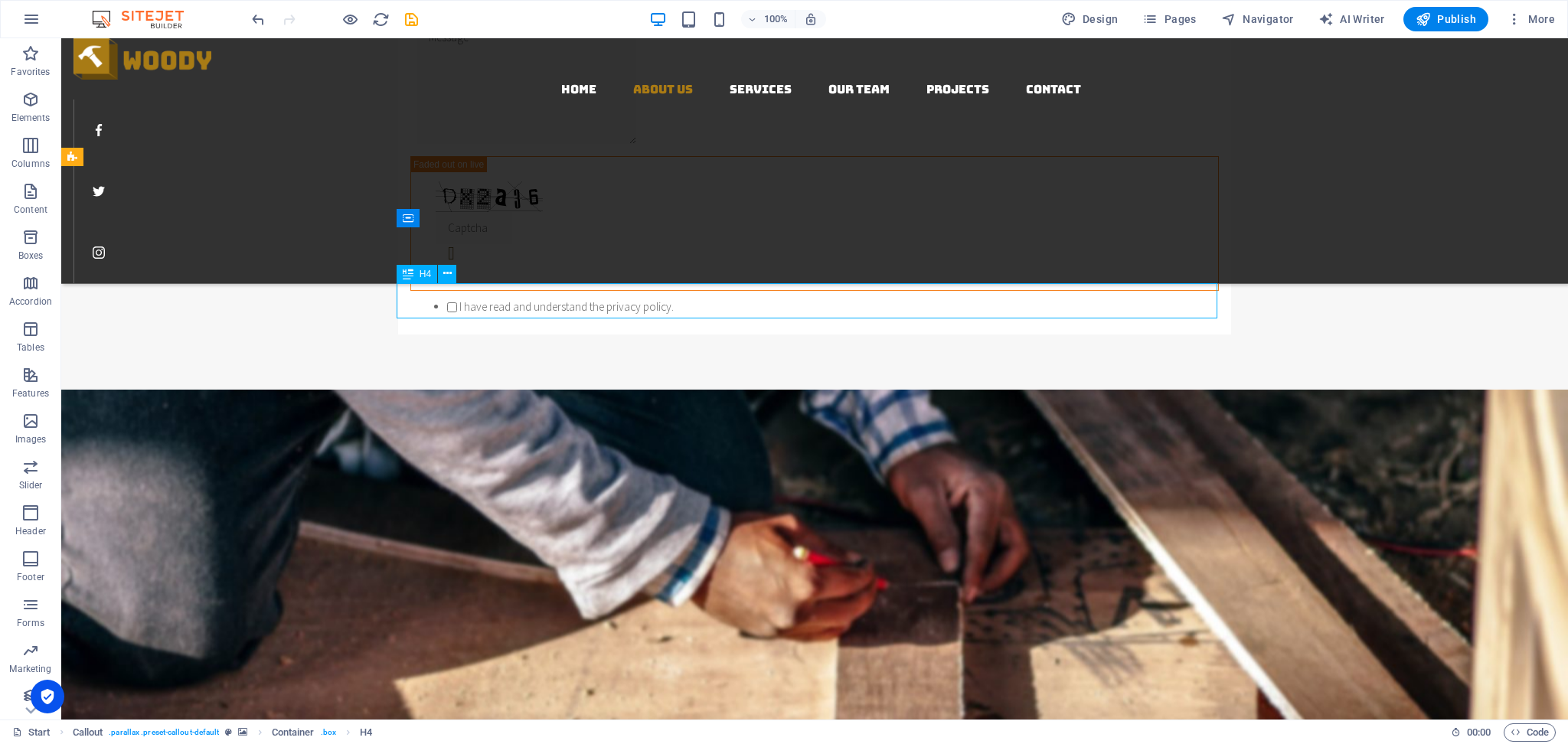 click on "Lorem ipsum dolor sit amet, consetetur sadipscing elitr, sed diam nonumy eirmod tempor invidunt ut labore et dolore magna aliquyam erat, sed diam voluptua." at bounding box center (815, 1079) 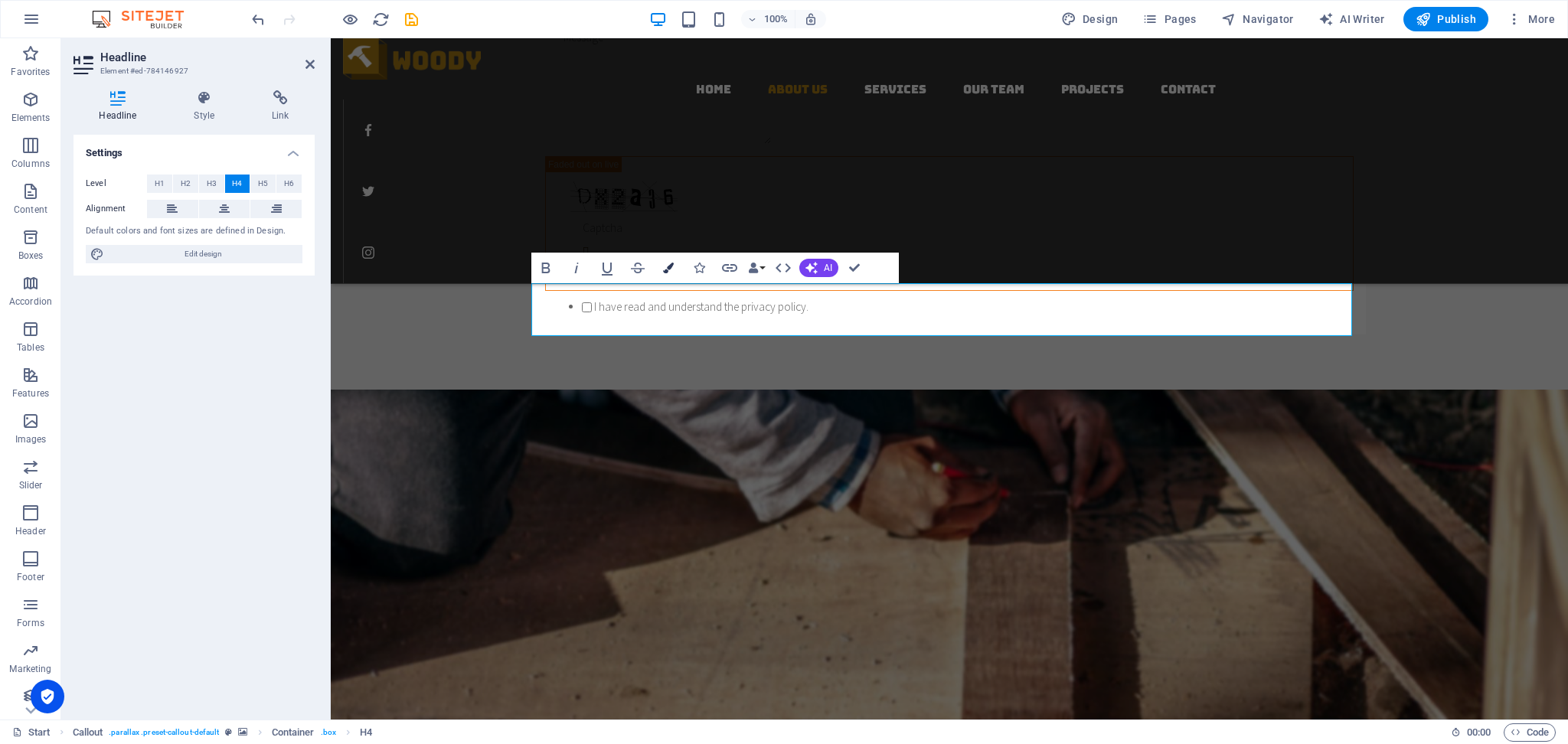 click on "Colors" at bounding box center [668, 268] 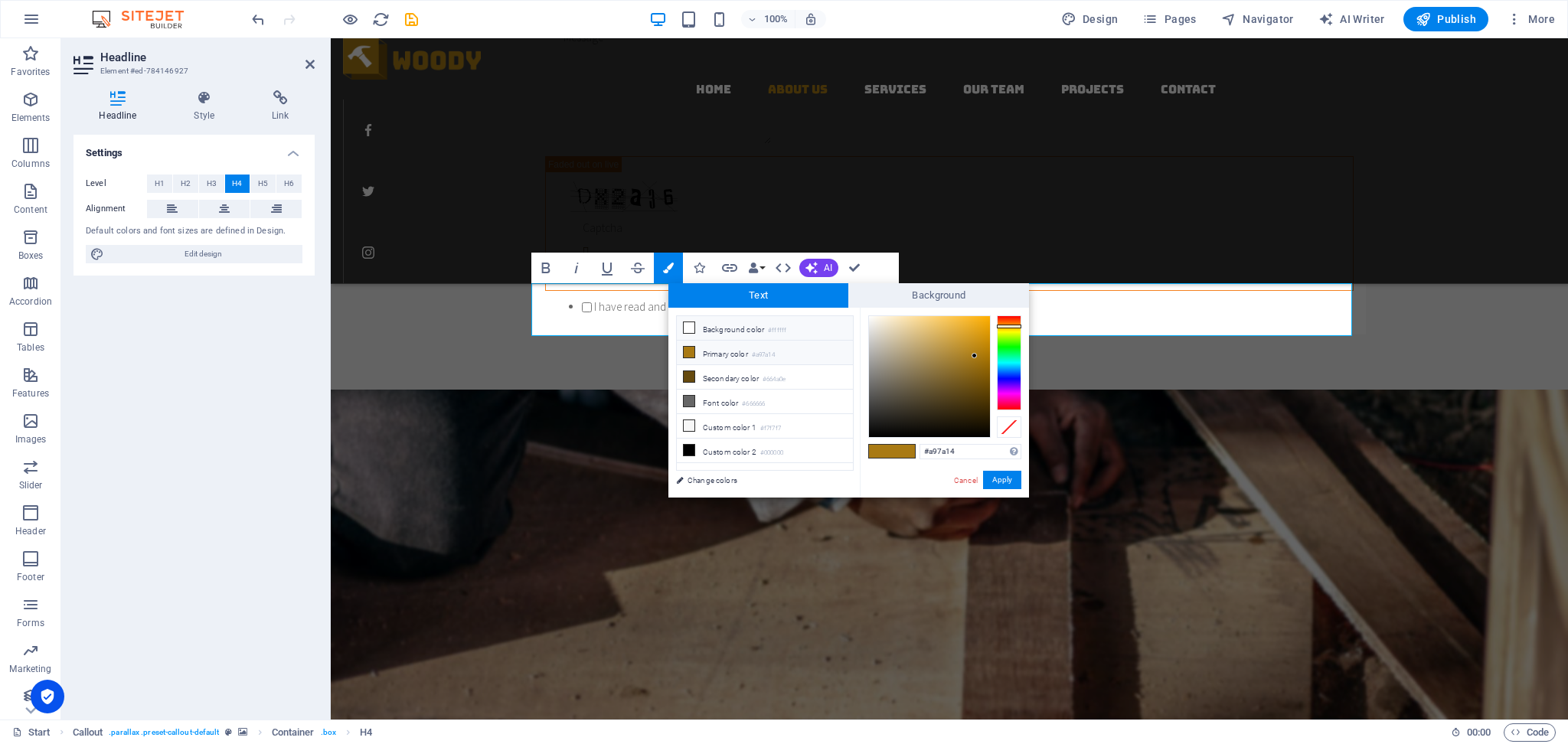 click at bounding box center [689, 328] 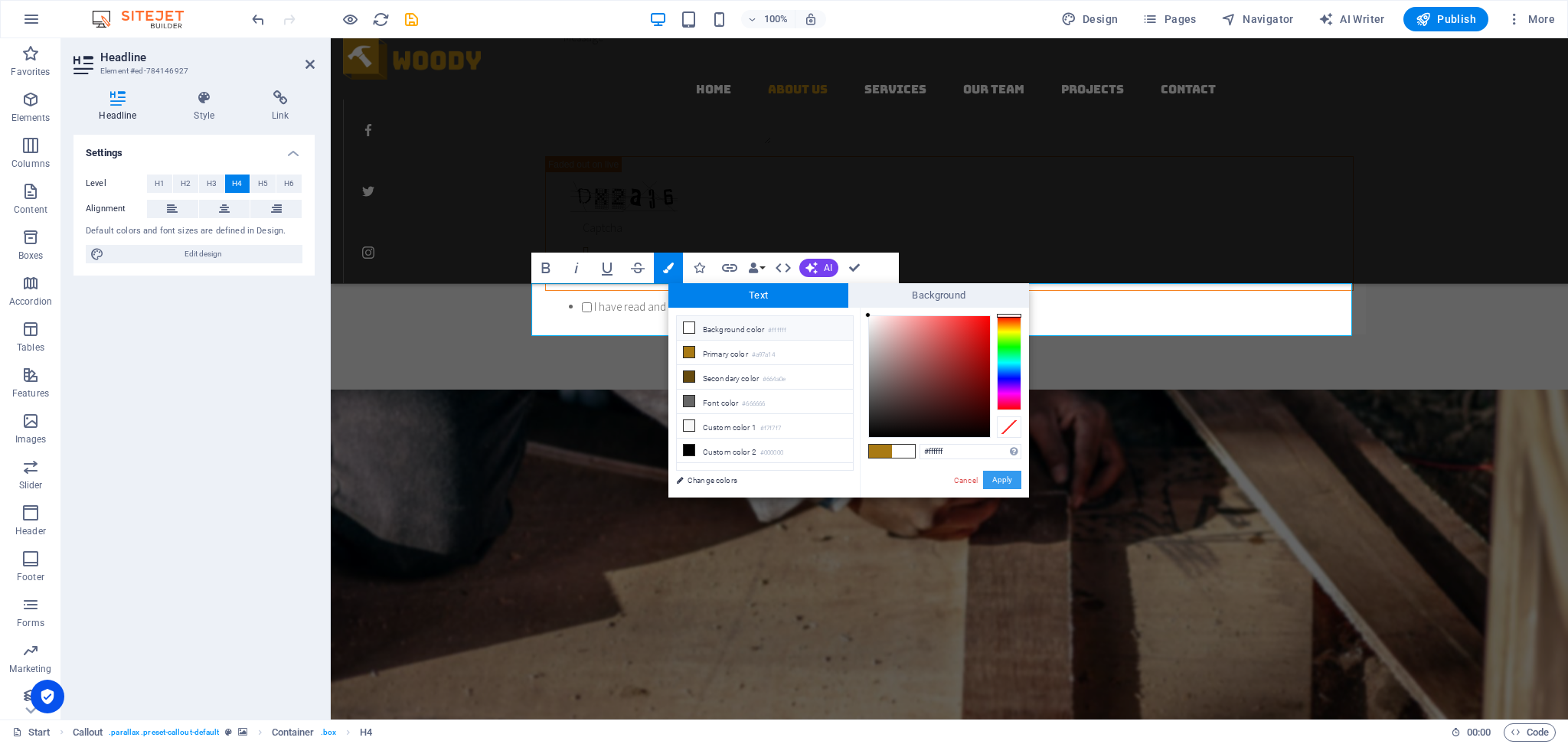 click on "Apply" at bounding box center (1002, 480) 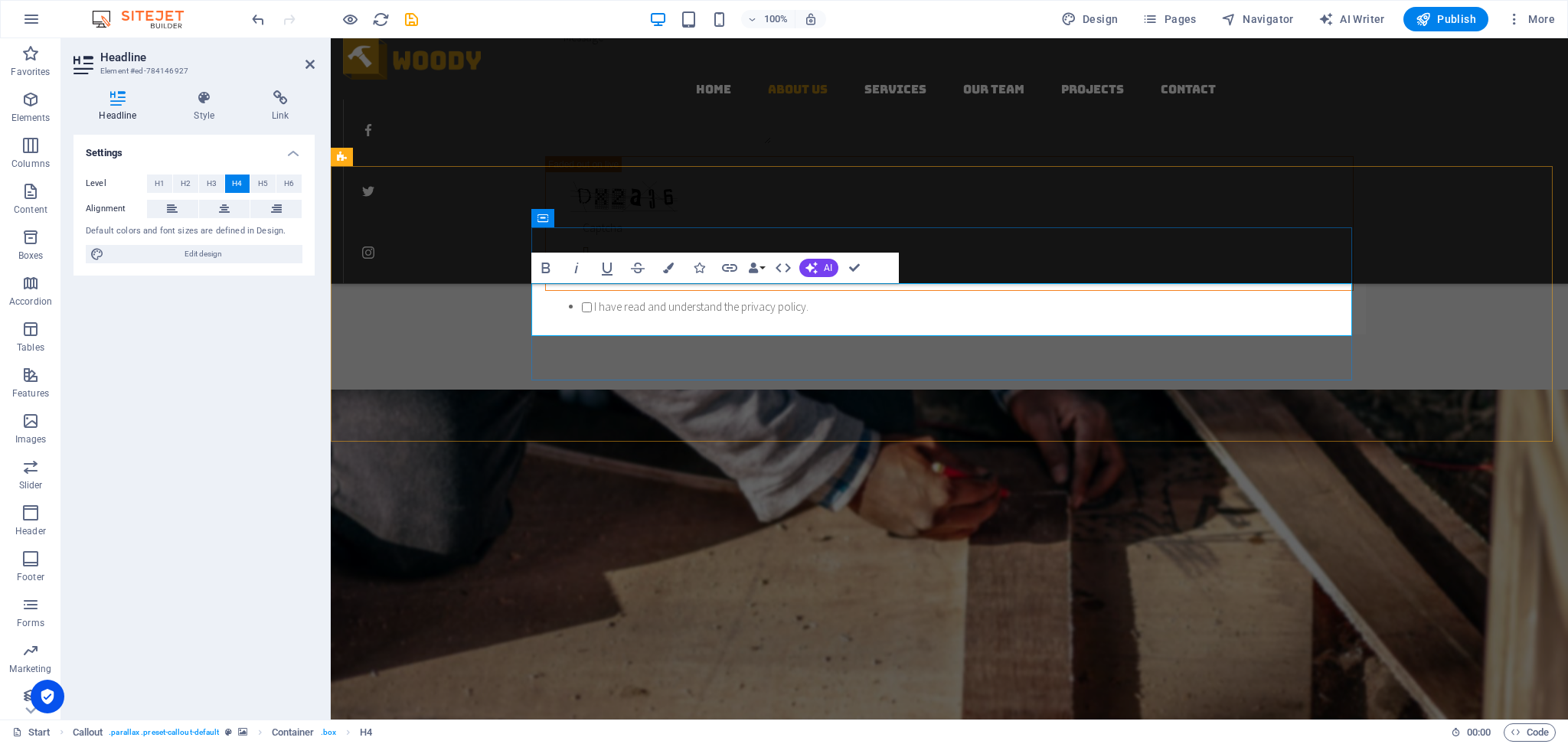 click on "Can’t find a product listed? Just ask! We have the network, expertise, and export licenses to source and supply any Indian-made item — at competitive prices, with quality you can trust.​ ​" at bounding box center [949, 1092] 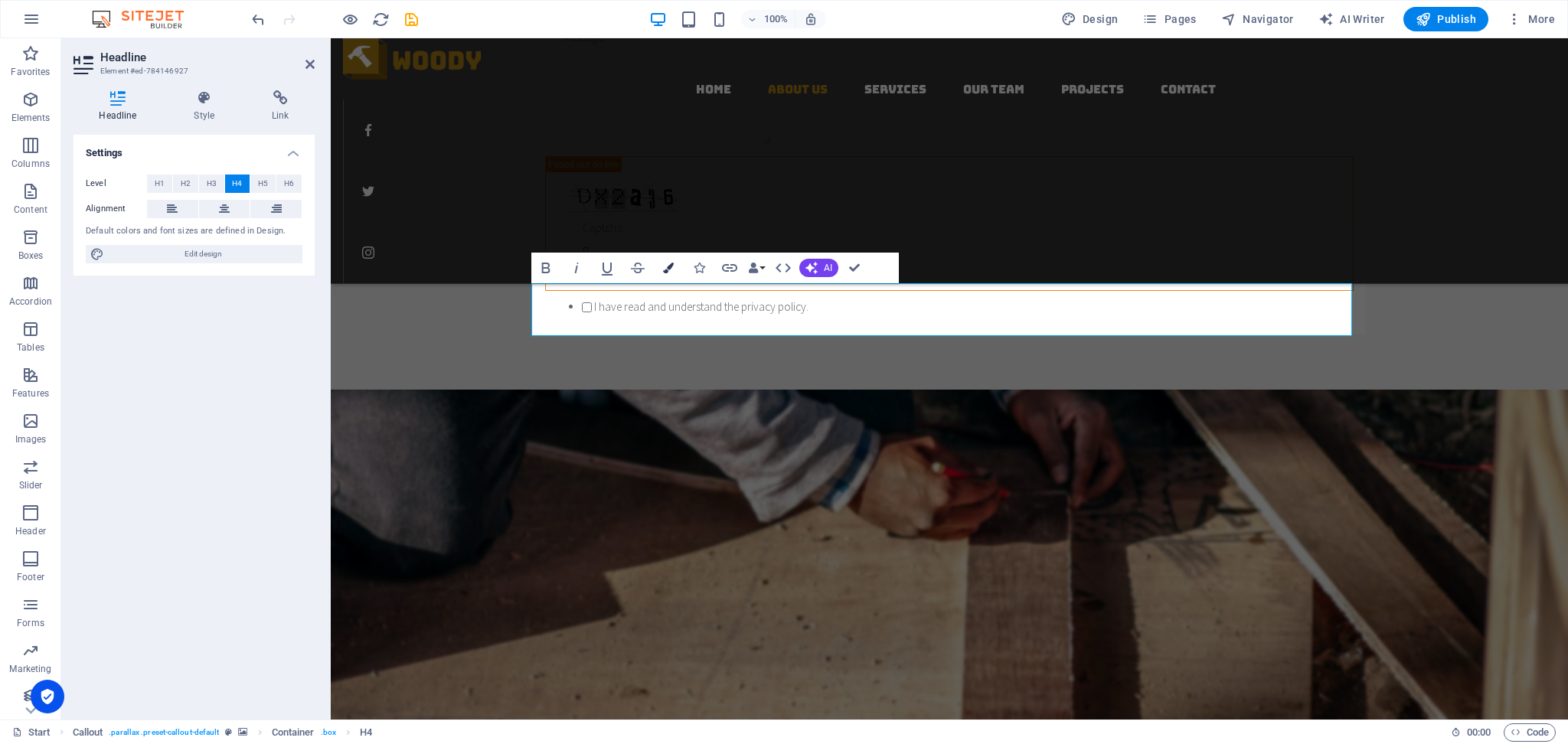 click at bounding box center [668, 268] 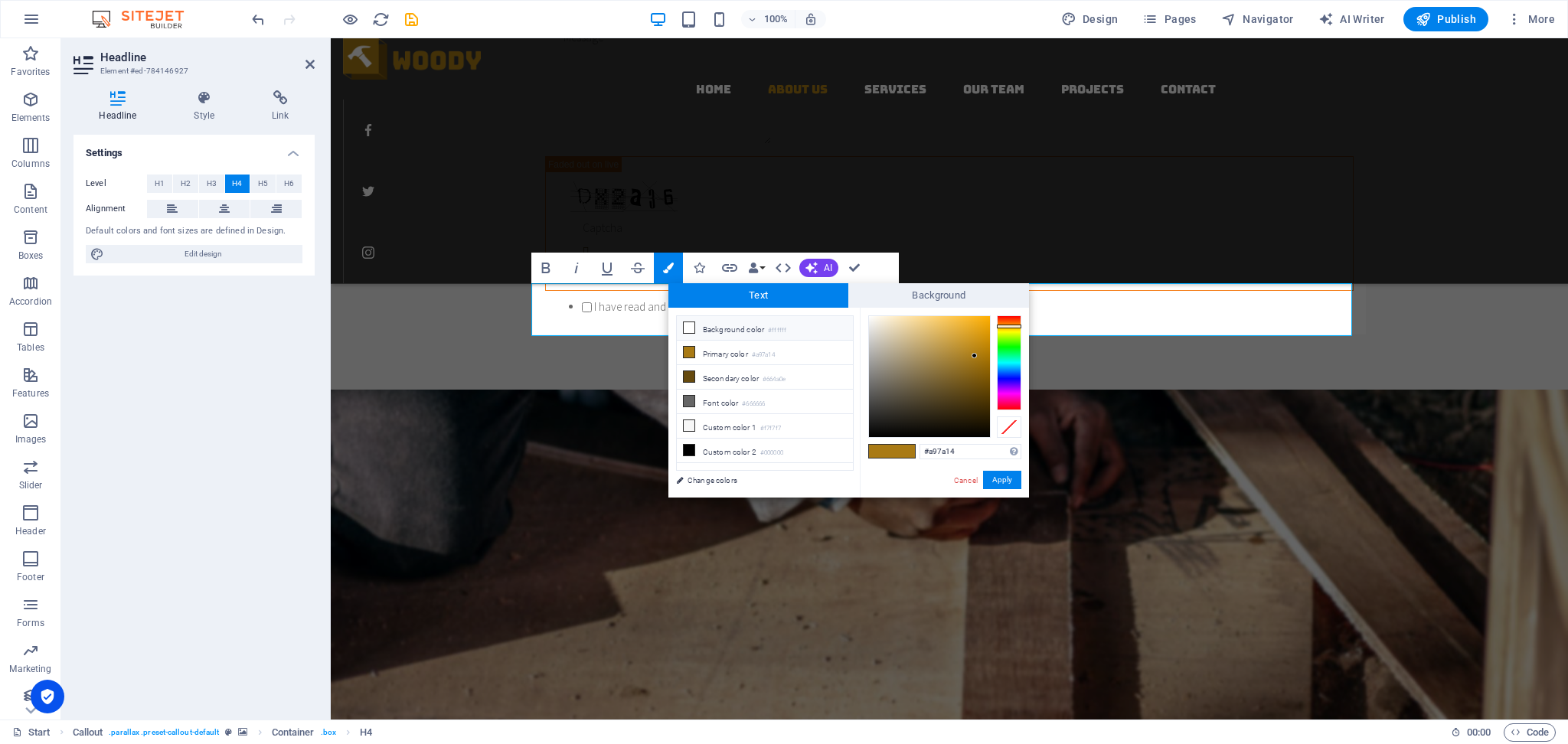 click at bounding box center [689, 328] 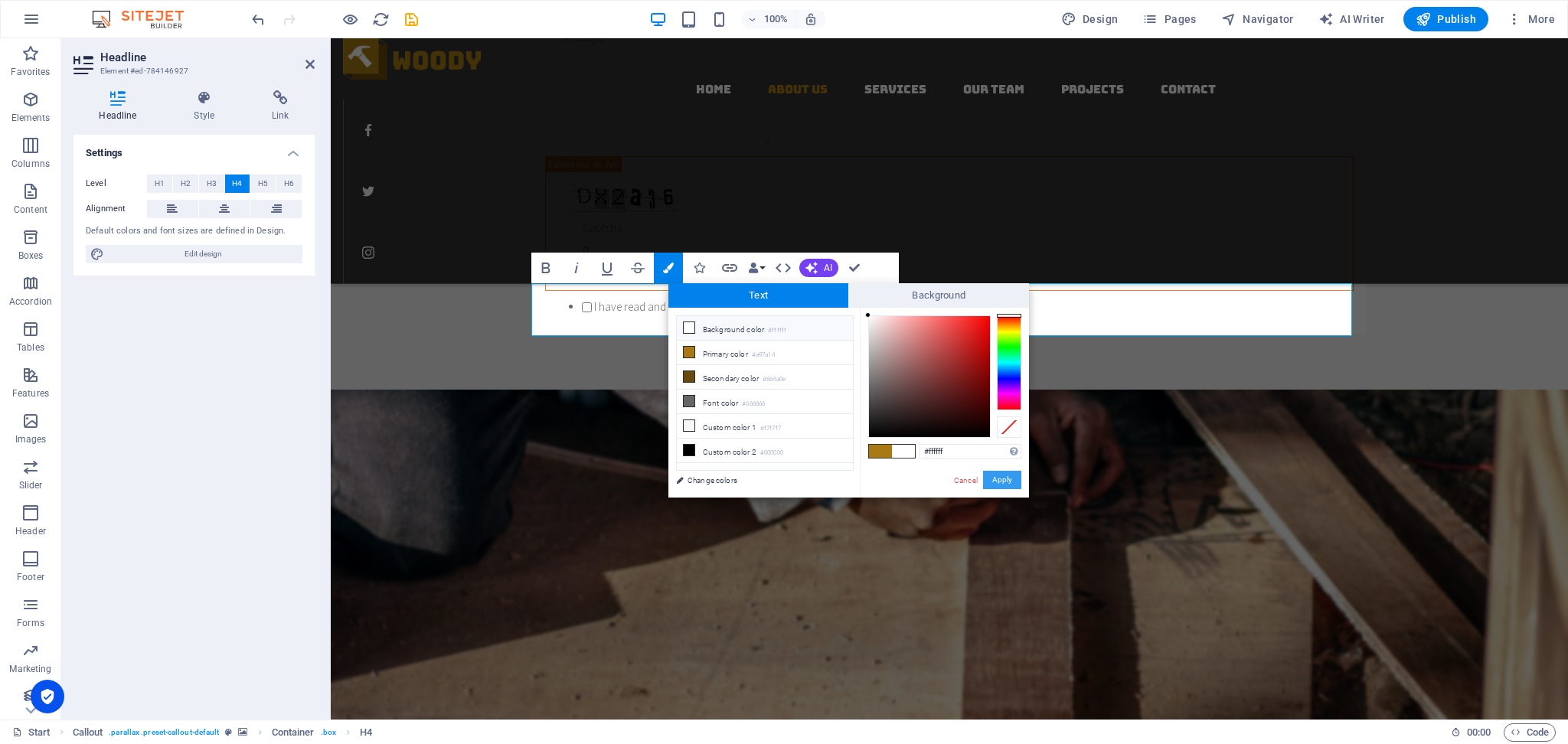 click on "Apply" at bounding box center [1002, 480] 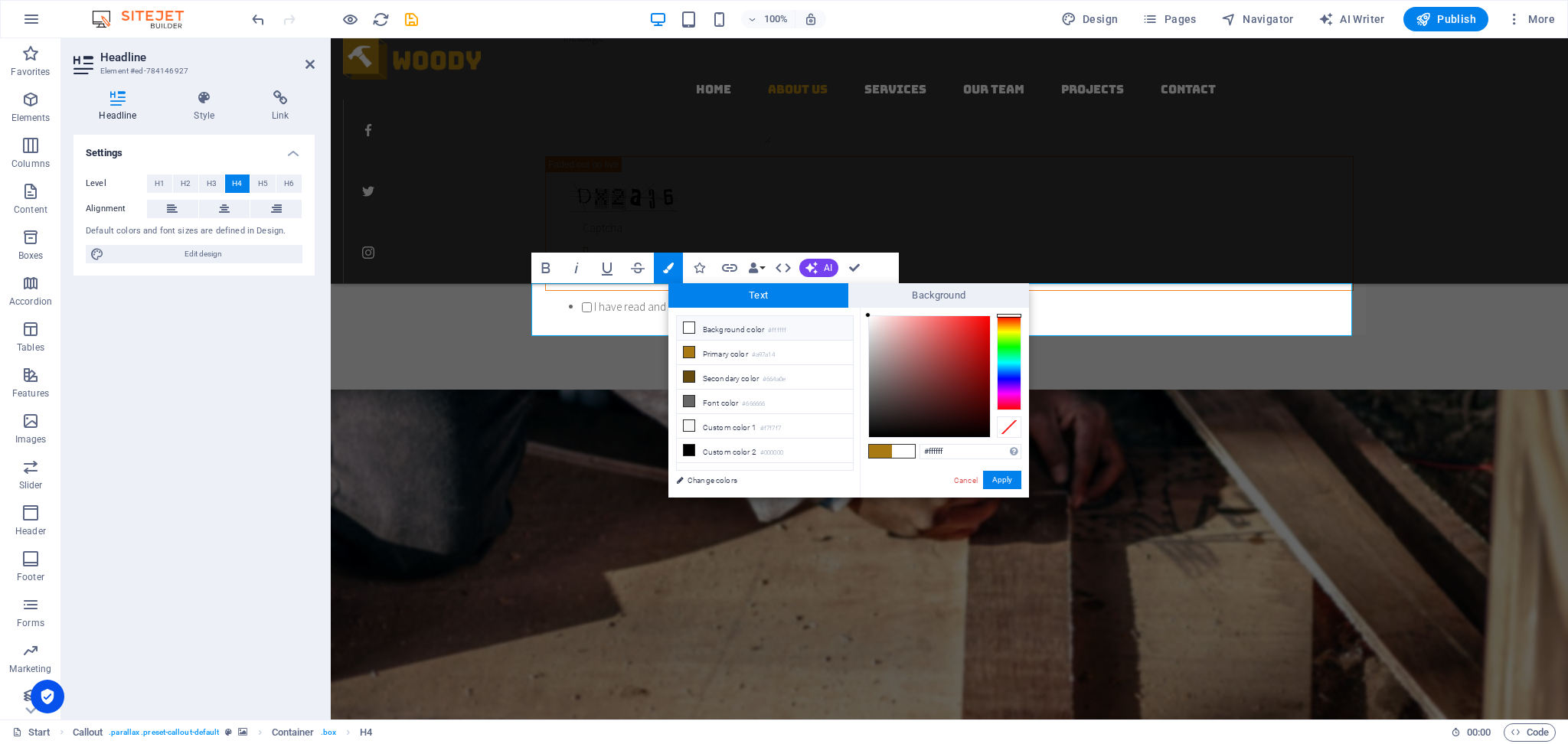 click at bounding box center [880, 451] 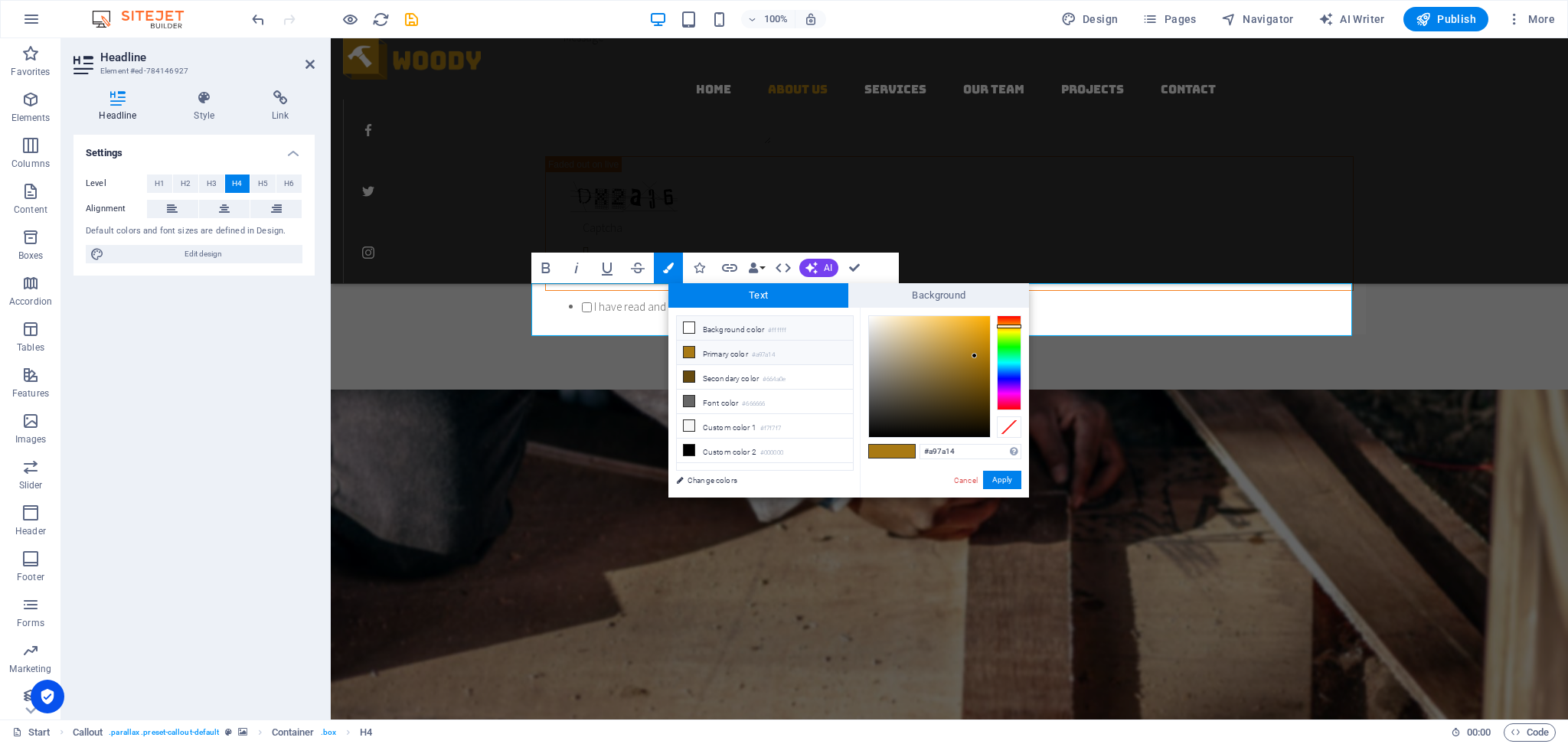 click at bounding box center [689, 328] 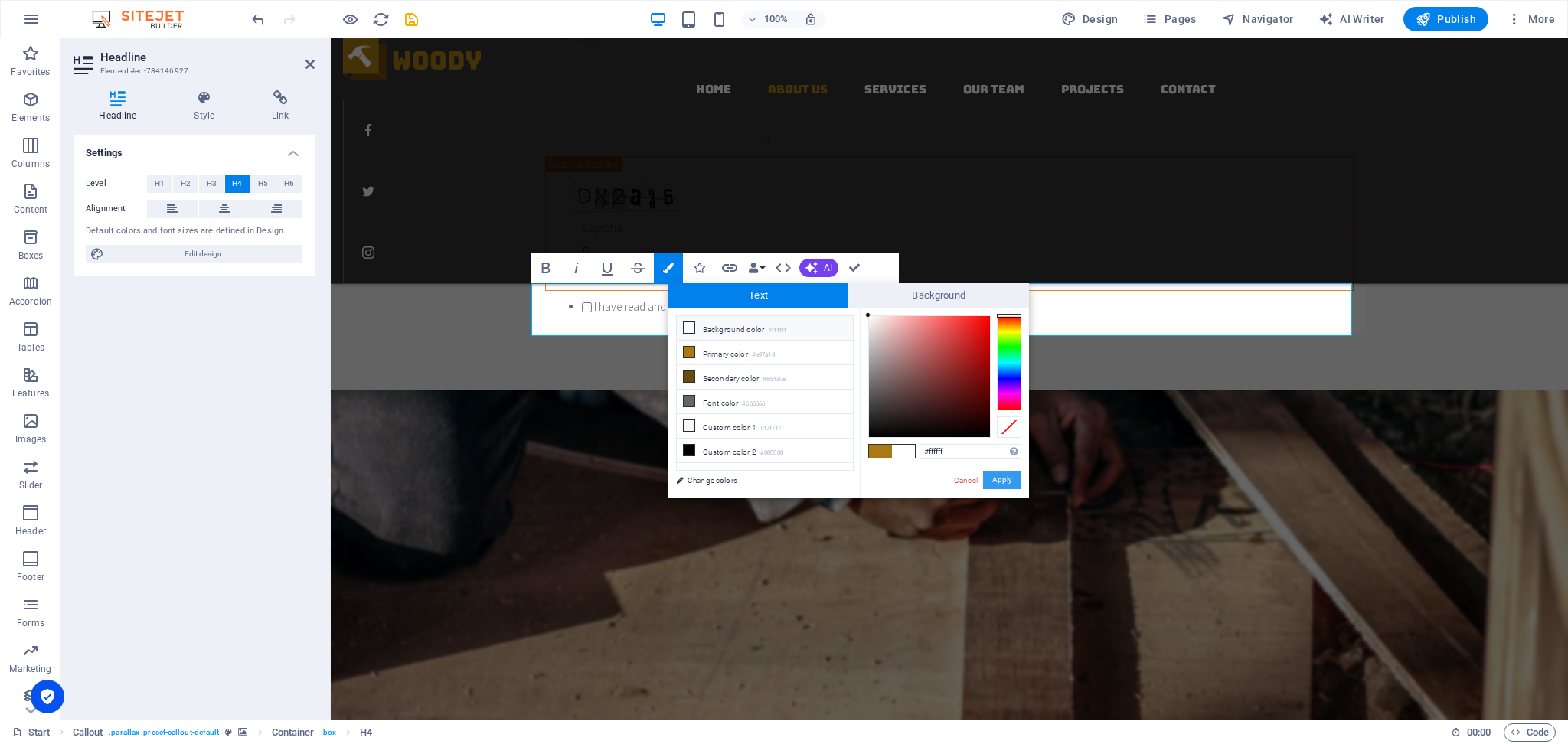 click on "Apply" at bounding box center (1002, 480) 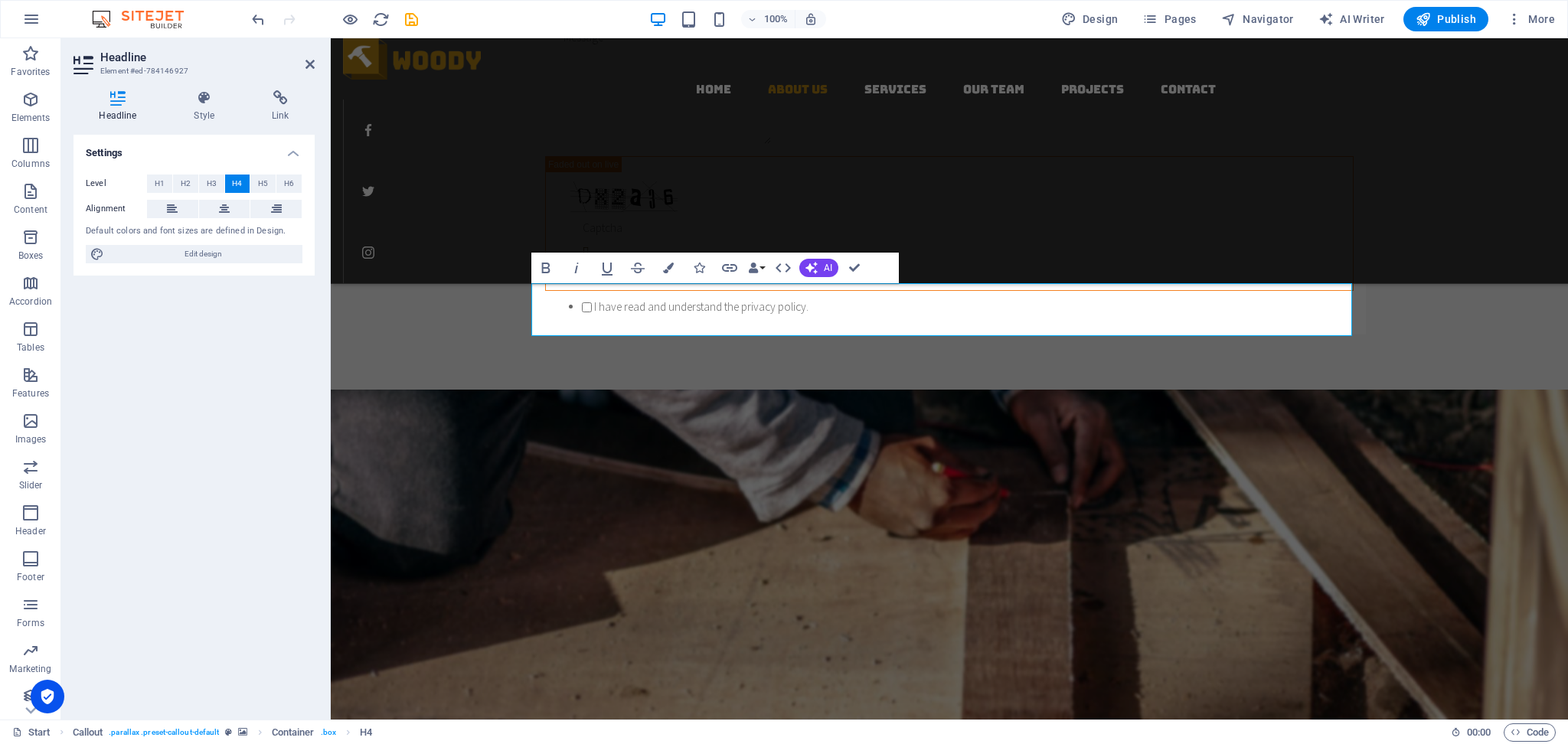 drag, startPoint x: 1276, startPoint y: 469, endPoint x: 1546, endPoint y: 472, distance: 270.01667 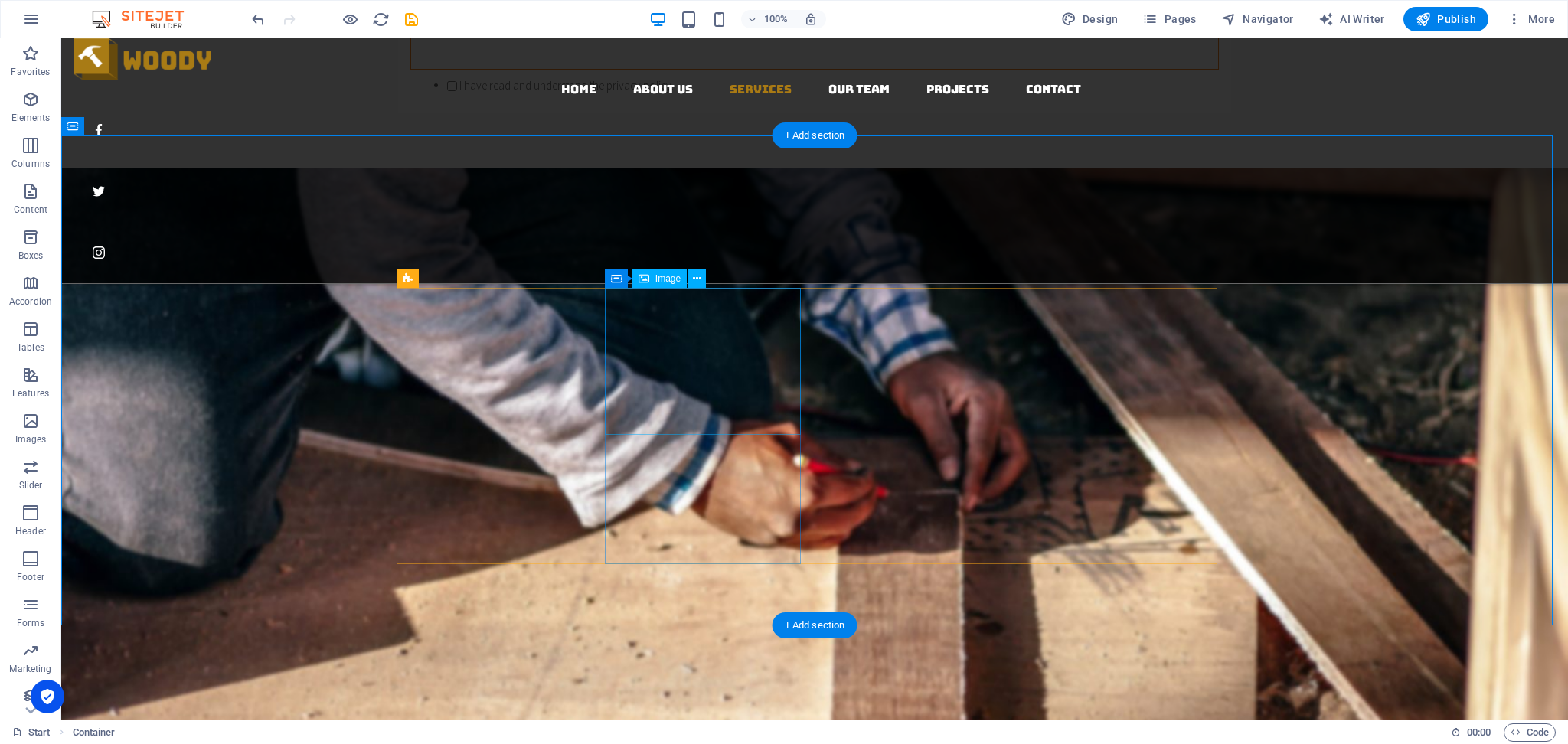 scroll, scrollTop: 1939, scrollLeft: 0, axis: vertical 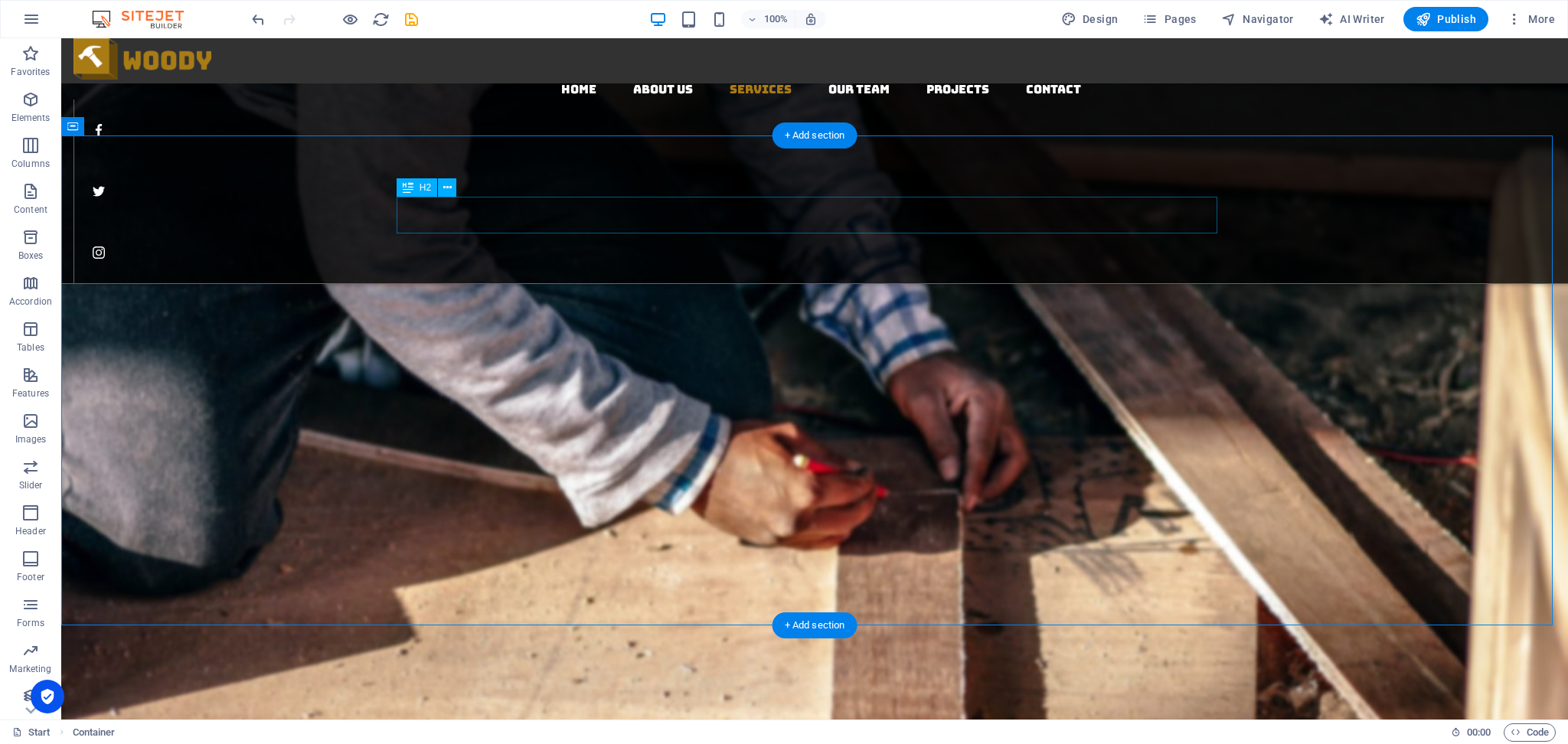 click on "Our  Services" at bounding box center [815, 1000] 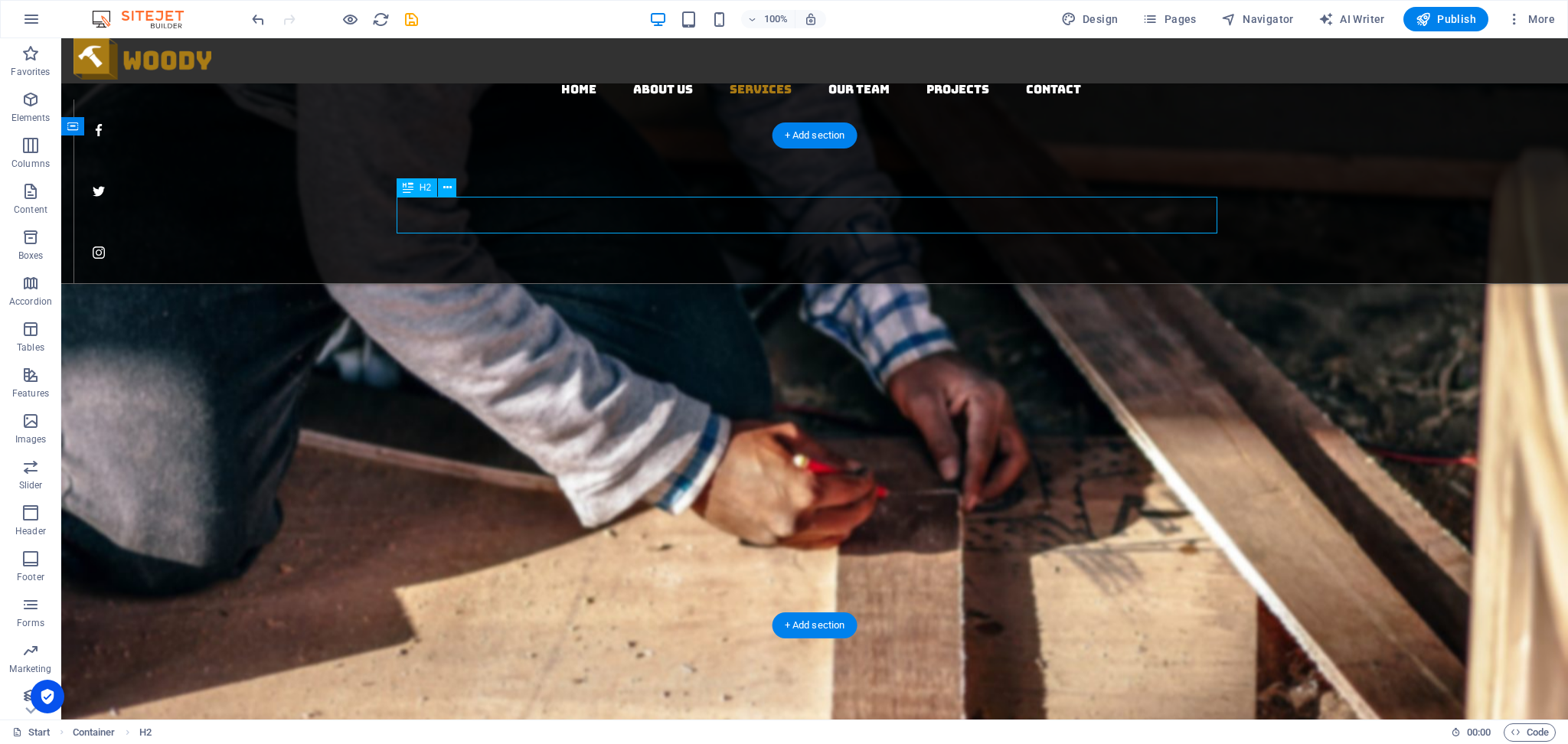 click on "Our  Services" at bounding box center [815, 1000] 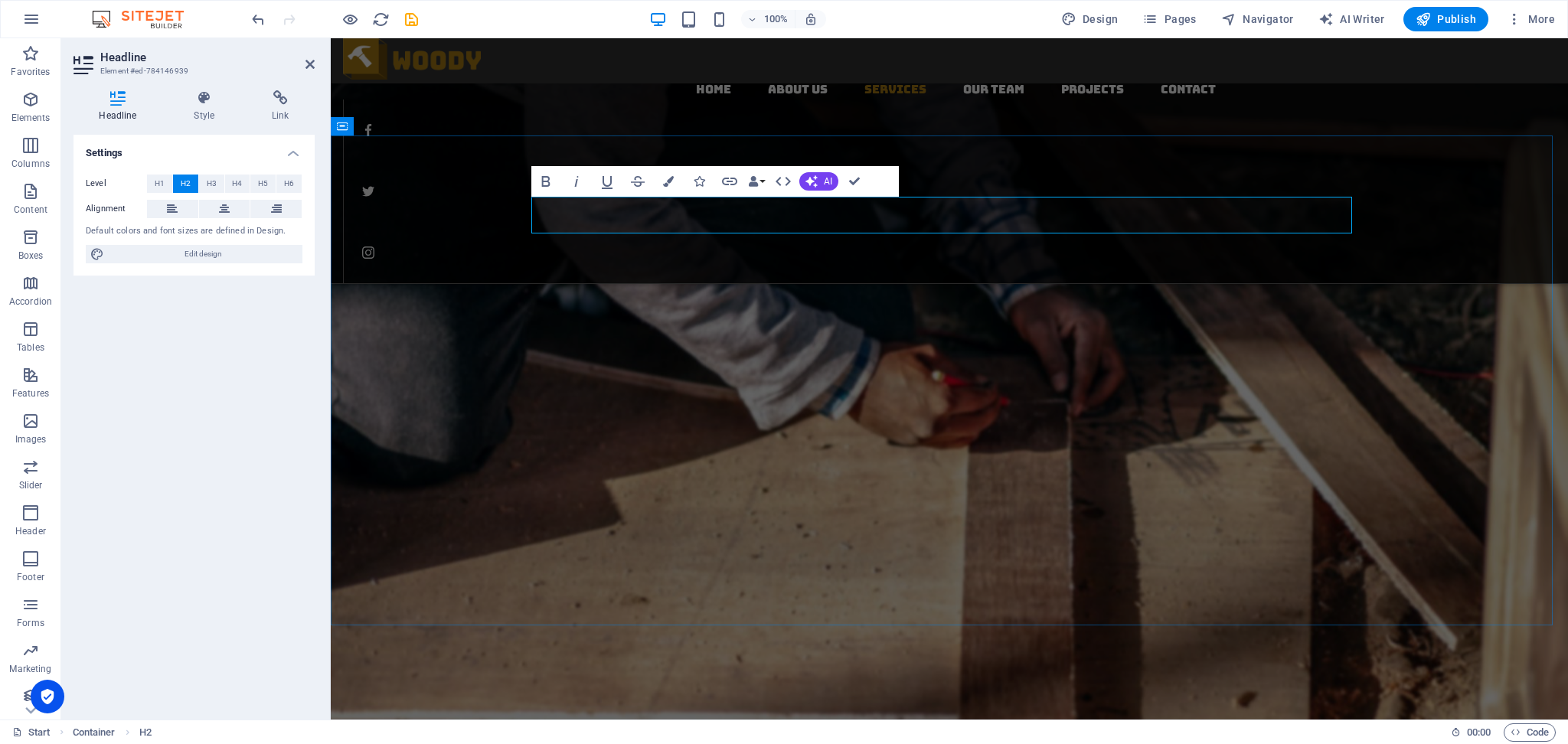 click on "Services" at bounding box center [985, 1000] 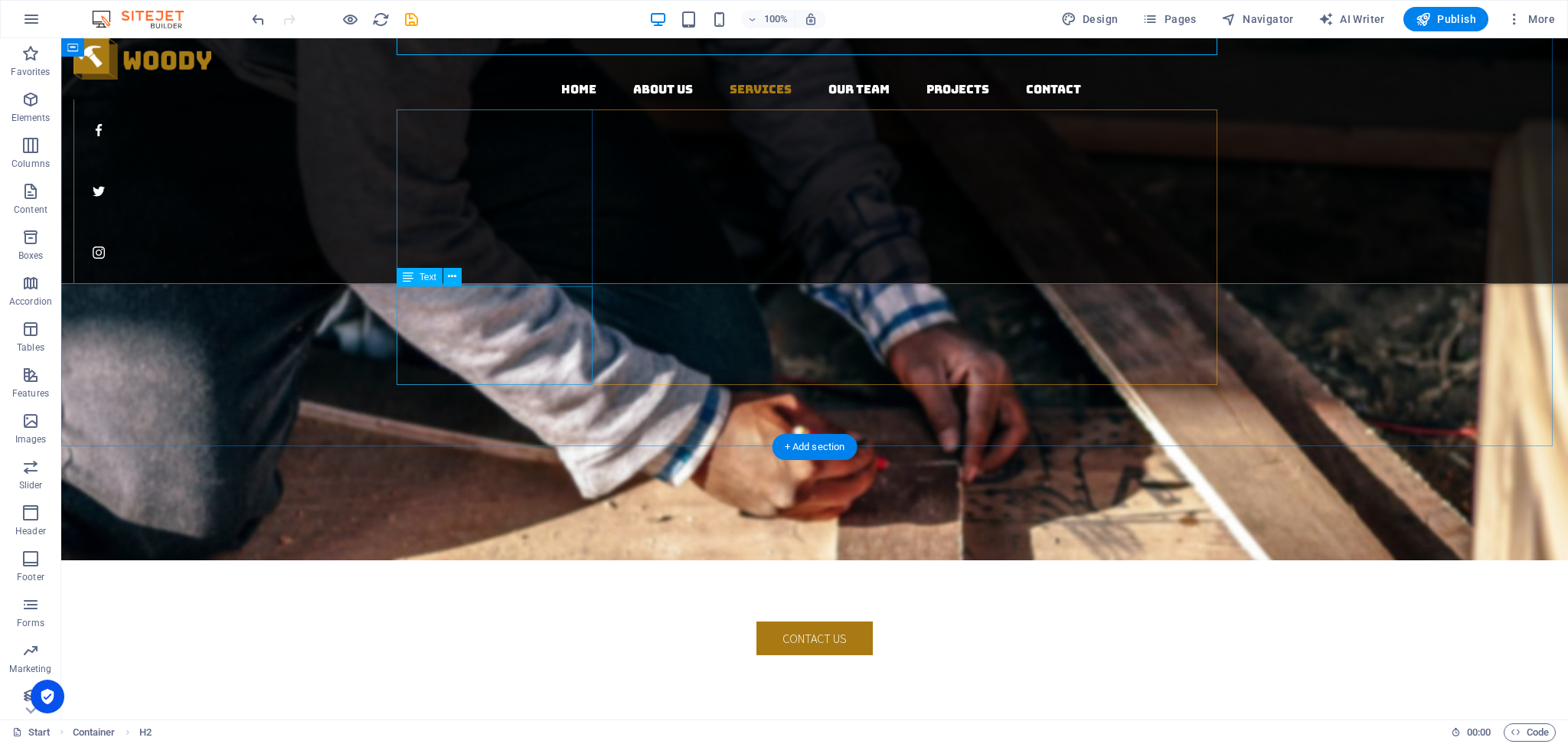 scroll, scrollTop: 2041, scrollLeft: 0, axis: vertical 